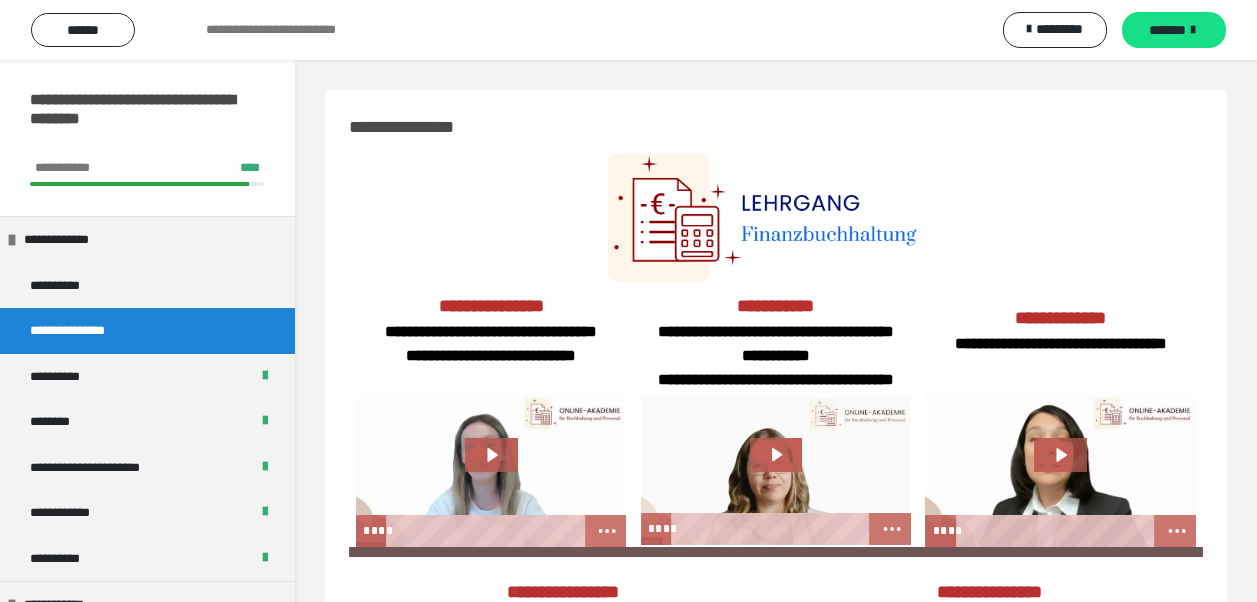 scroll, scrollTop: 0, scrollLeft: 0, axis: both 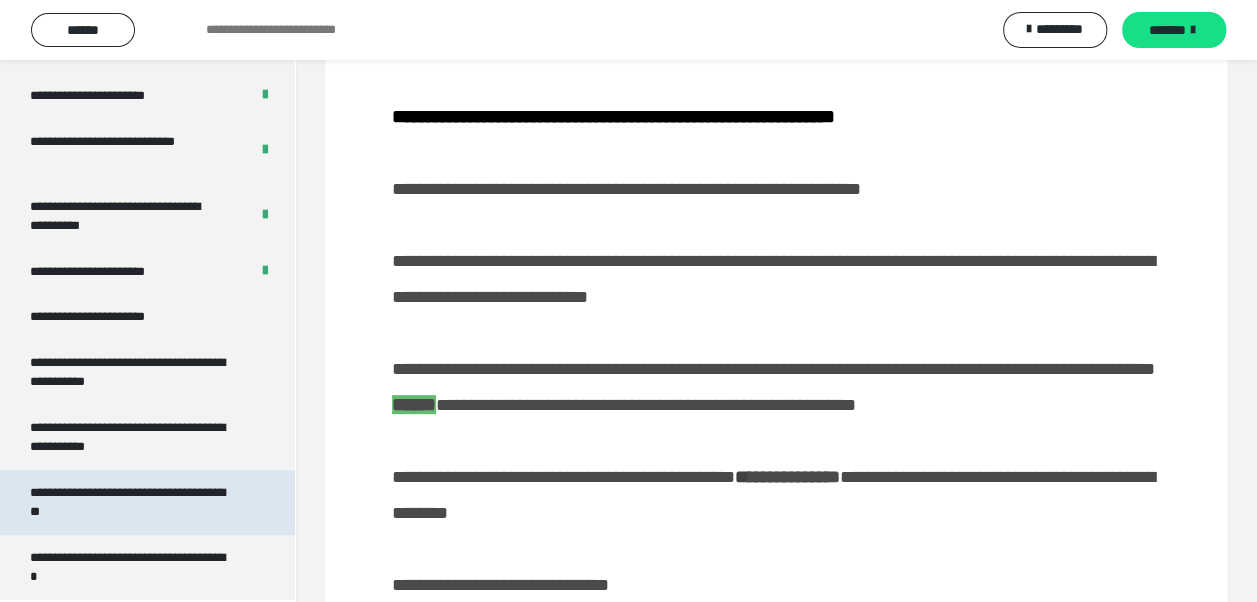 click on "**********" at bounding box center [132, 502] 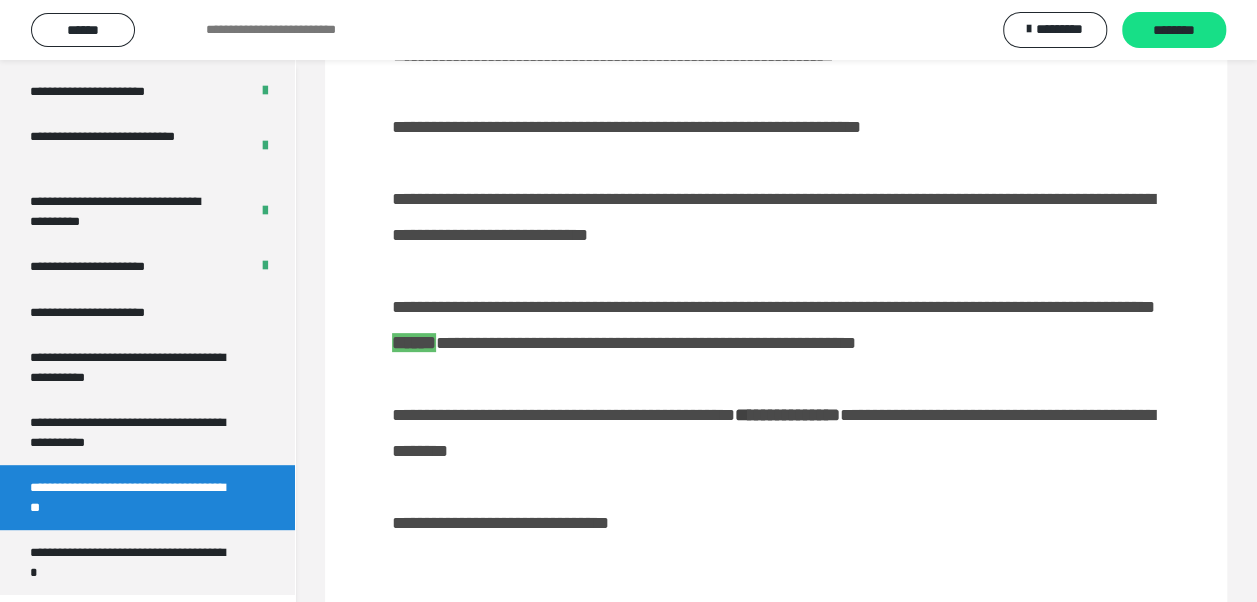 scroll, scrollTop: 86, scrollLeft: 0, axis: vertical 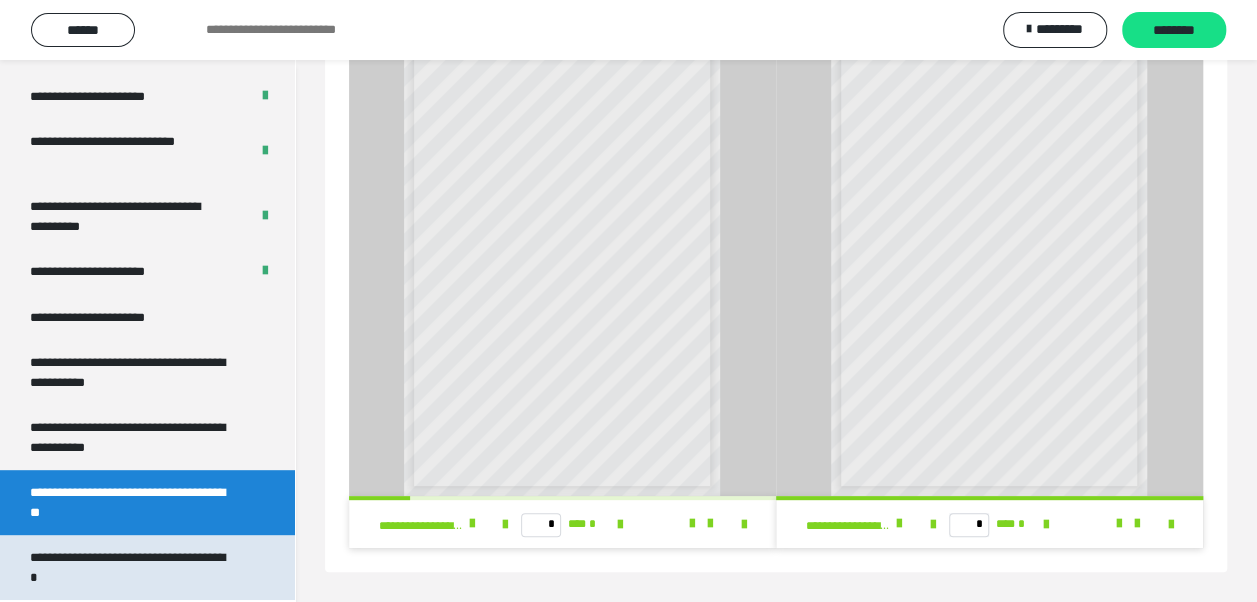 click on "**********" at bounding box center (132, 567) 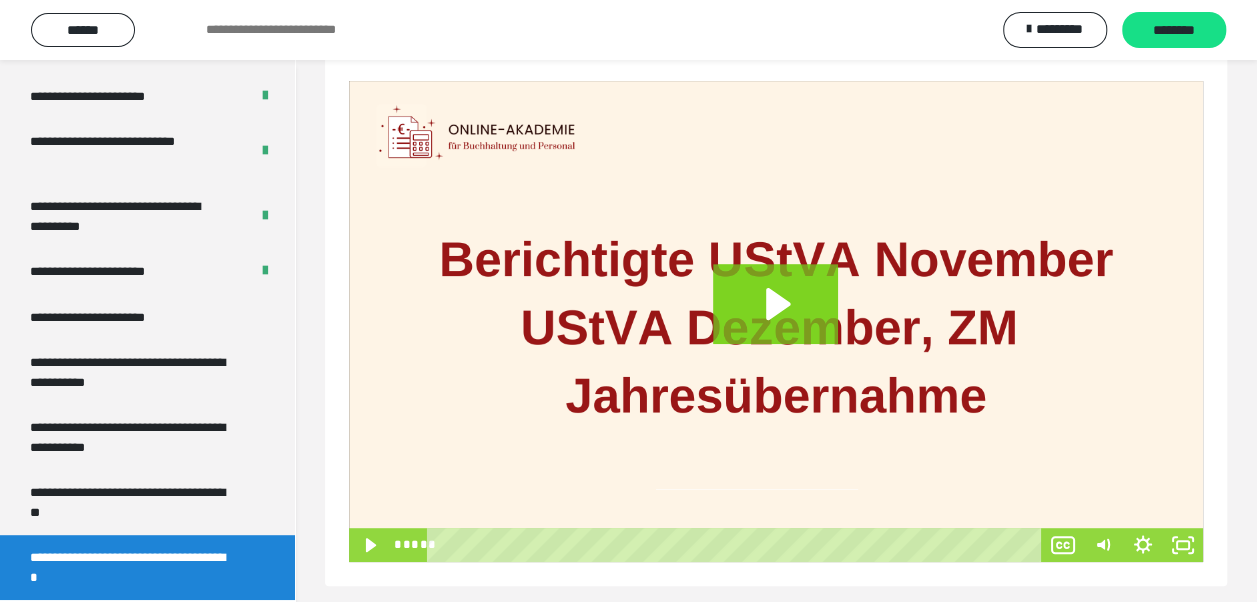 scroll, scrollTop: 264, scrollLeft: 0, axis: vertical 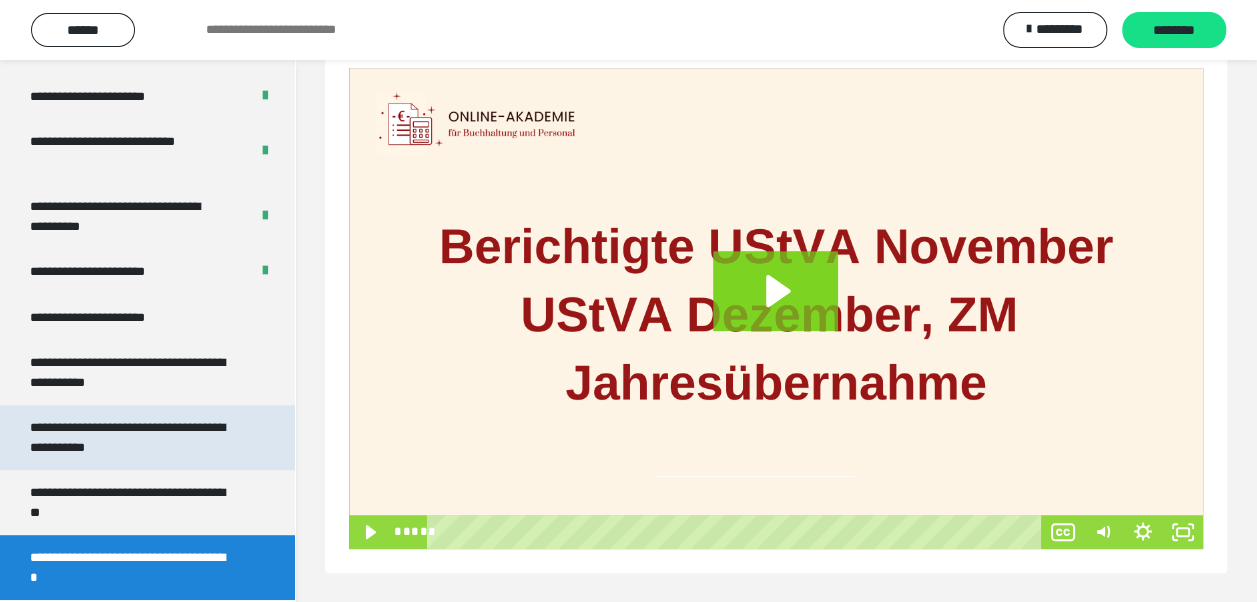 drag, startPoint x: 188, startPoint y: 370, endPoint x: 254, endPoint y: 450, distance: 103.711136 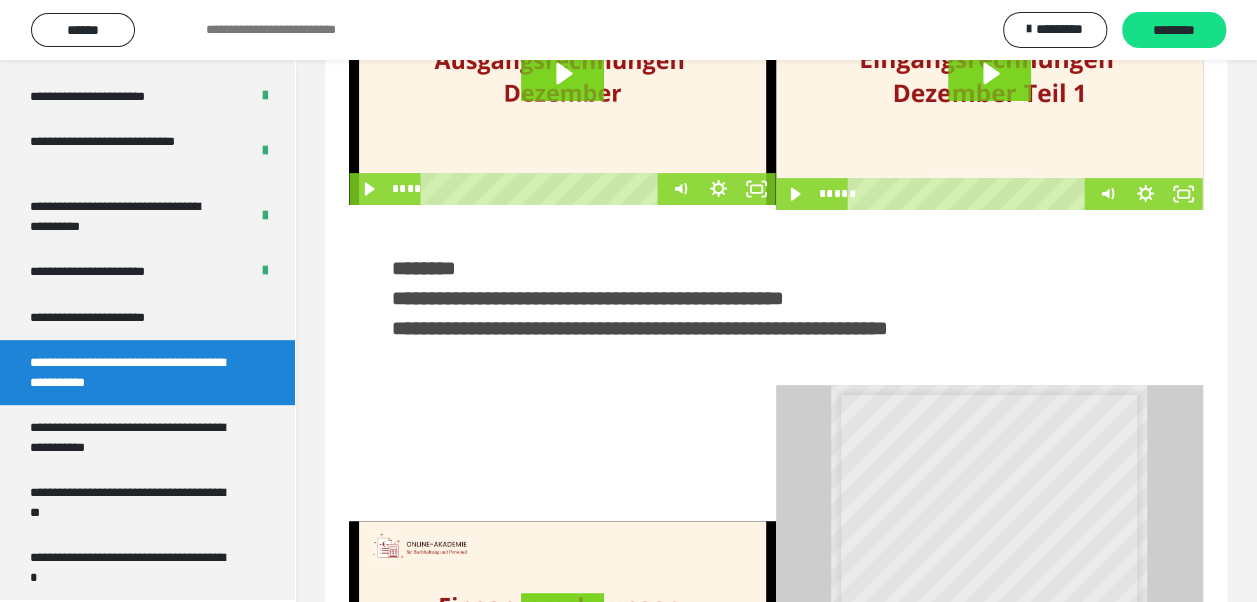 scroll, scrollTop: 400, scrollLeft: 0, axis: vertical 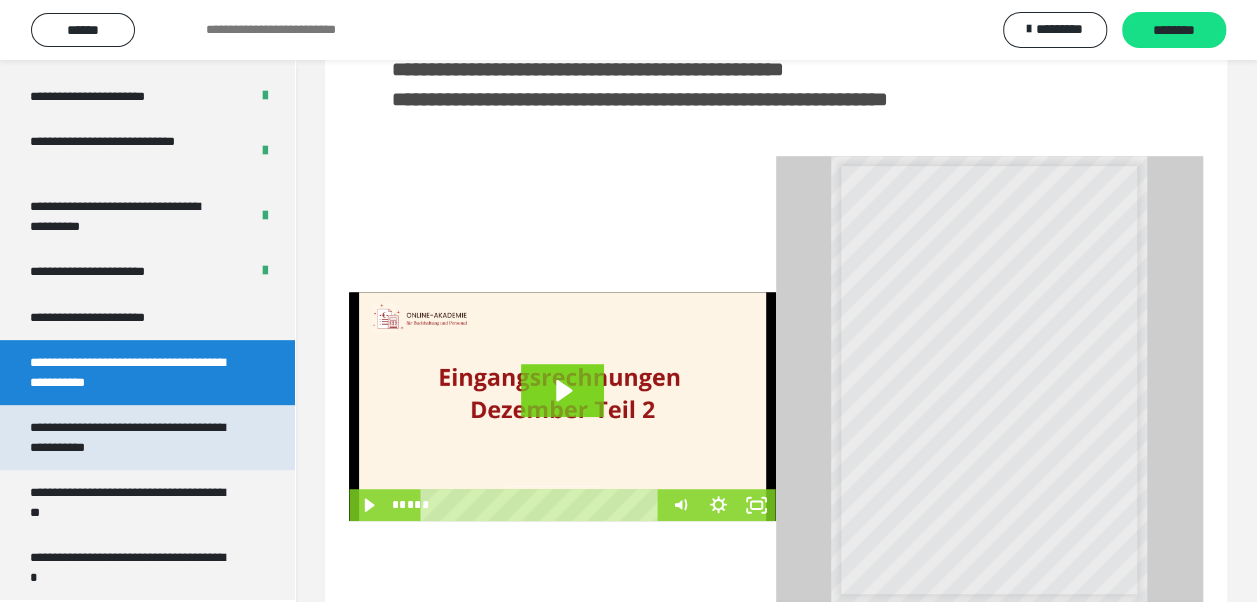 click on "**********" at bounding box center [132, 437] 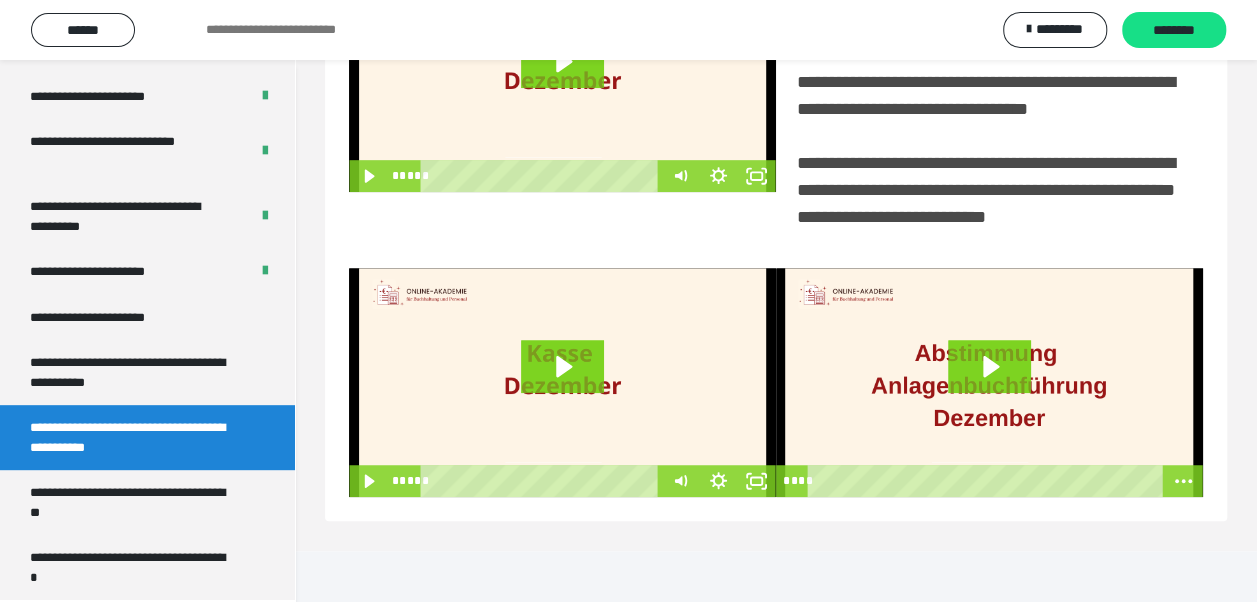 scroll, scrollTop: 486, scrollLeft: 0, axis: vertical 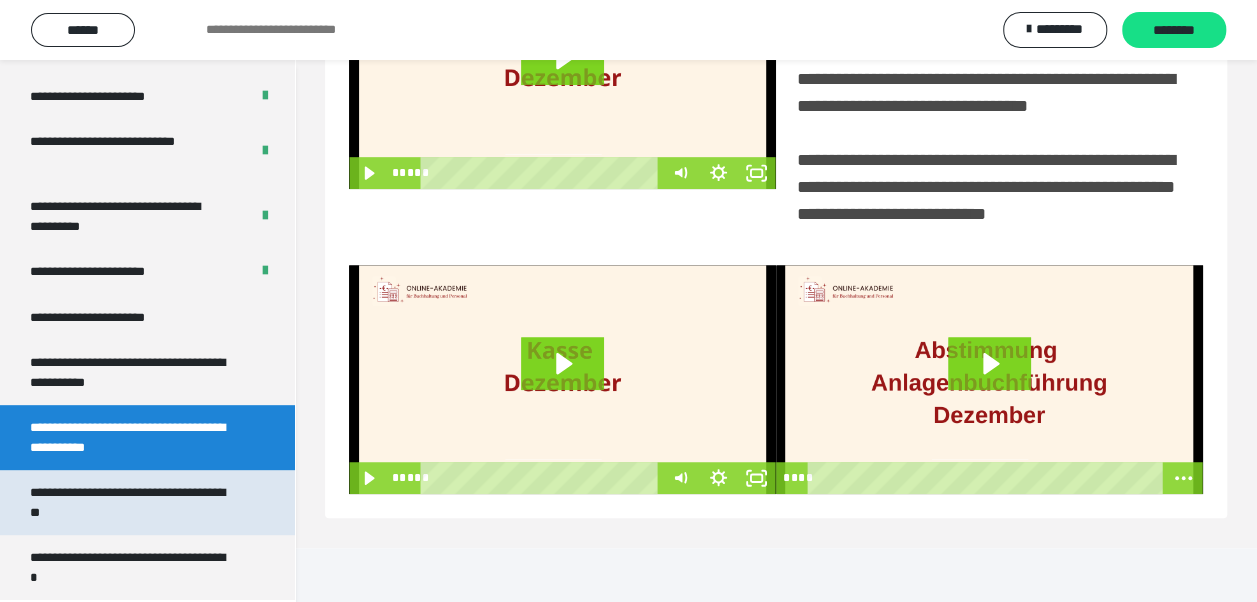 click on "**********" at bounding box center [132, 502] 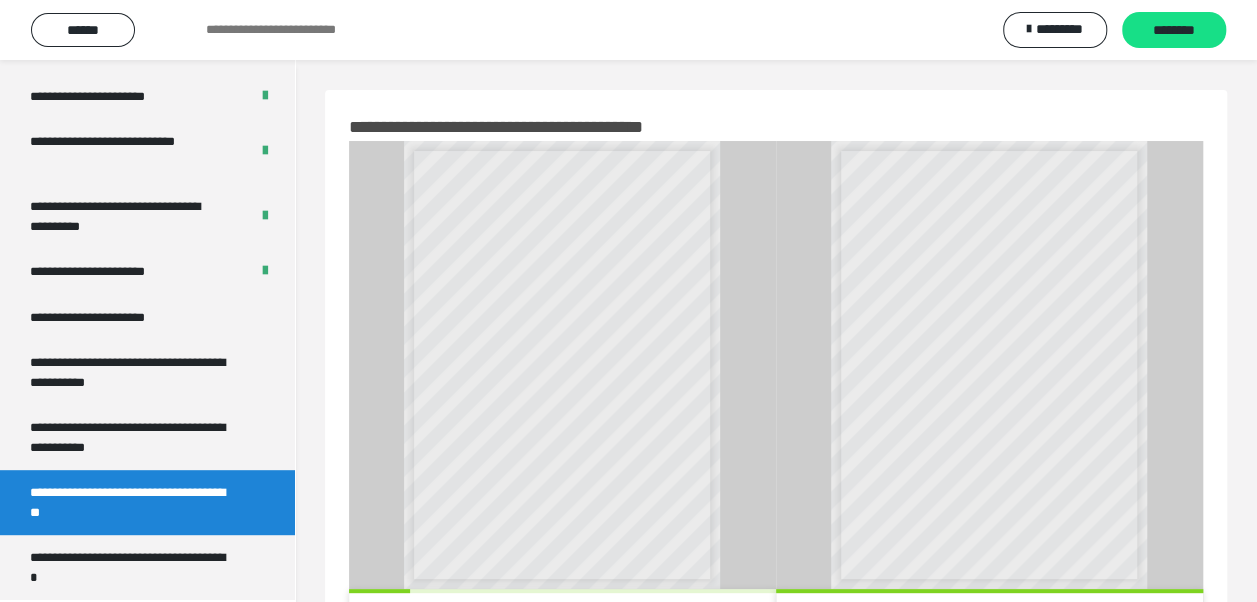 scroll, scrollTop: 93, scrollLeft: 0, axis: vertical 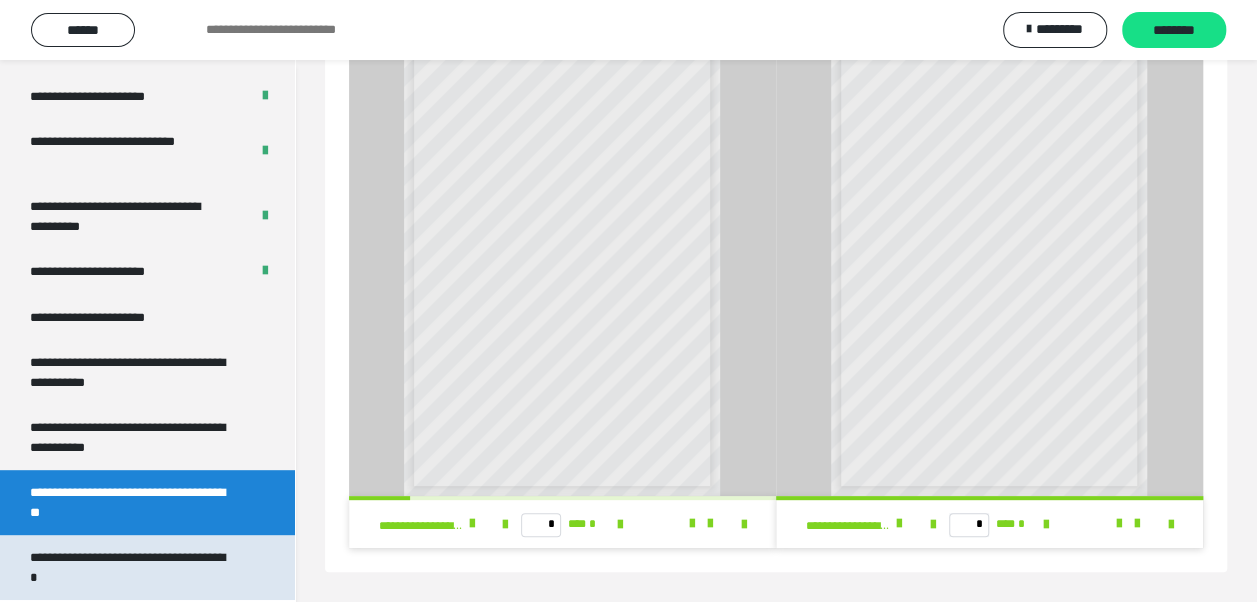 click on "**********" at bounding box center [132, 567] 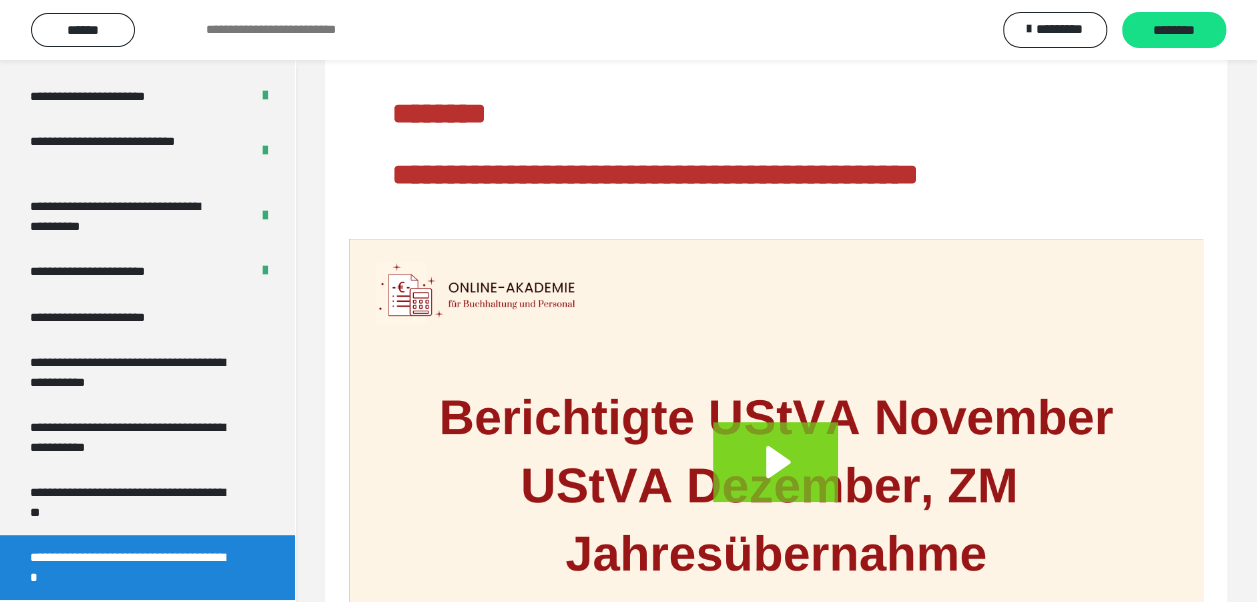 scroll, scrollTop: 60, scrollLeft: 0, axis: vertical 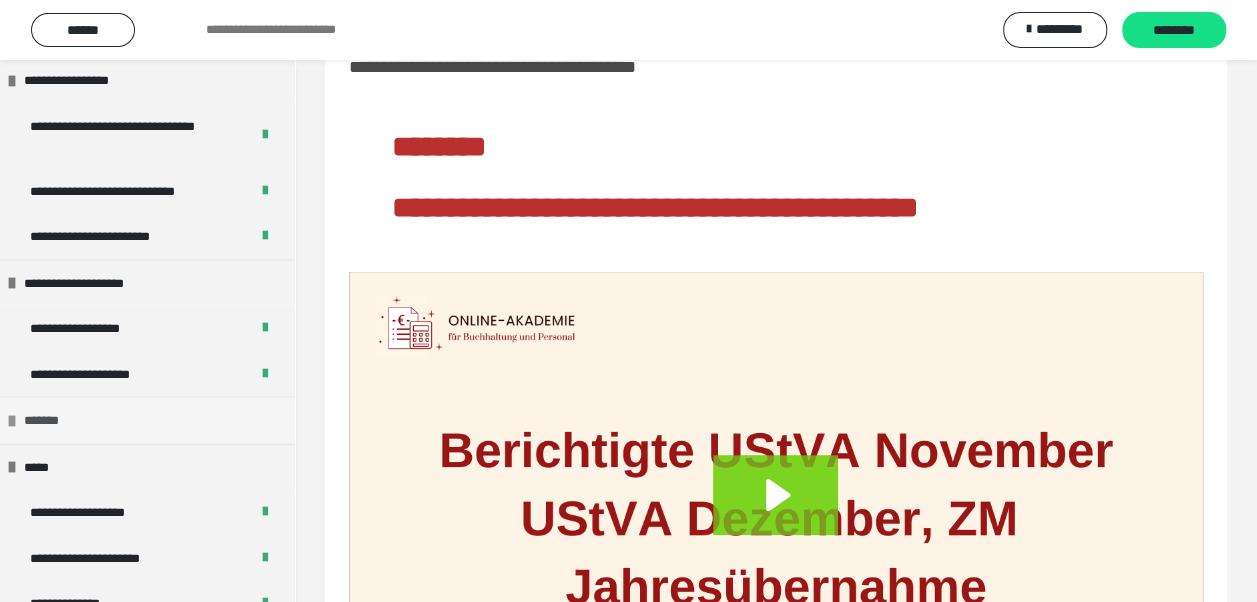 click at bounding box center (12, 421) 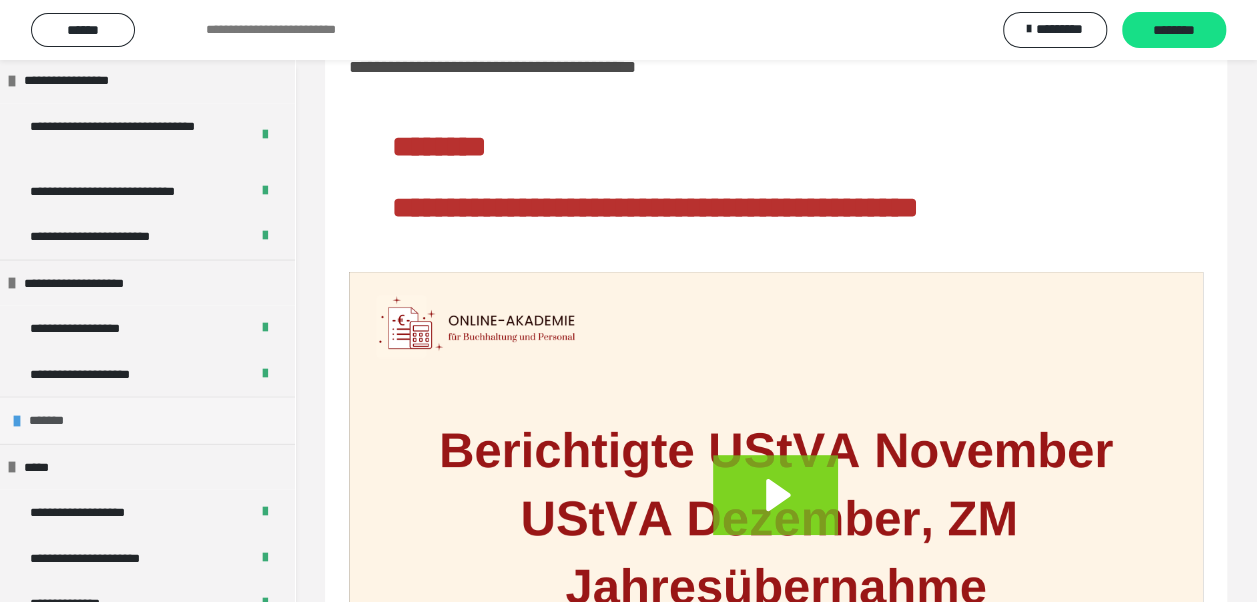 click on "*******" at bounding box center [53, 421] 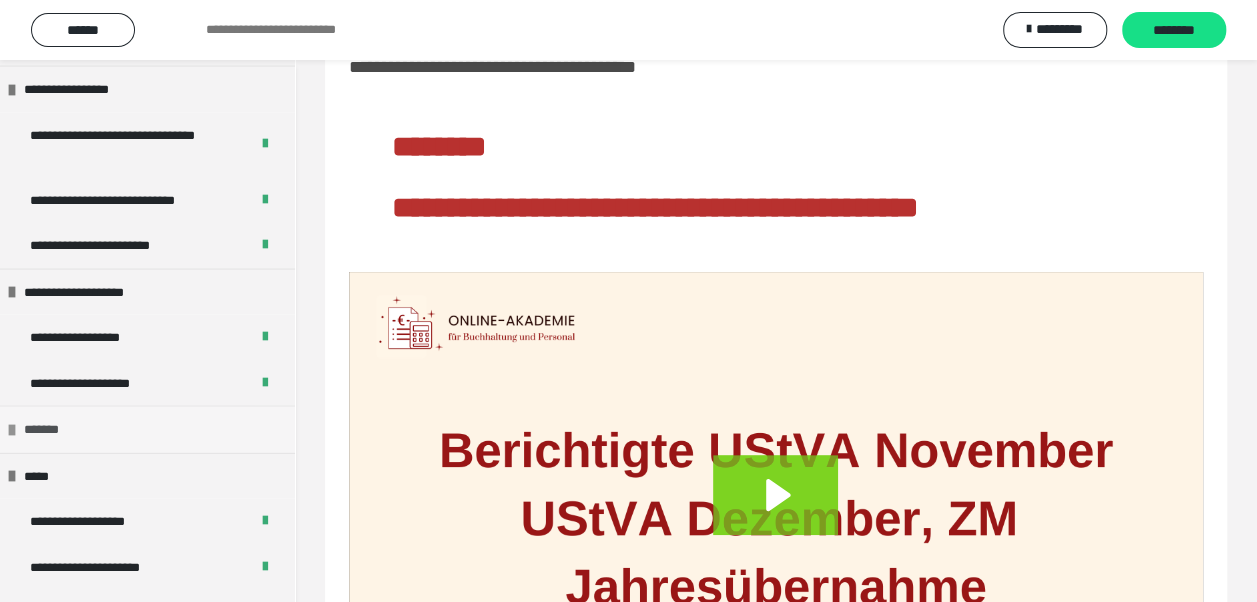 scroll, scrollTop: 2084, scrollLeft: 0, axis: vertical 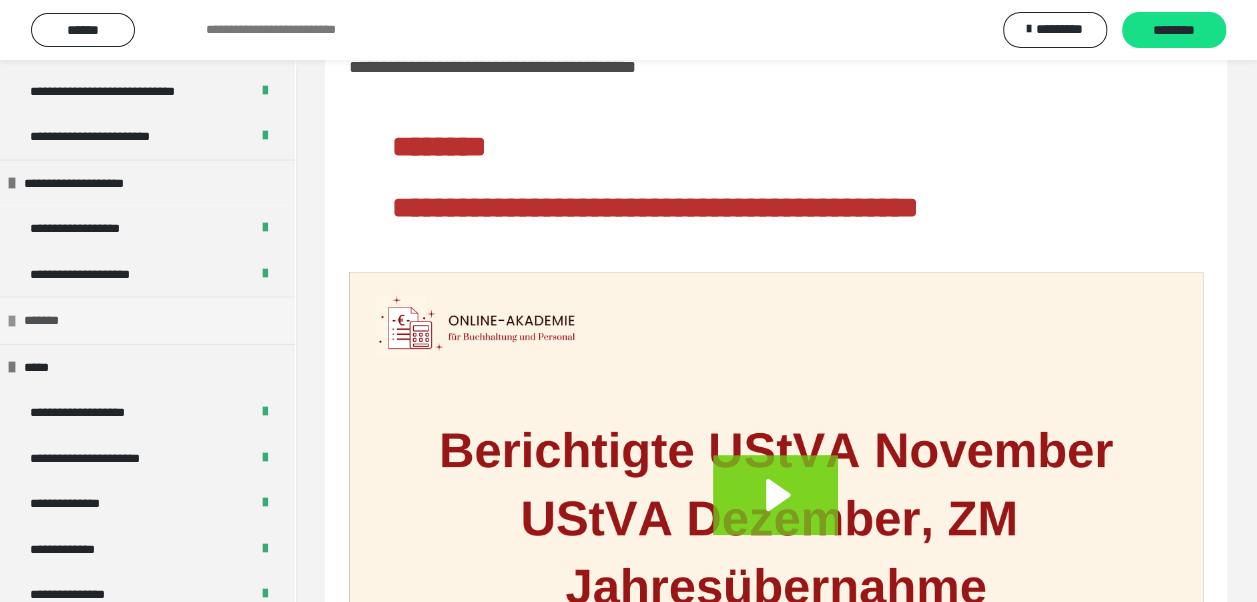 click at bounding box center [12, 321] 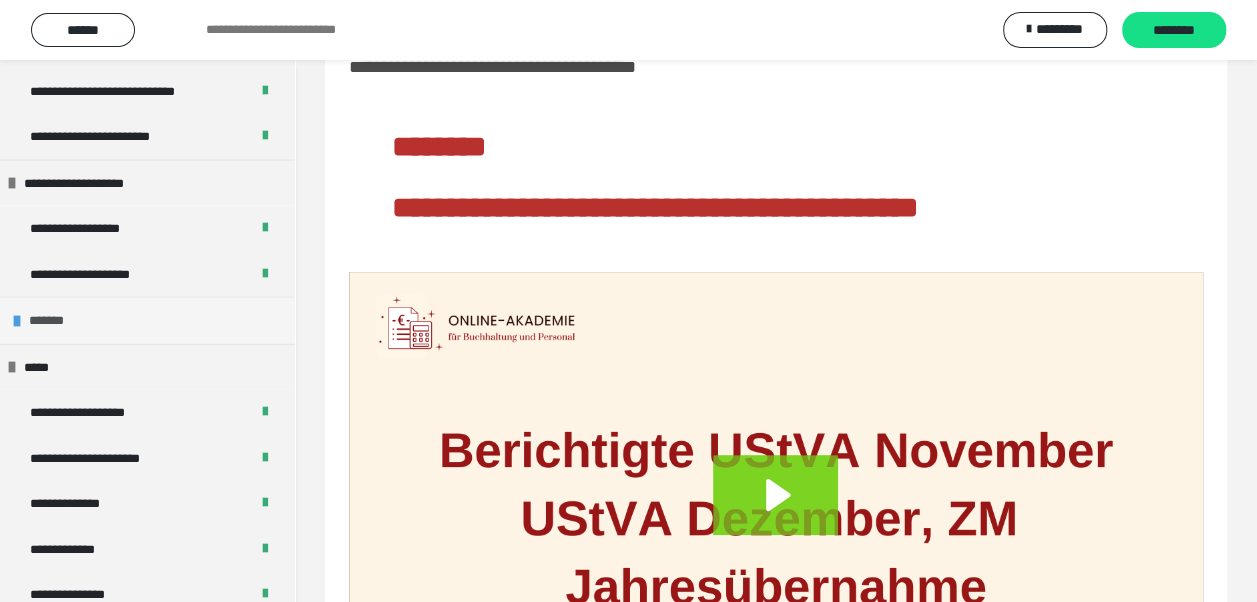 click on "*******" at bounding box center [147, 320] 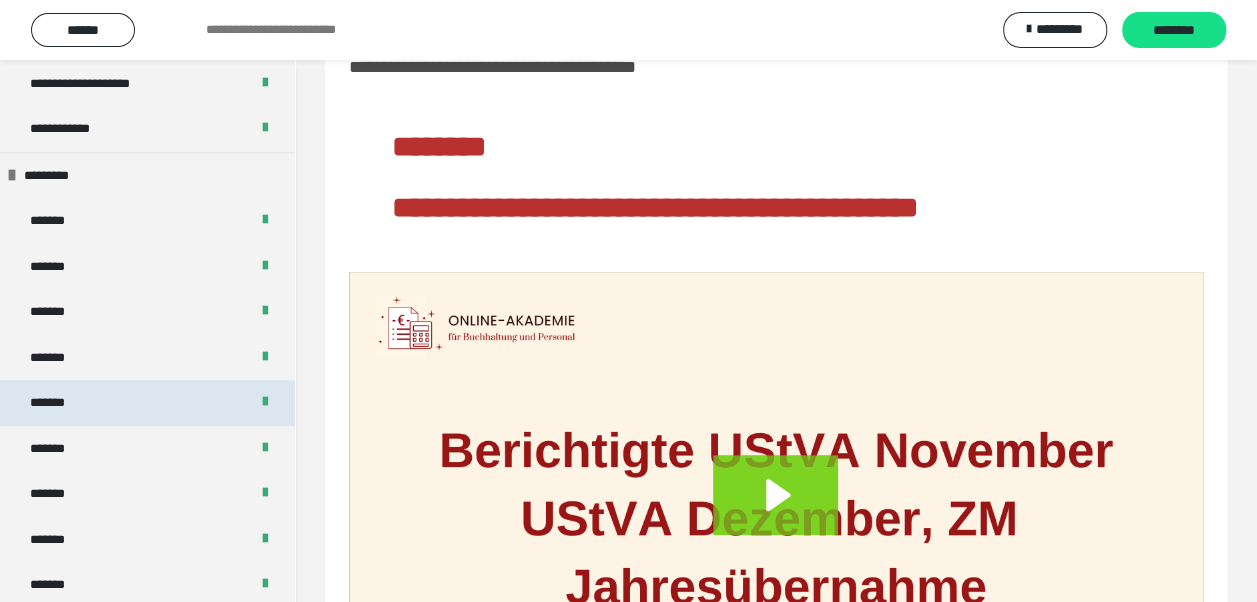 scroll, scrollTop: 600, scrollLeft: 0, axis: vertical 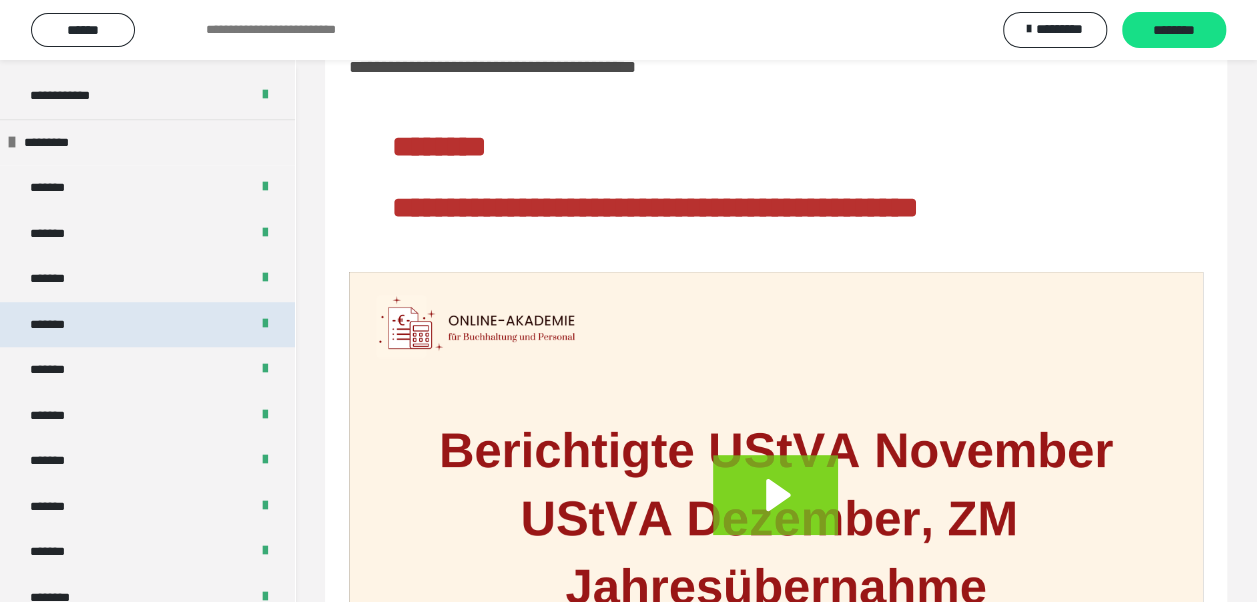 click on "*******" at bounding box center [147, 325] 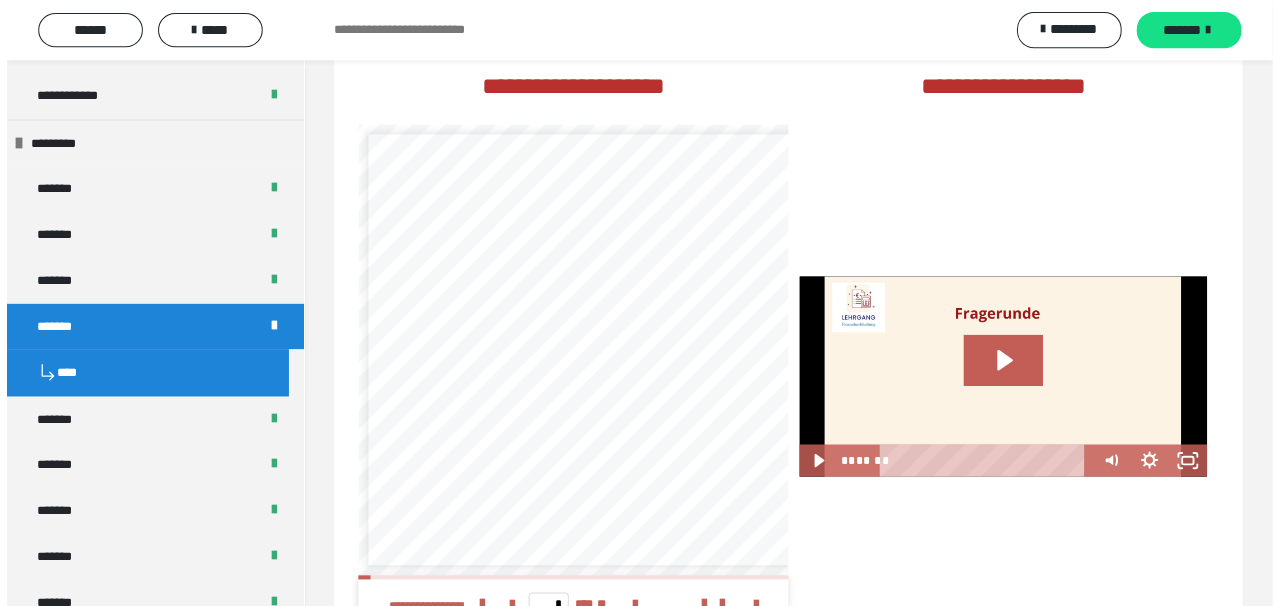 scroll, scrollTop: 4119, scrollLeft: 0, axis: vertical 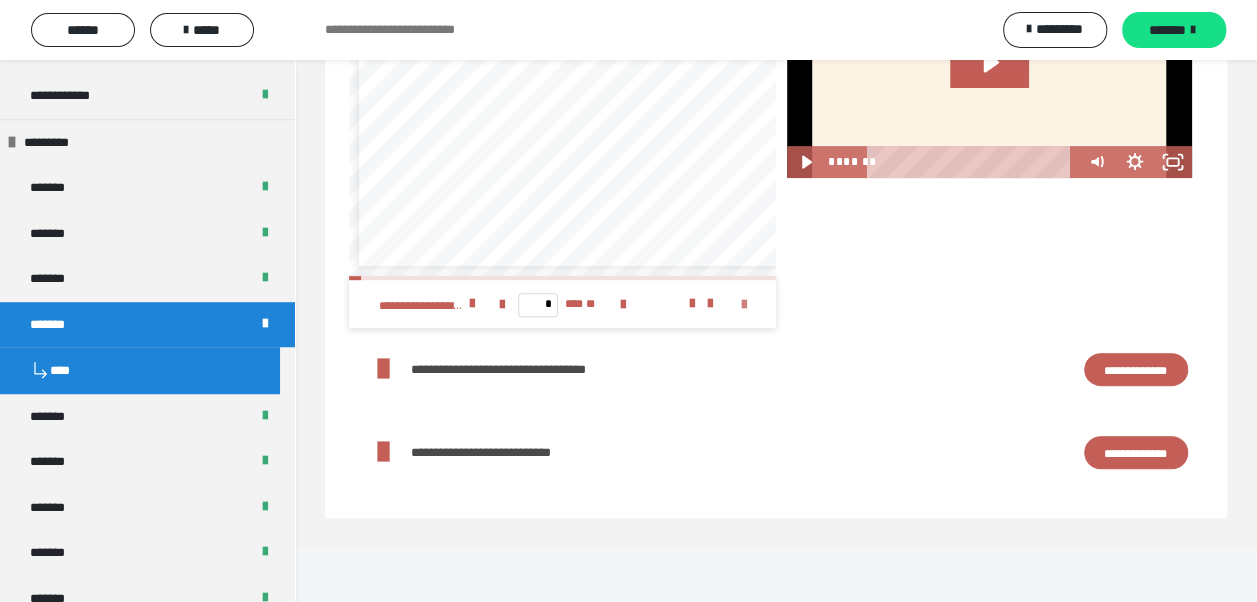 click at bounding box center [744, 305] 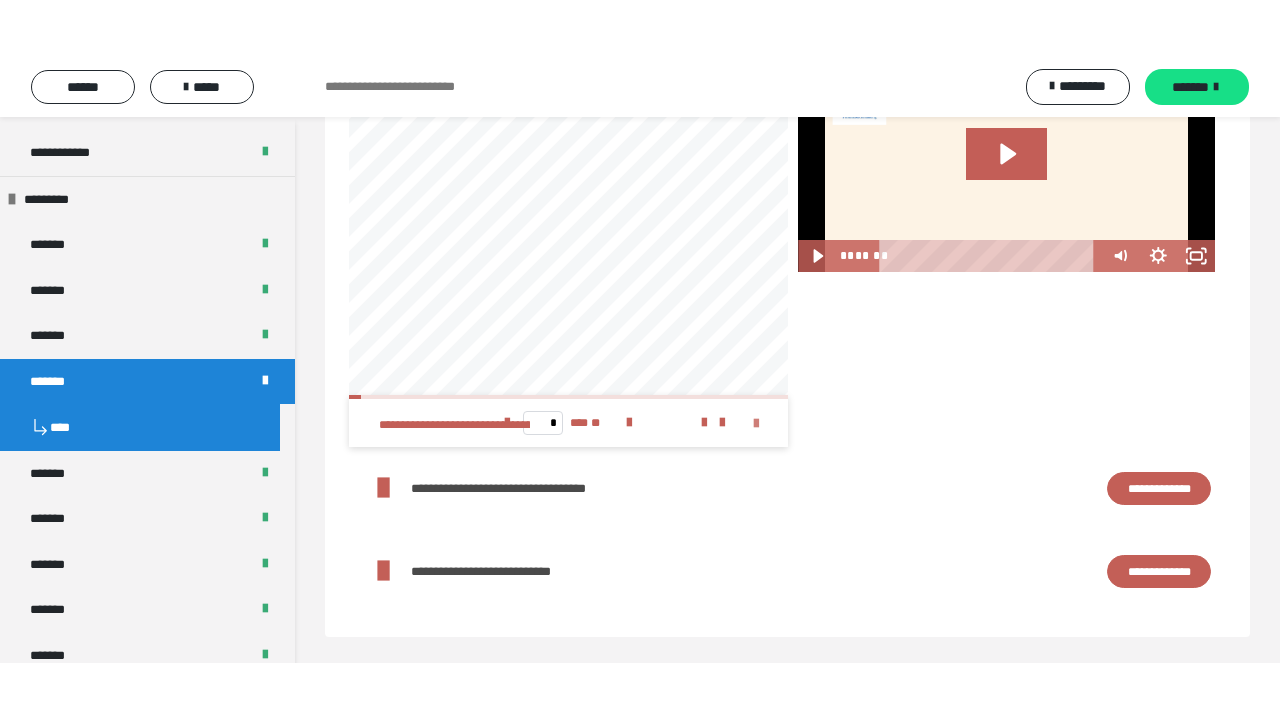 scroll, scrollTop: 4008, scrollLeft: 0, axis: vertical 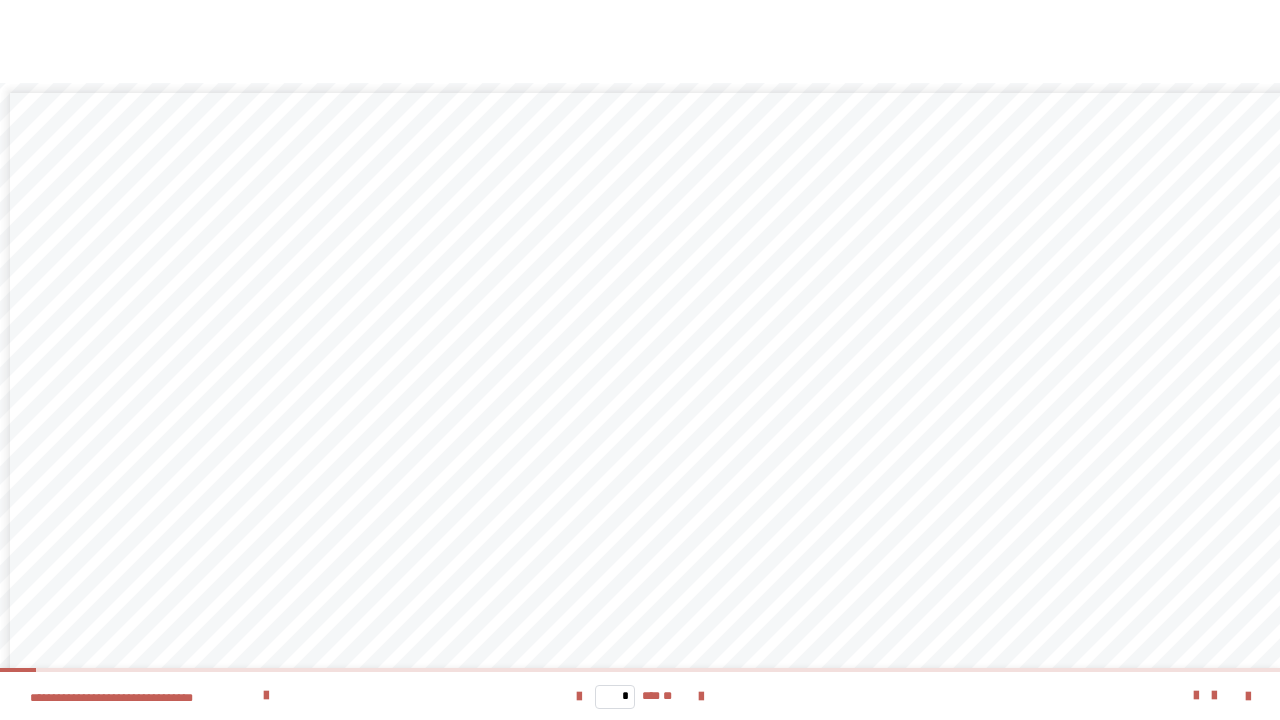 click at bounding box center (1128, 696) 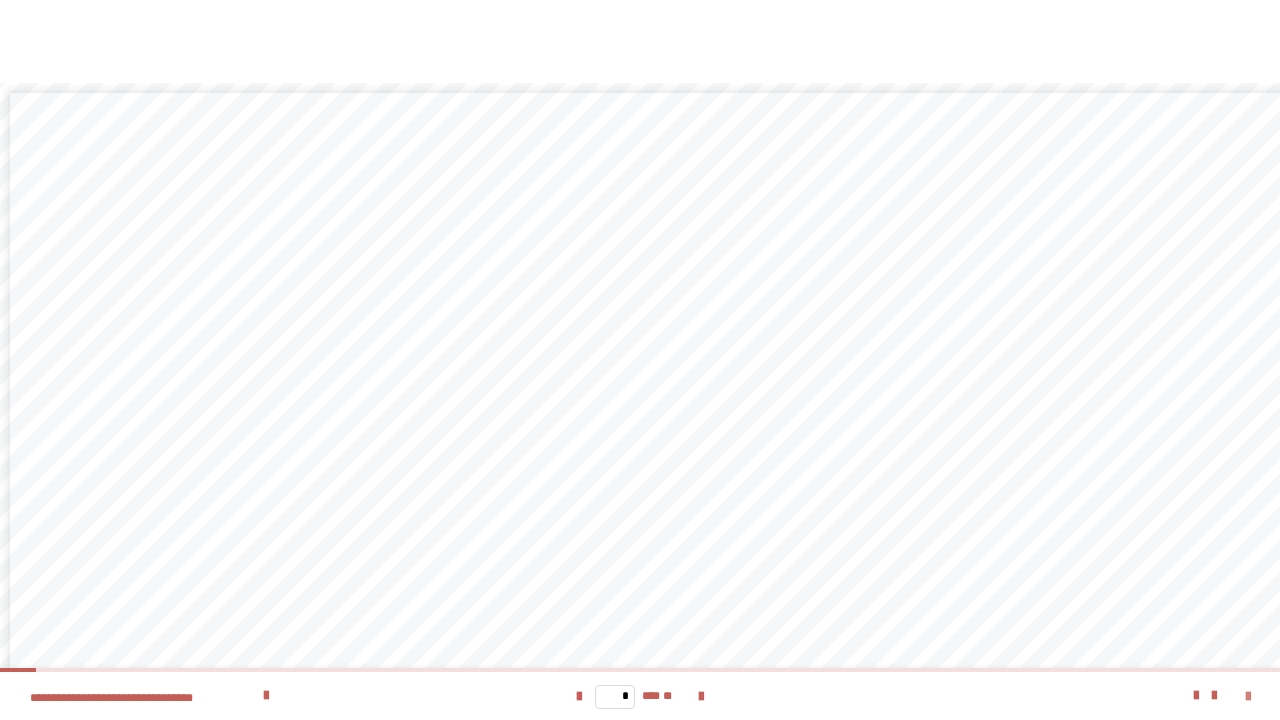 click at bounding box center (1248, 697) 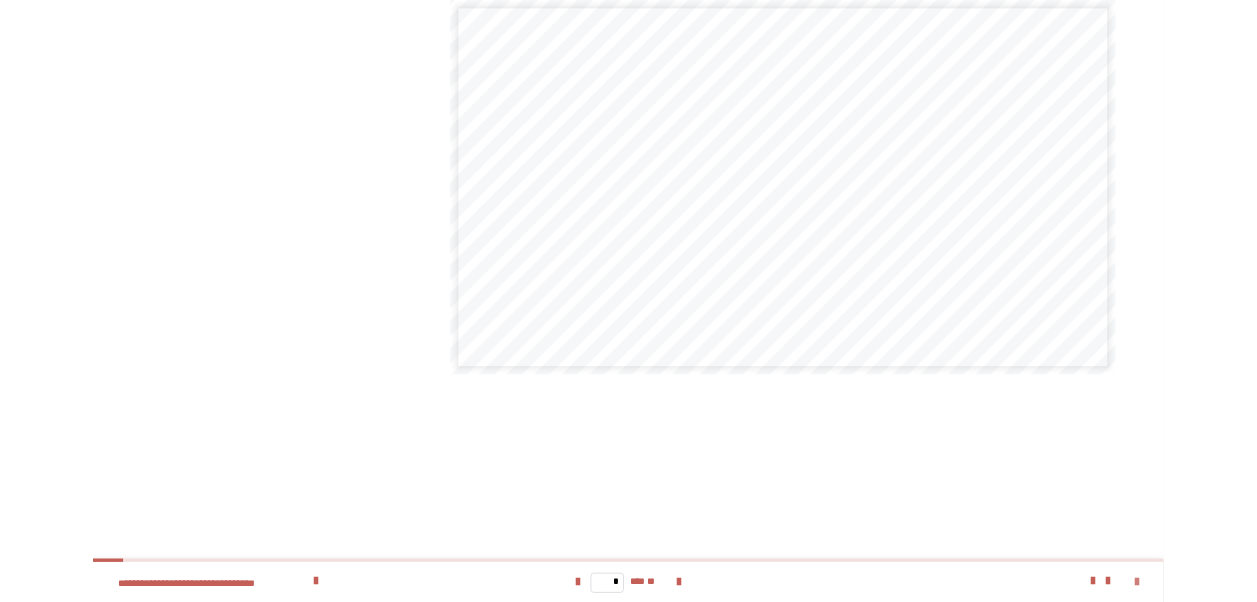 scroll, scrollTop: 4005, scrollLeft: 0, axis: vertical 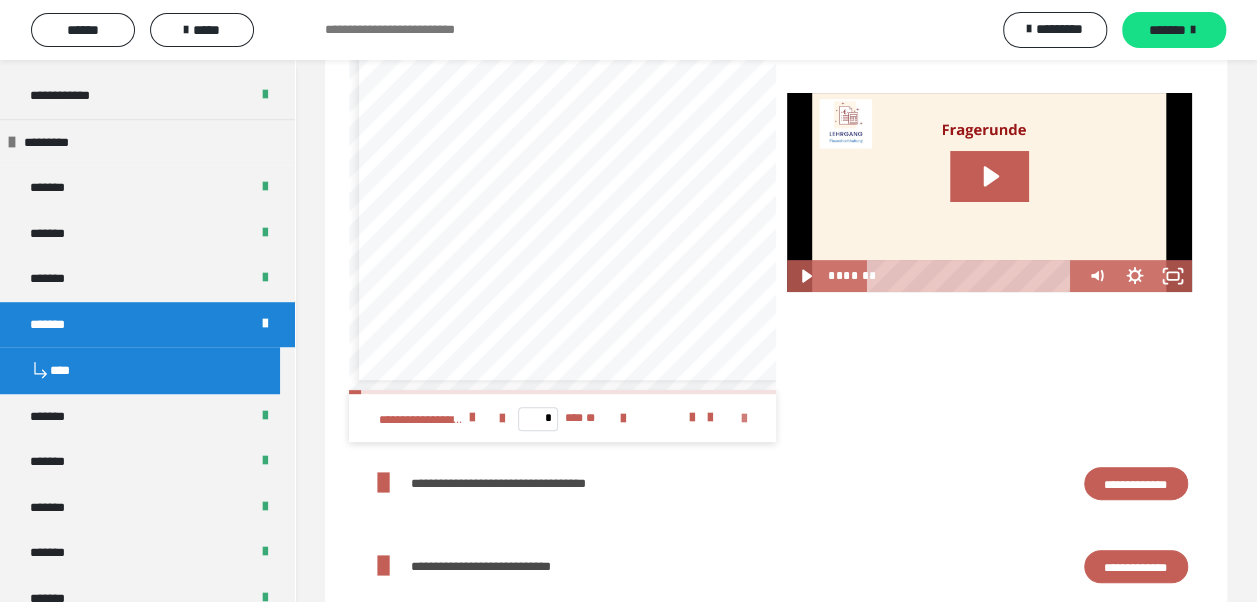 click at bounding box center [744, 419] 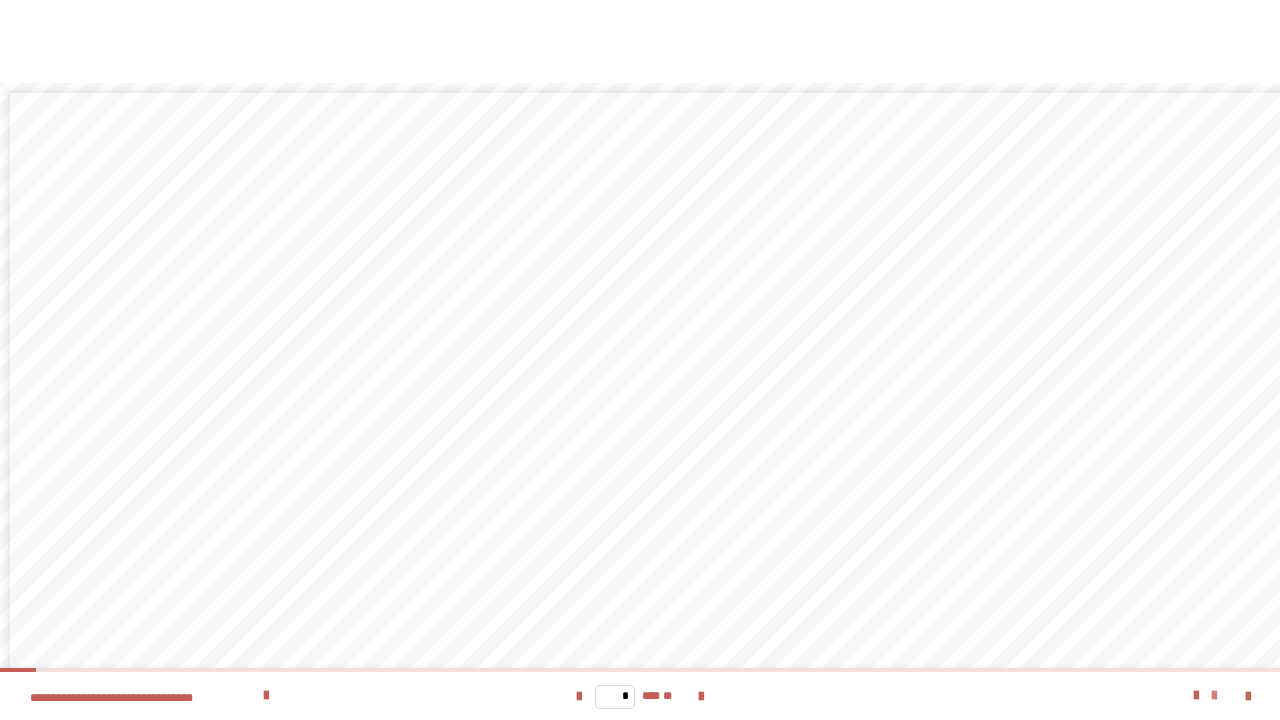 click at bounding box center [1214, 696] 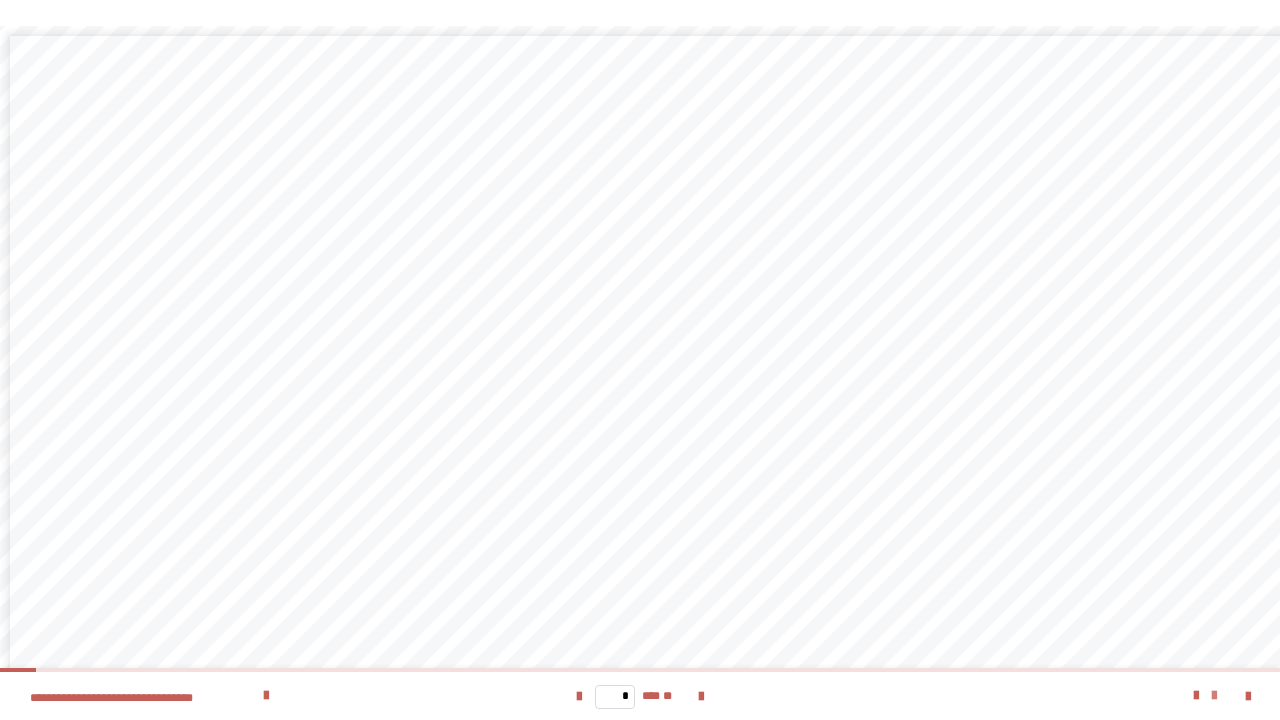 click at bounding box center (1214, 696) 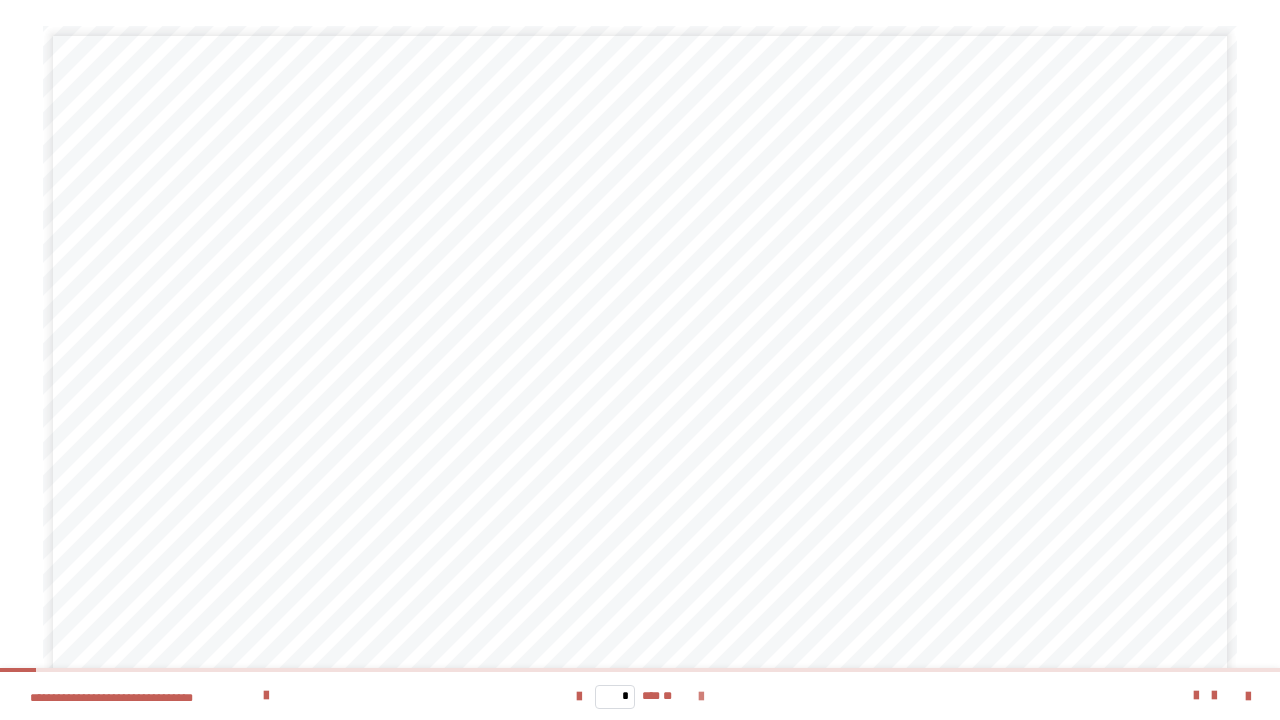 click at bounding box center (701, 697) 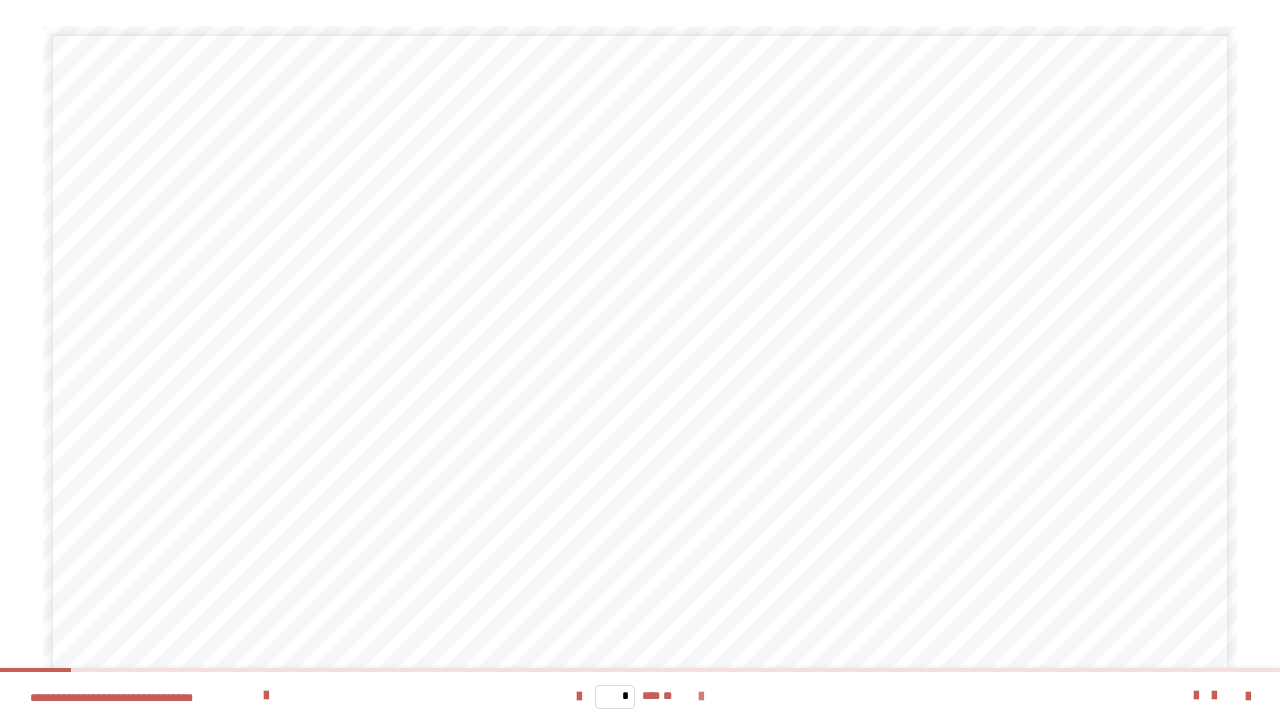 click at bounding box center [701, 697] 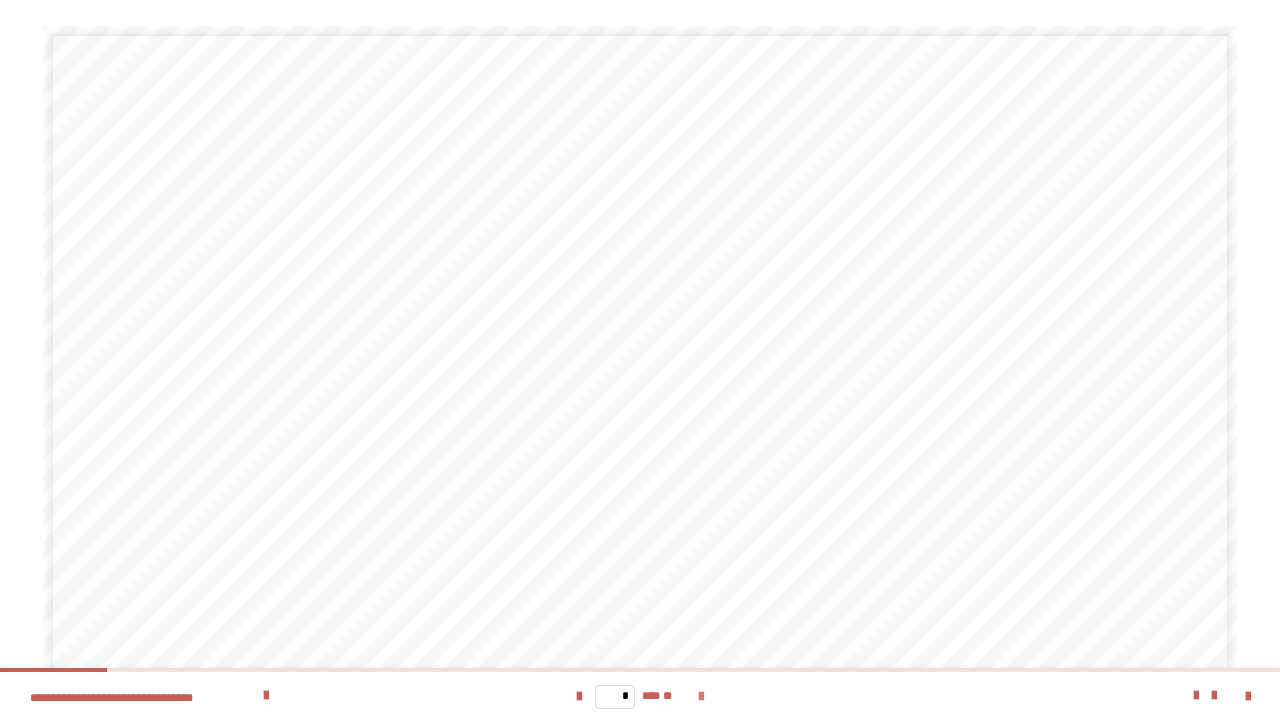 click at bounding box center [701, 697] 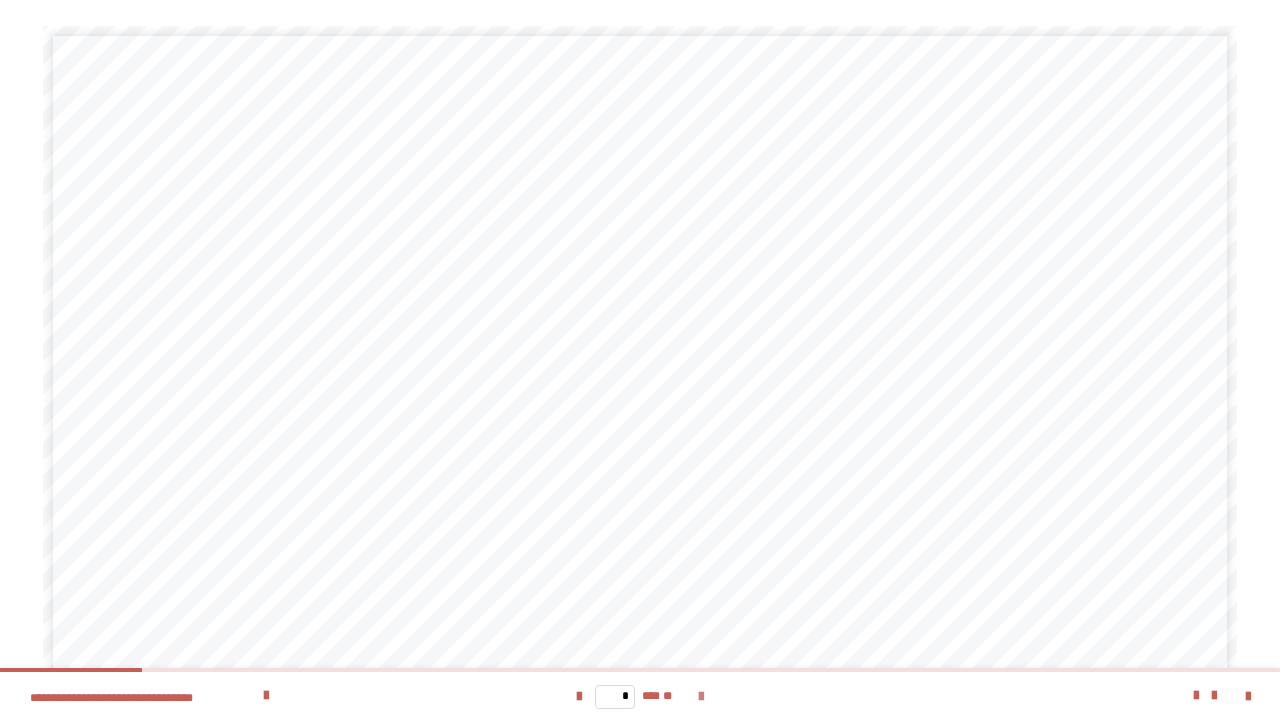 click at bounding box center (701, 697) 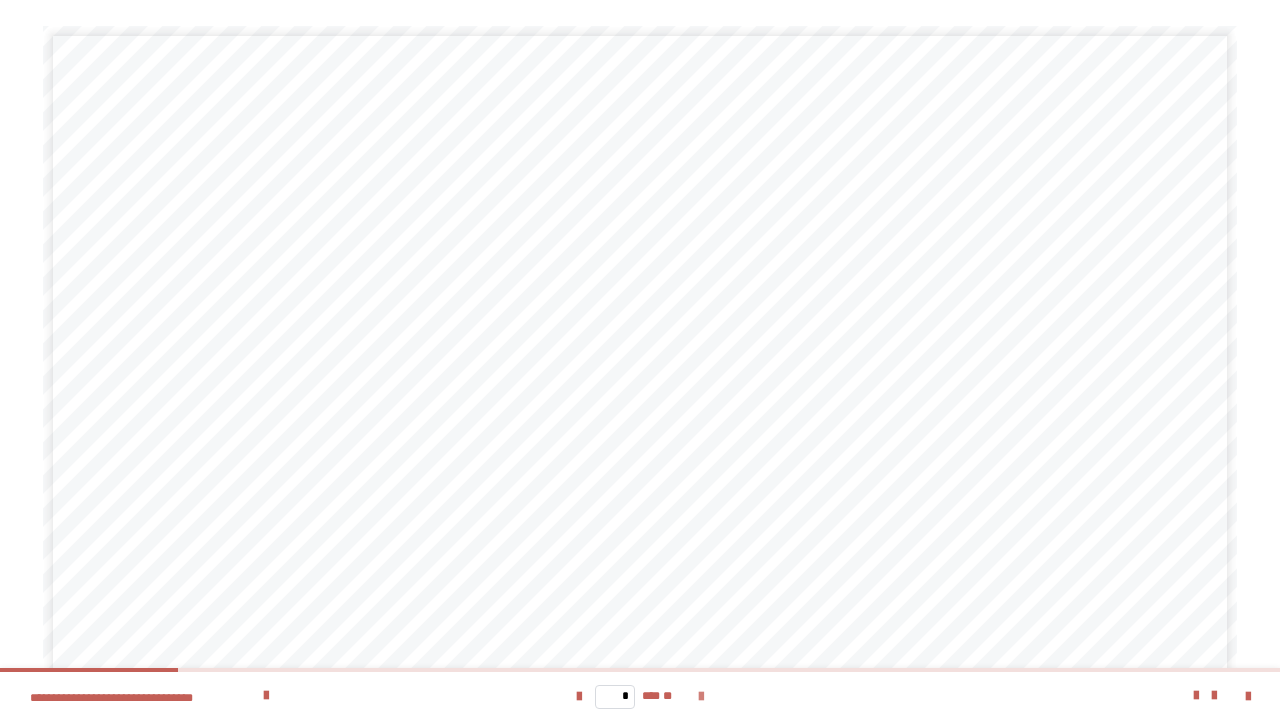 click at bounding box center (701, 697) 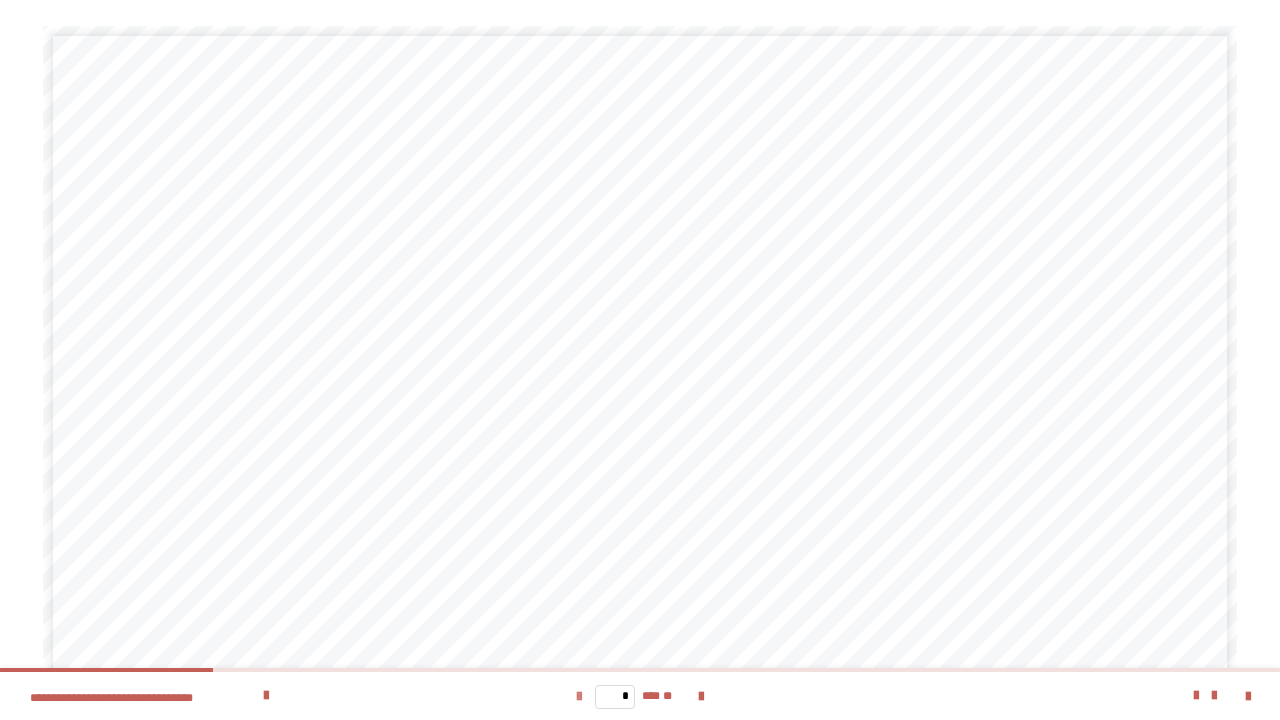 click at bounding box center (579, 697) 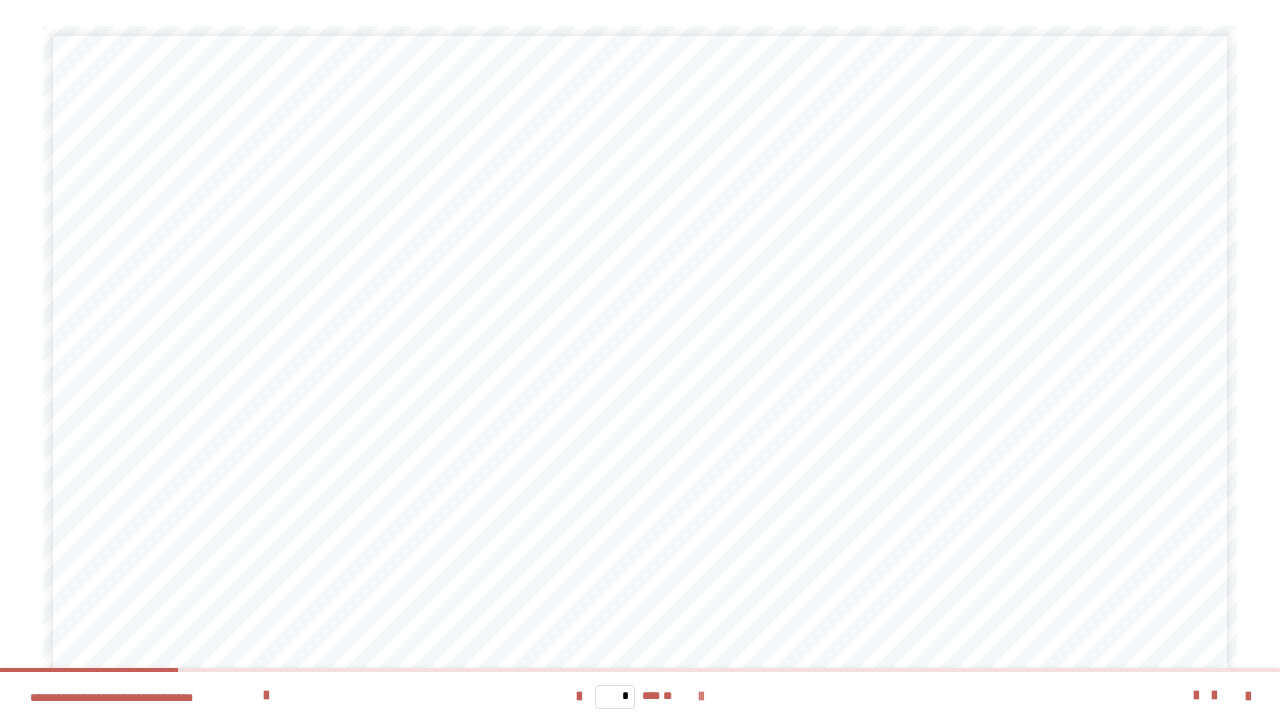 click at bounding box center (701, 697) 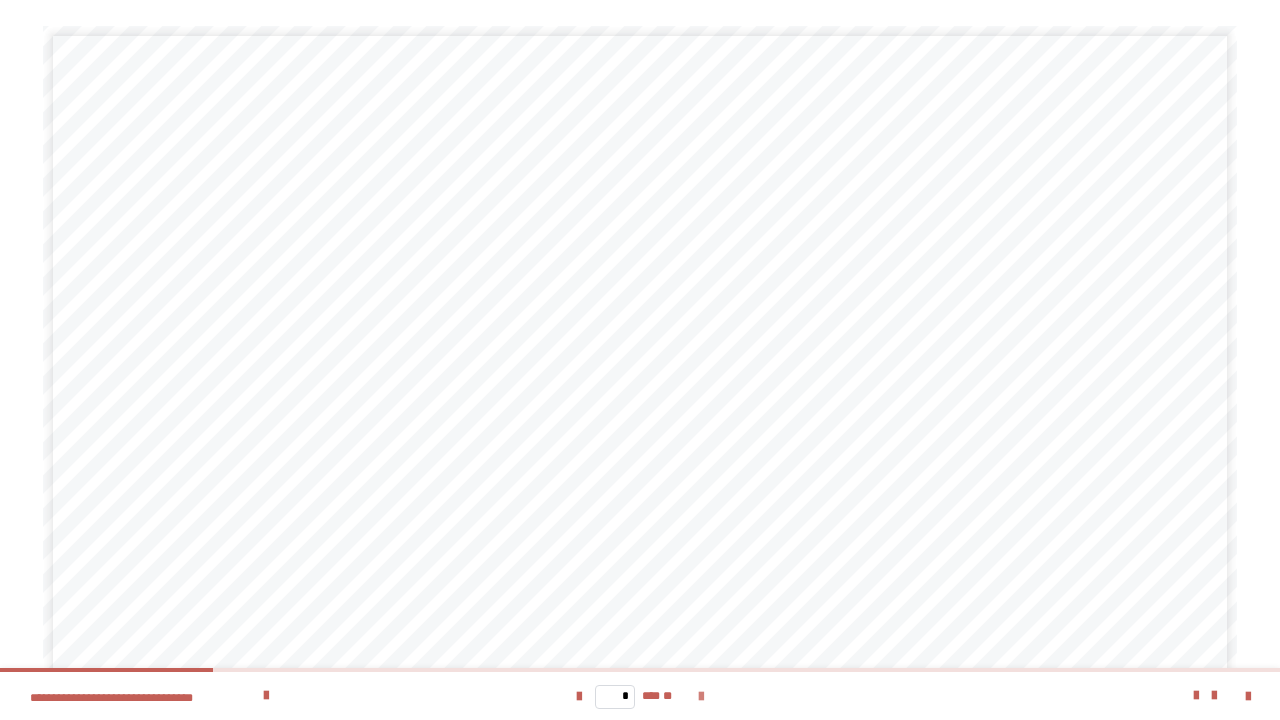 click at bounding box center [701, 697] 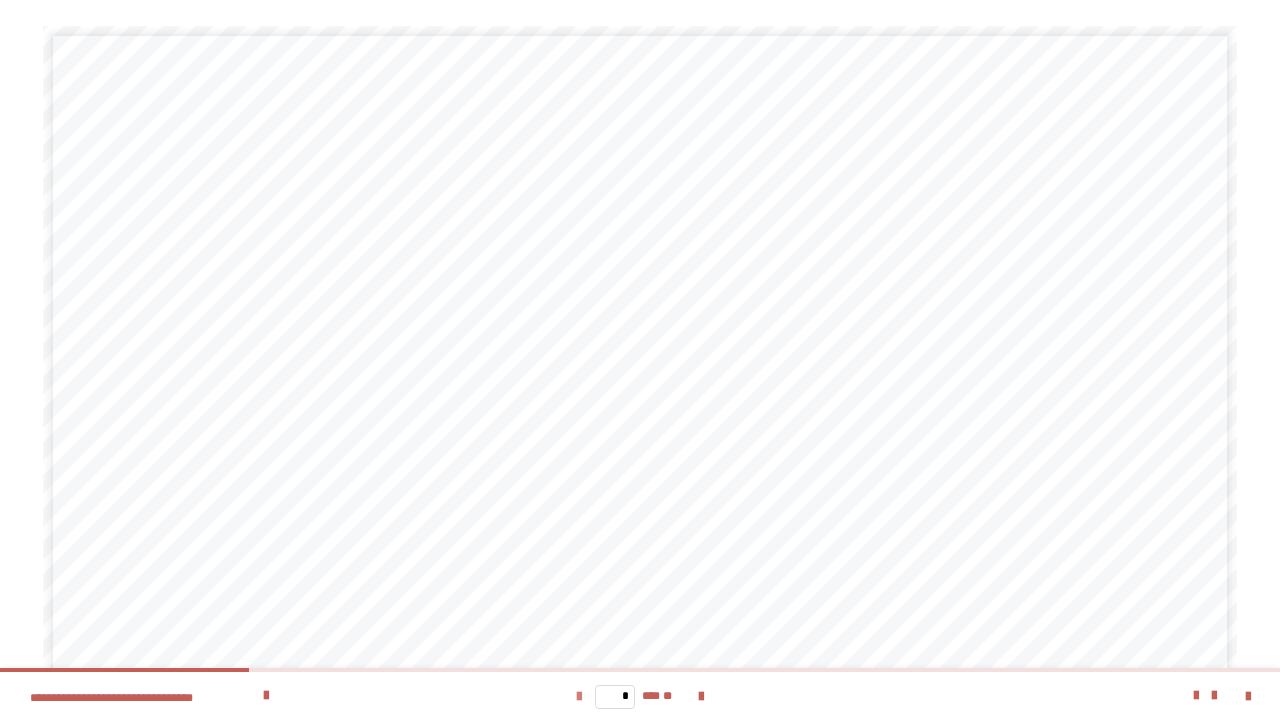 click at bounding box center (579, 697) 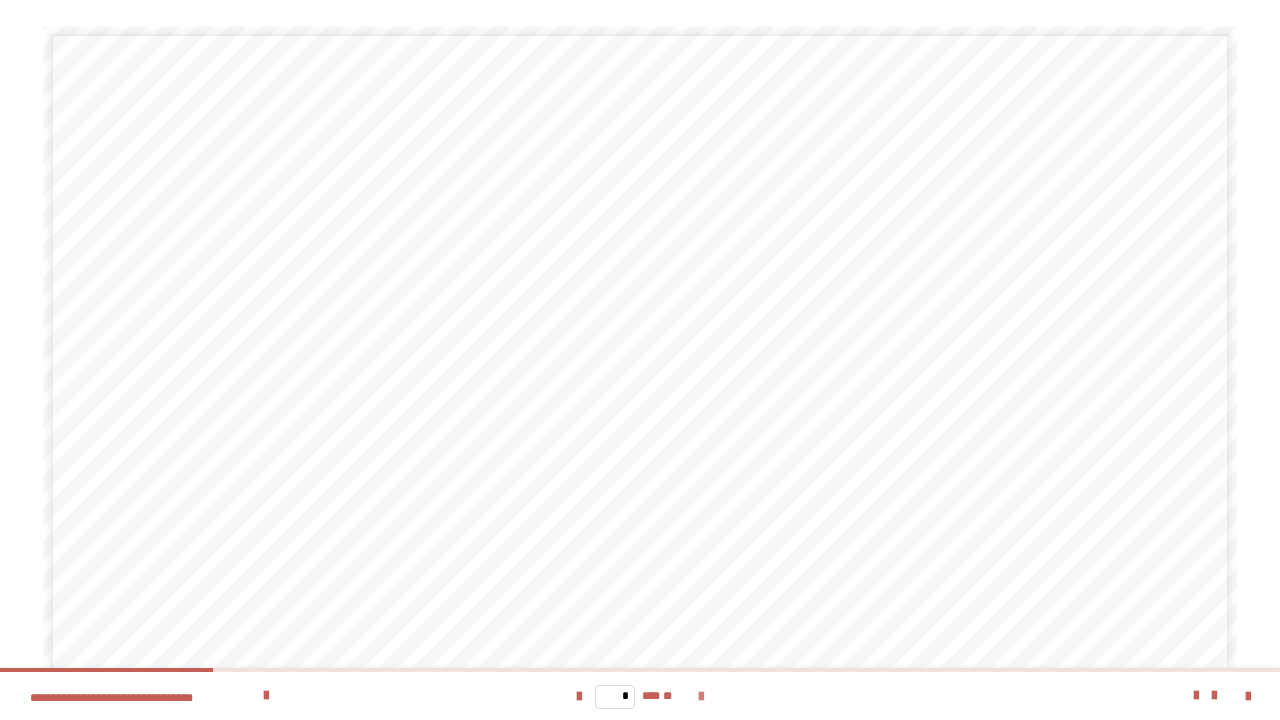 click at bounding box center (701, 697) 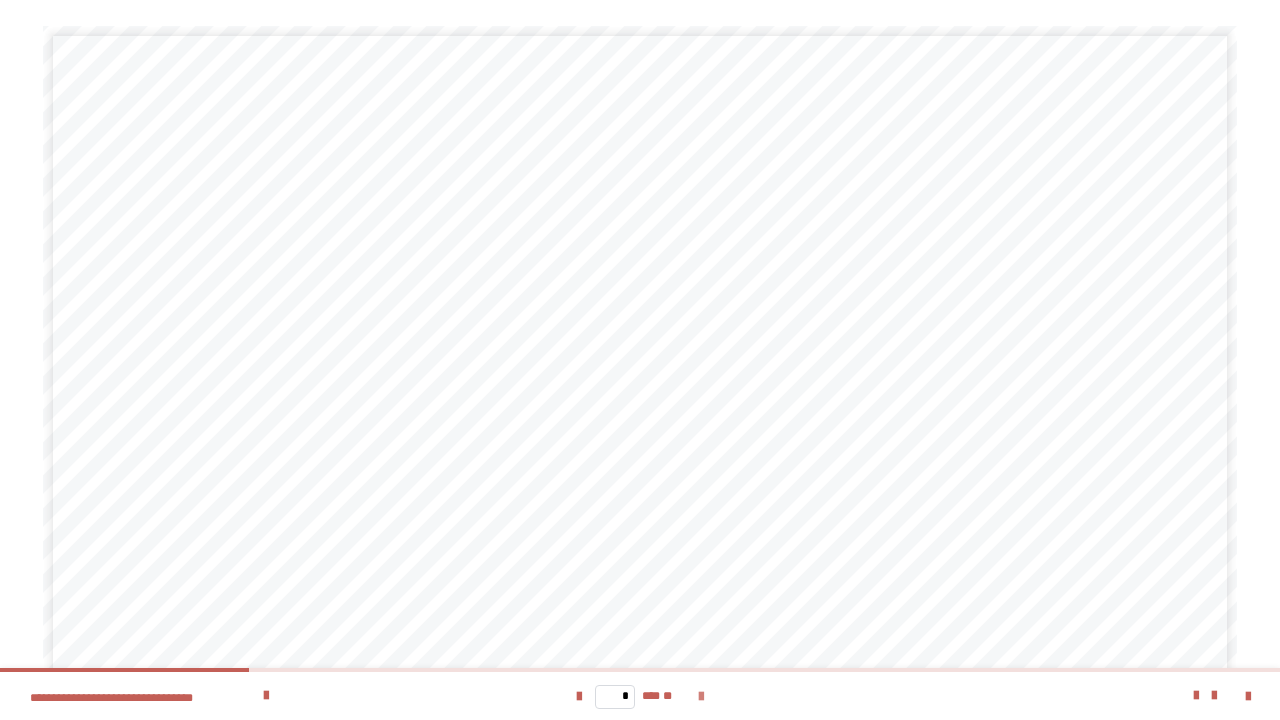 click at bounding box center (701, 697) 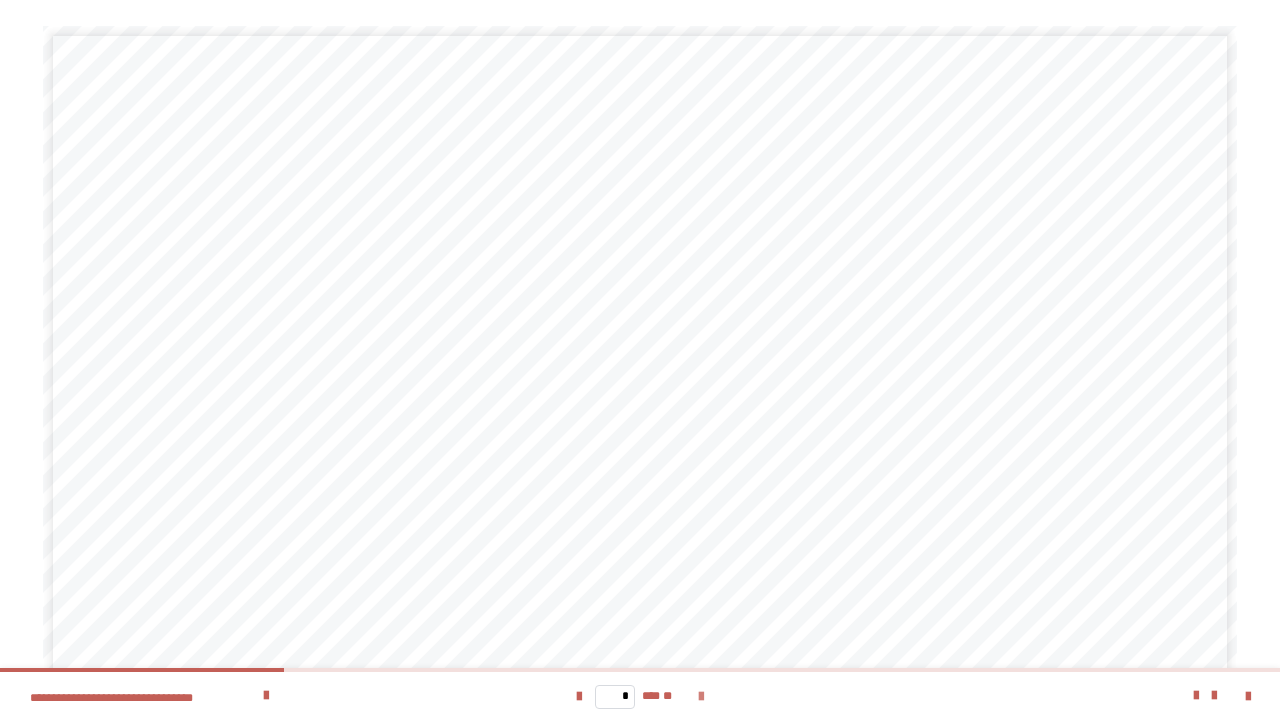 click at bounding box center [701, 697] 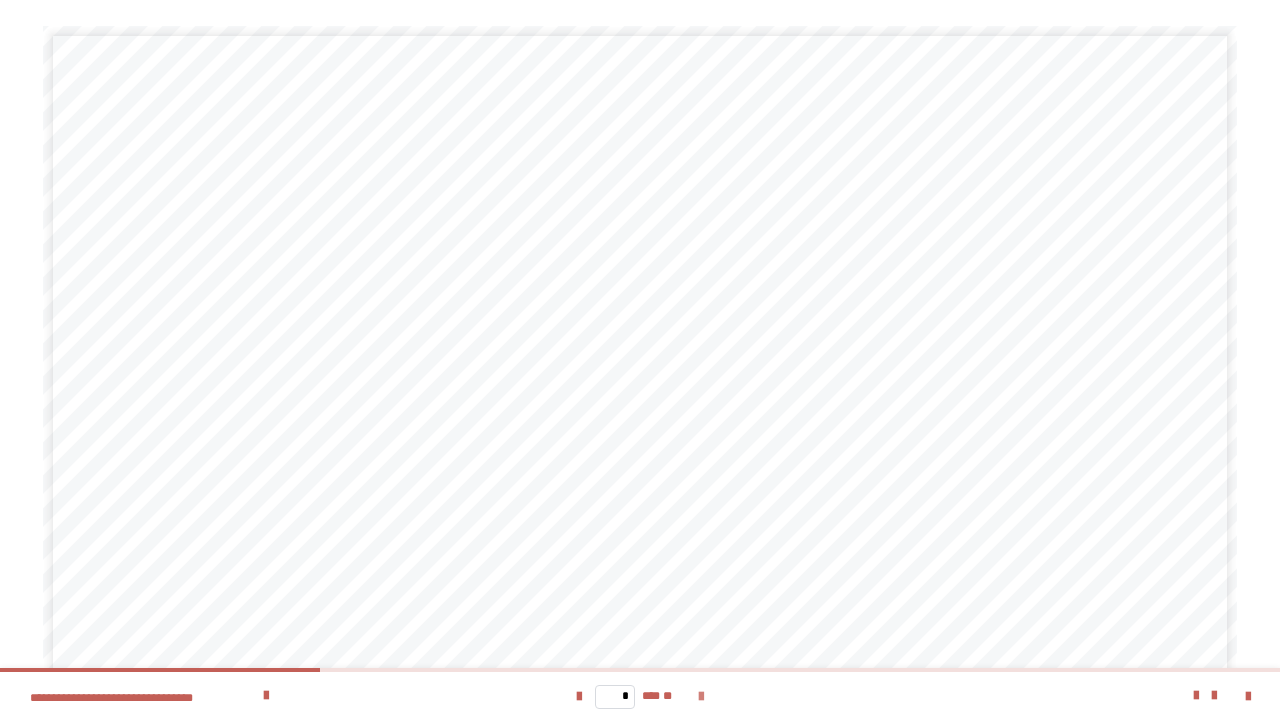 click at bounding box center [701, 697] 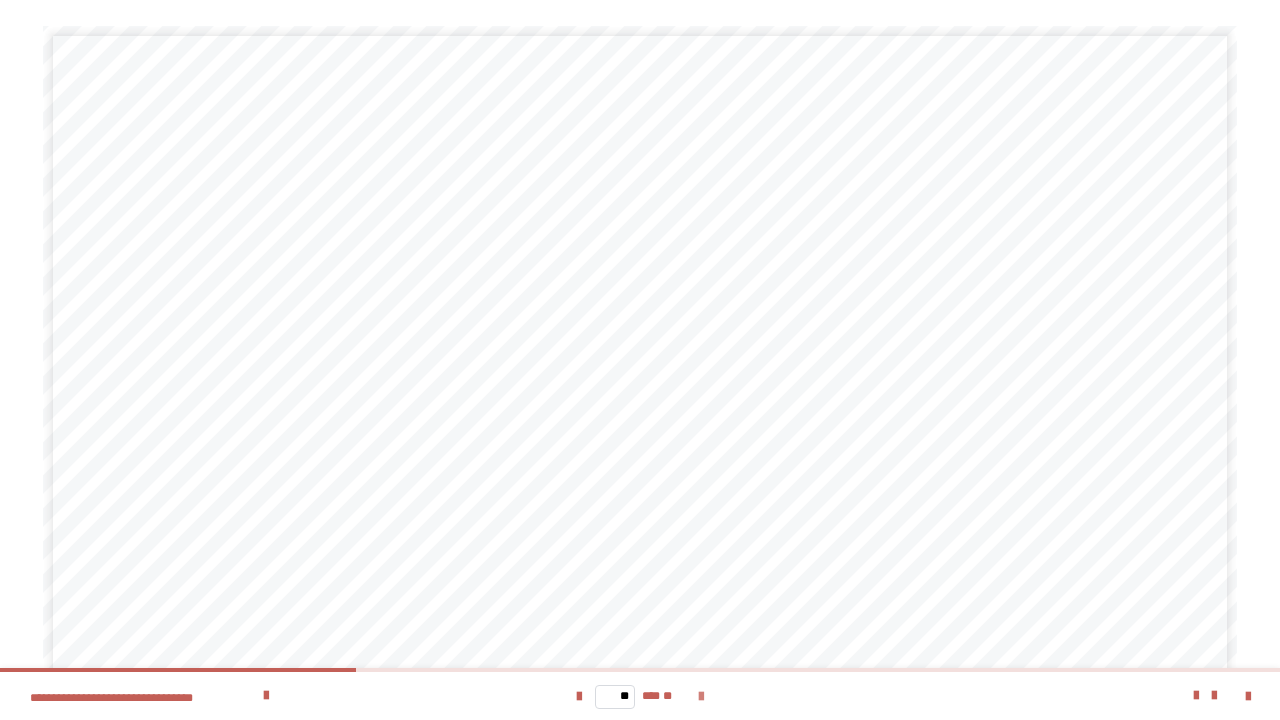 click at bounding box center [701, 697] 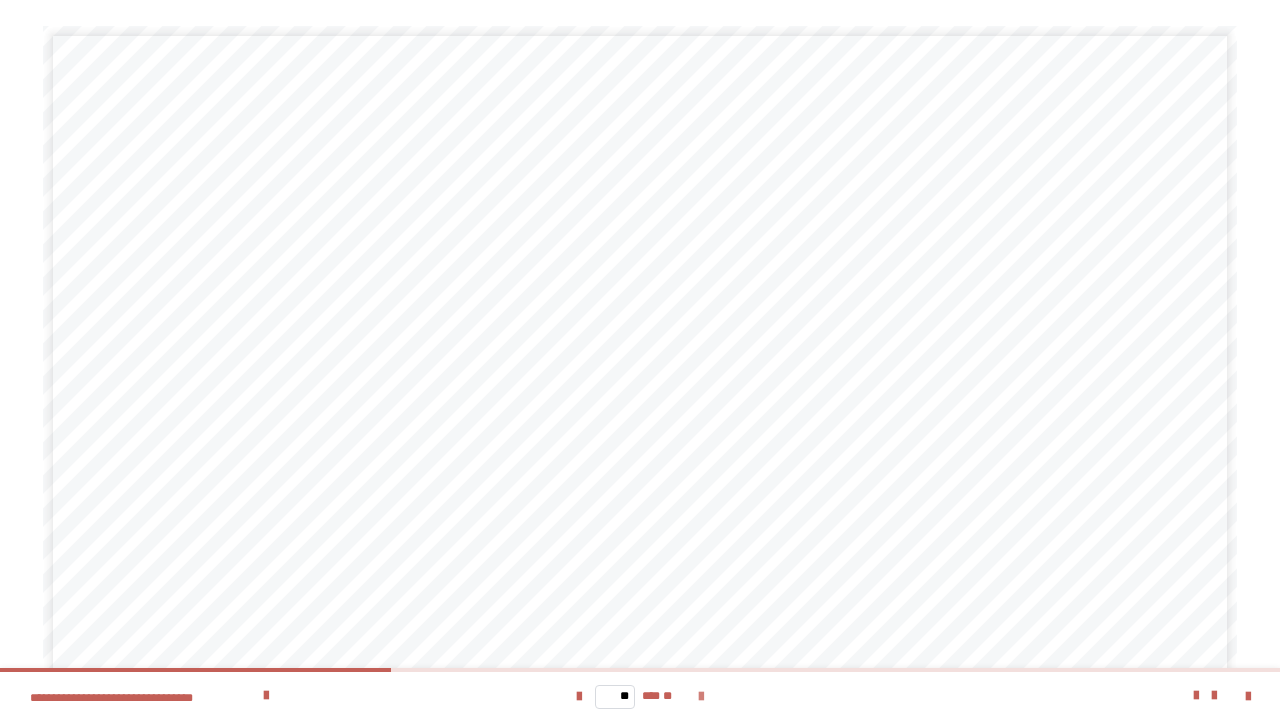 click at bounding box center (701, 697) 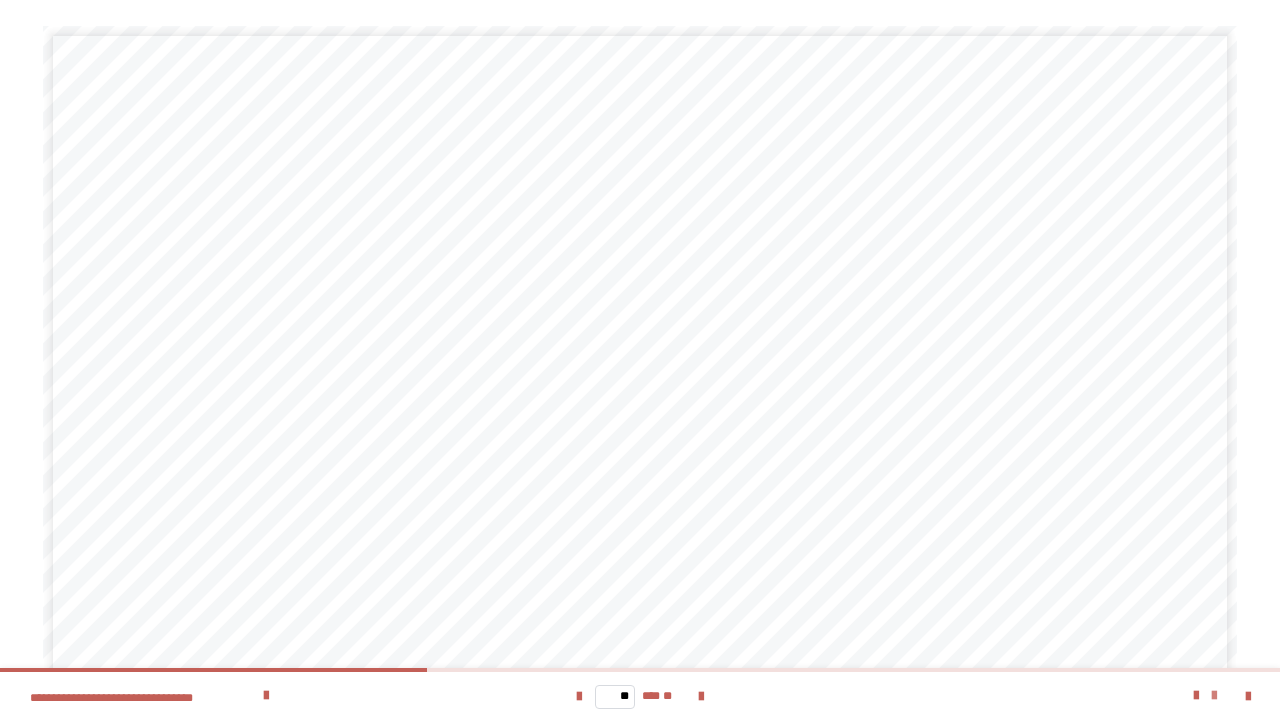 click at bounding box center (1214, 696) 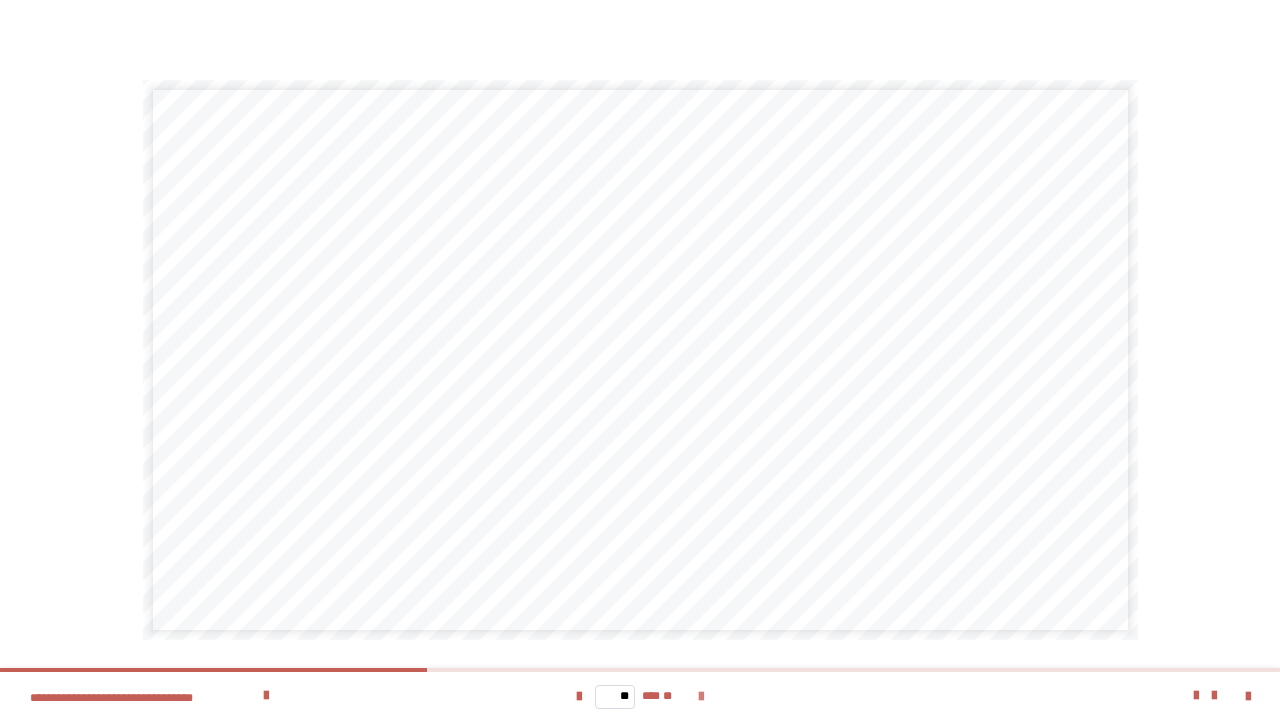 click at bounding box center (701, 697) 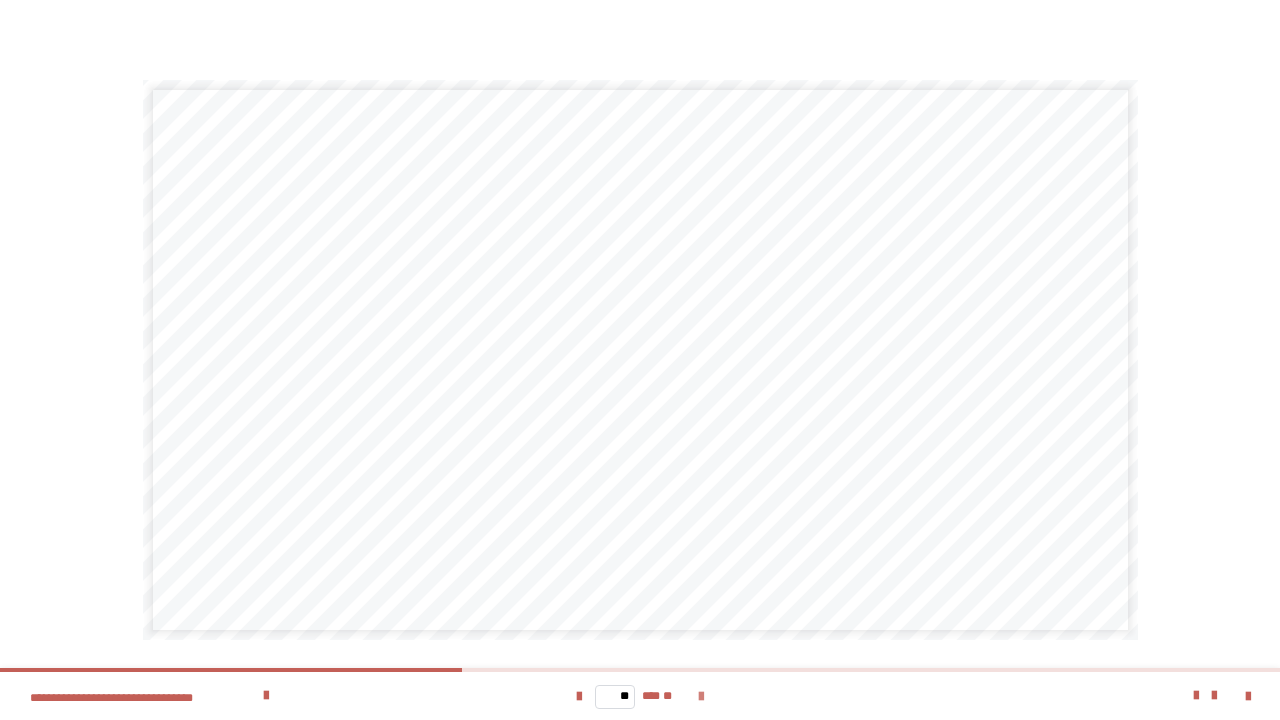 click at bounding box center [701, 697] 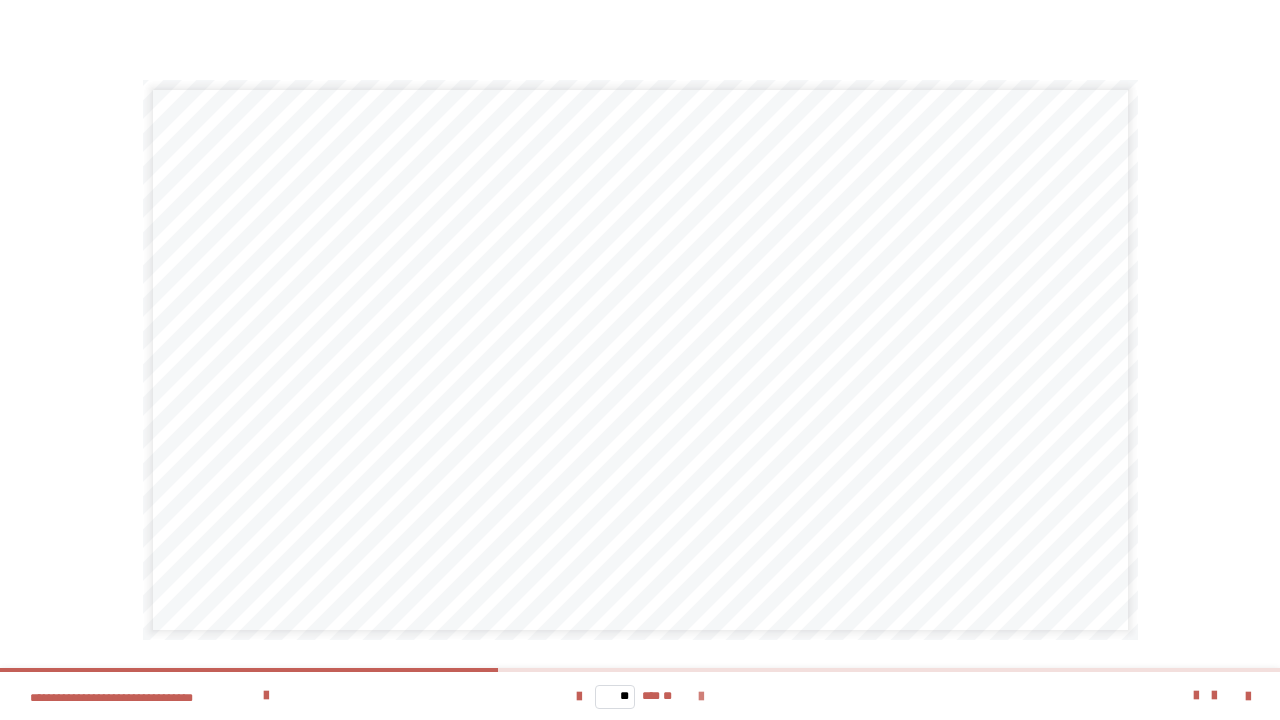 click at bounding box center [701, 697] 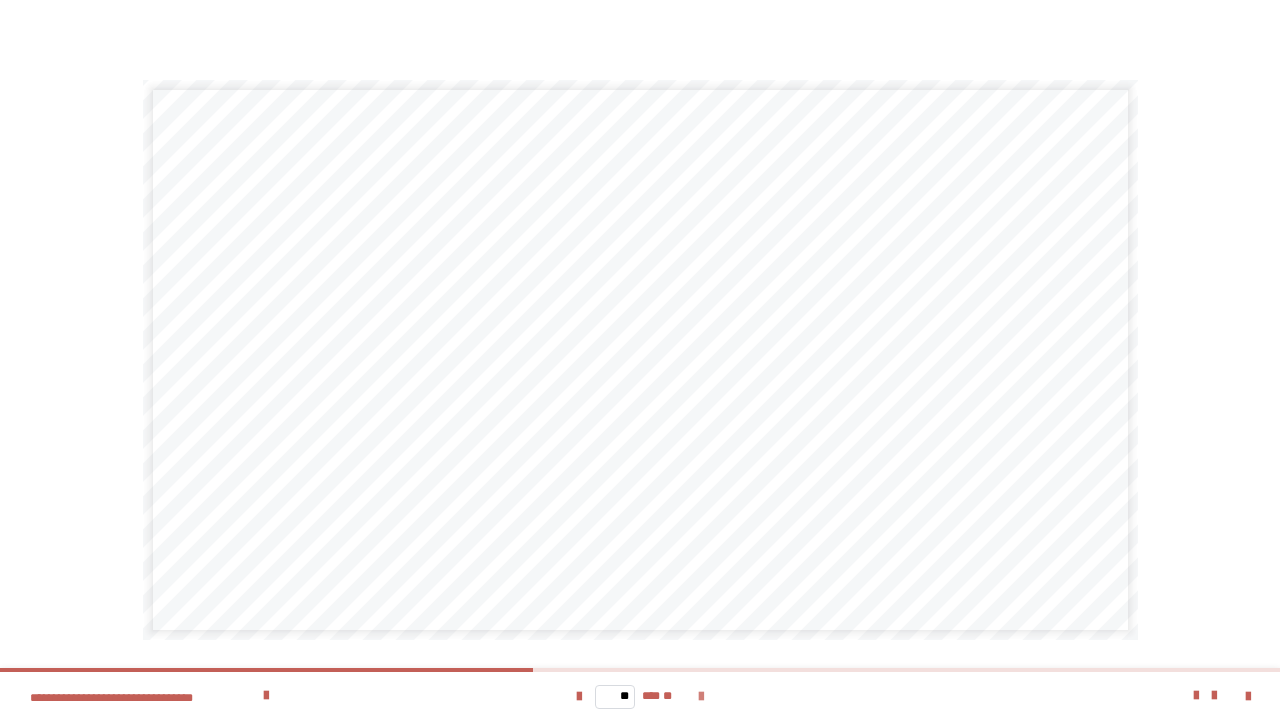 click at bounding box center (701, 697) 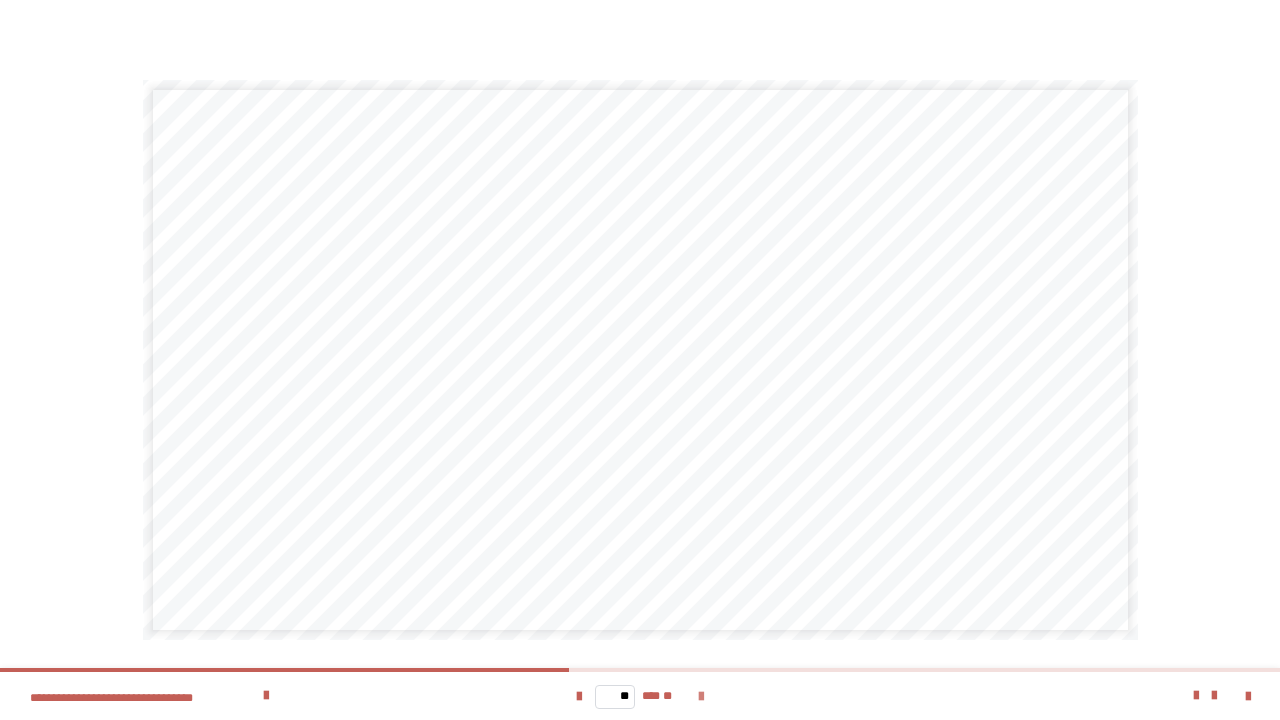 click at bounding box center (701, 697) 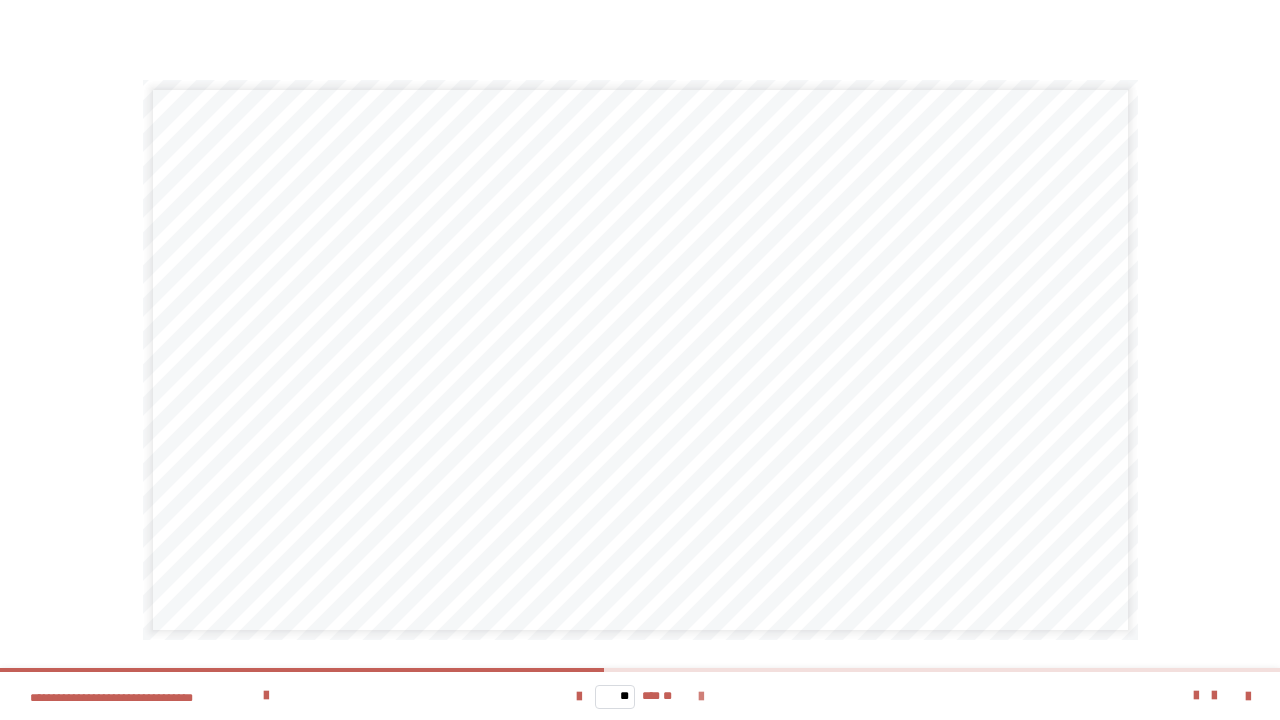click at bounding box center (701, 697) 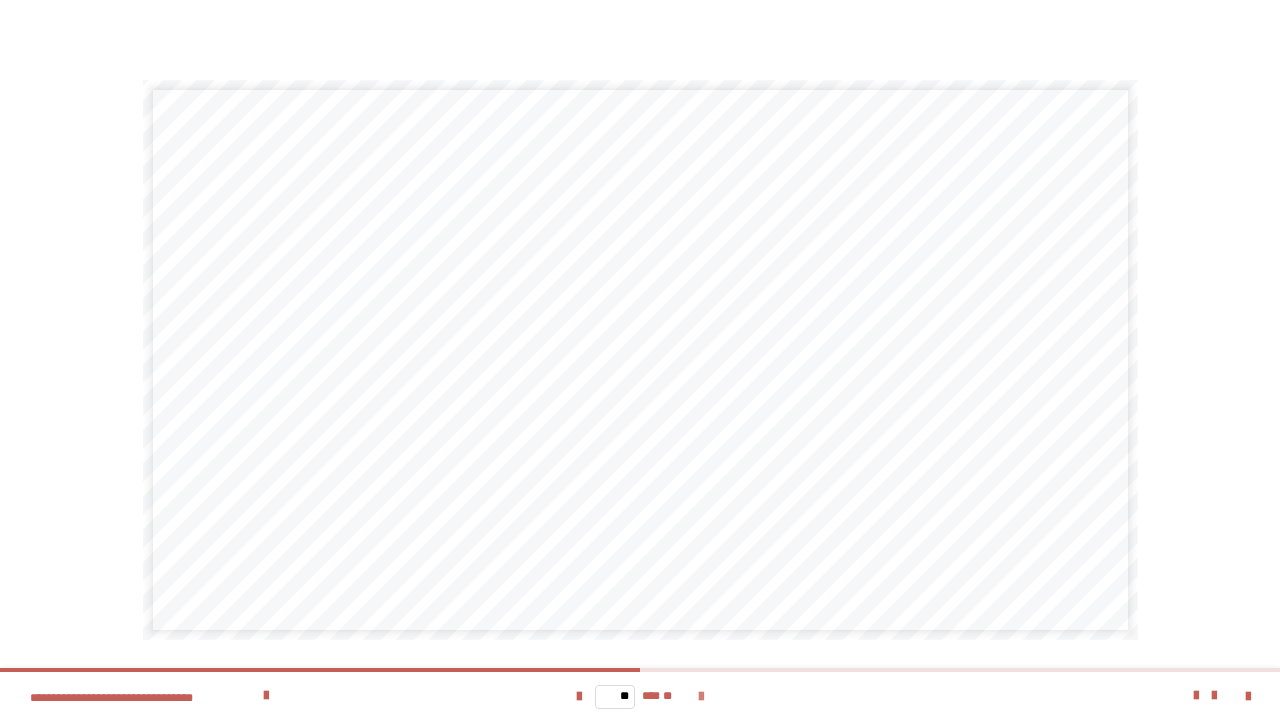 click at bounding box center (701, 697) 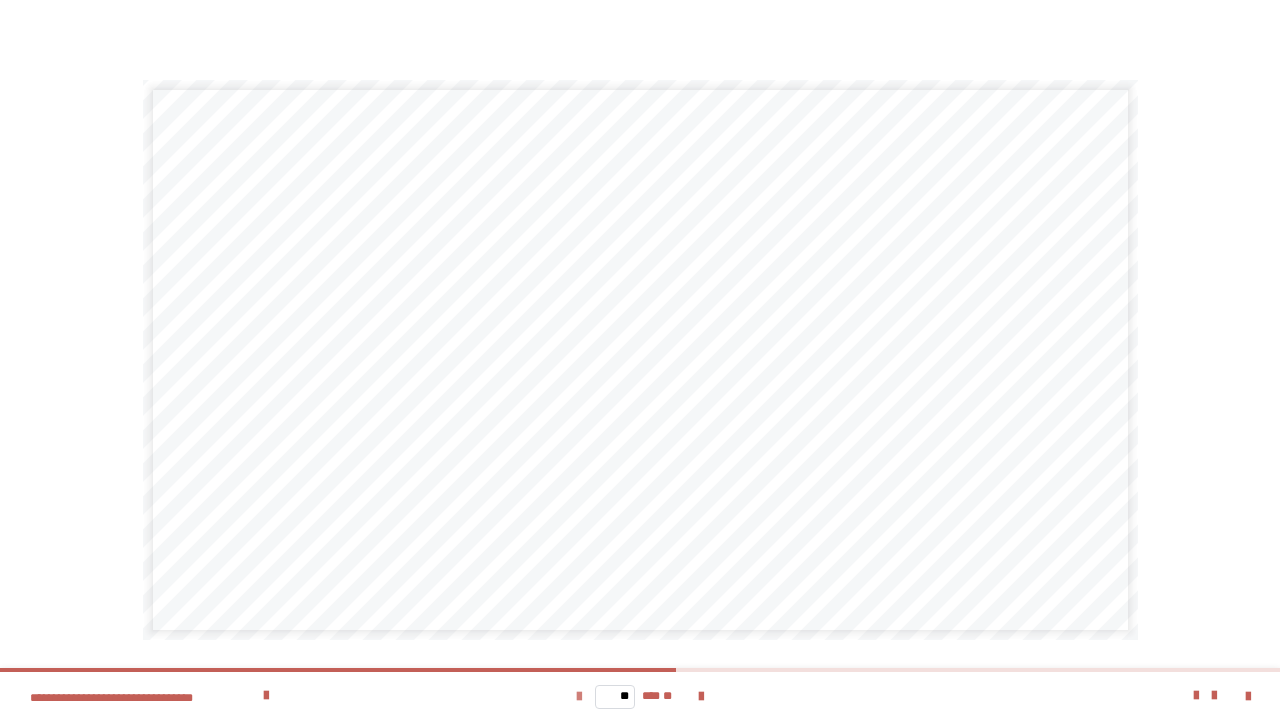 click at bounding box center (579, 697) 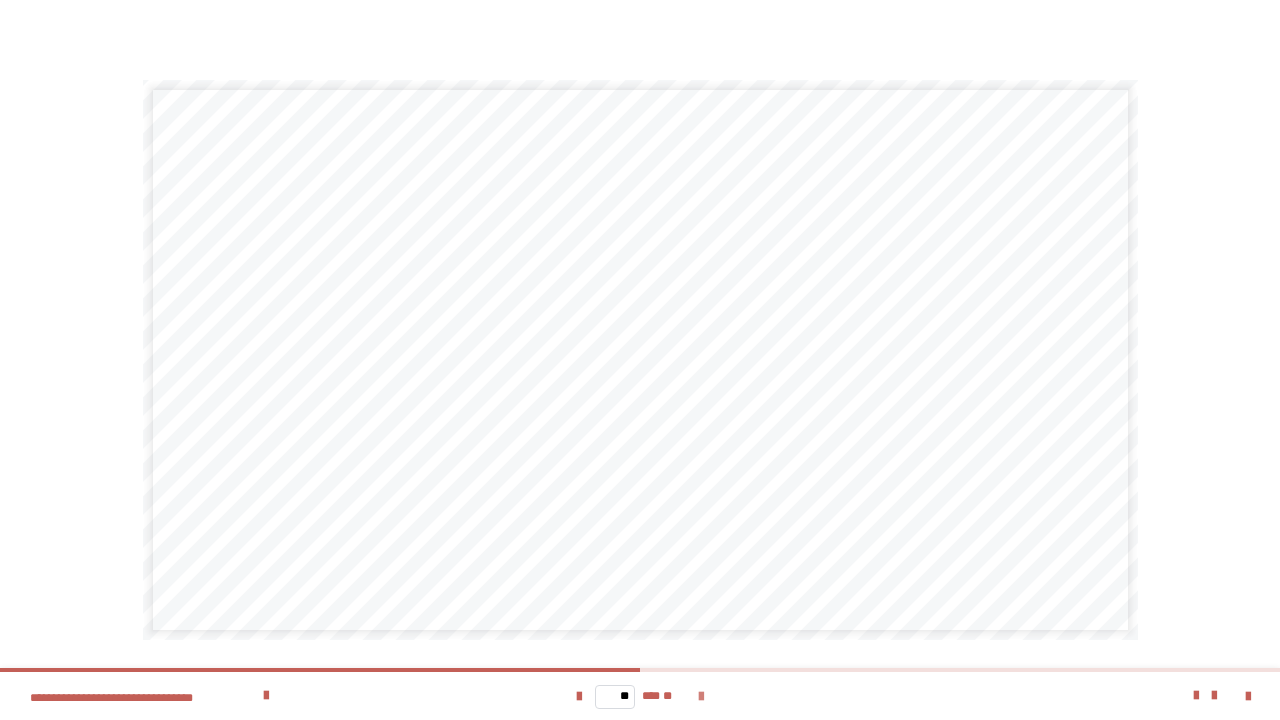 click at bounding box center (701, 697) 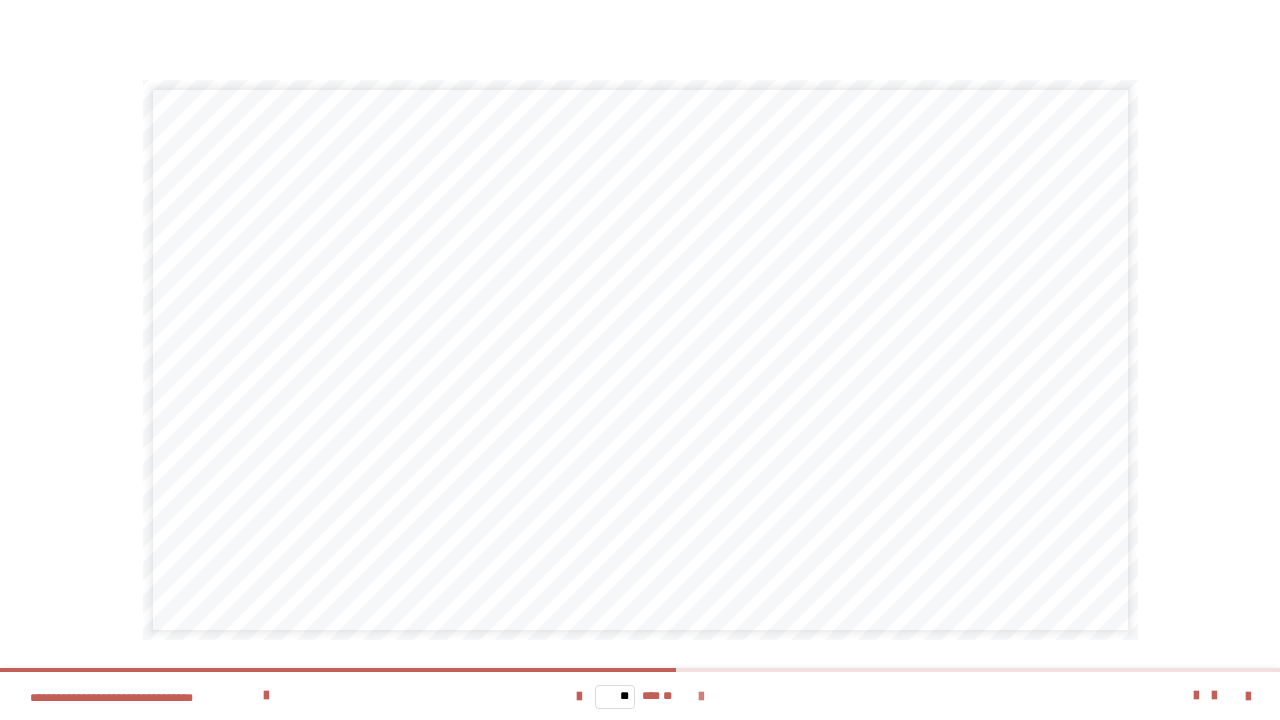 click at bounding box center [701, 697] 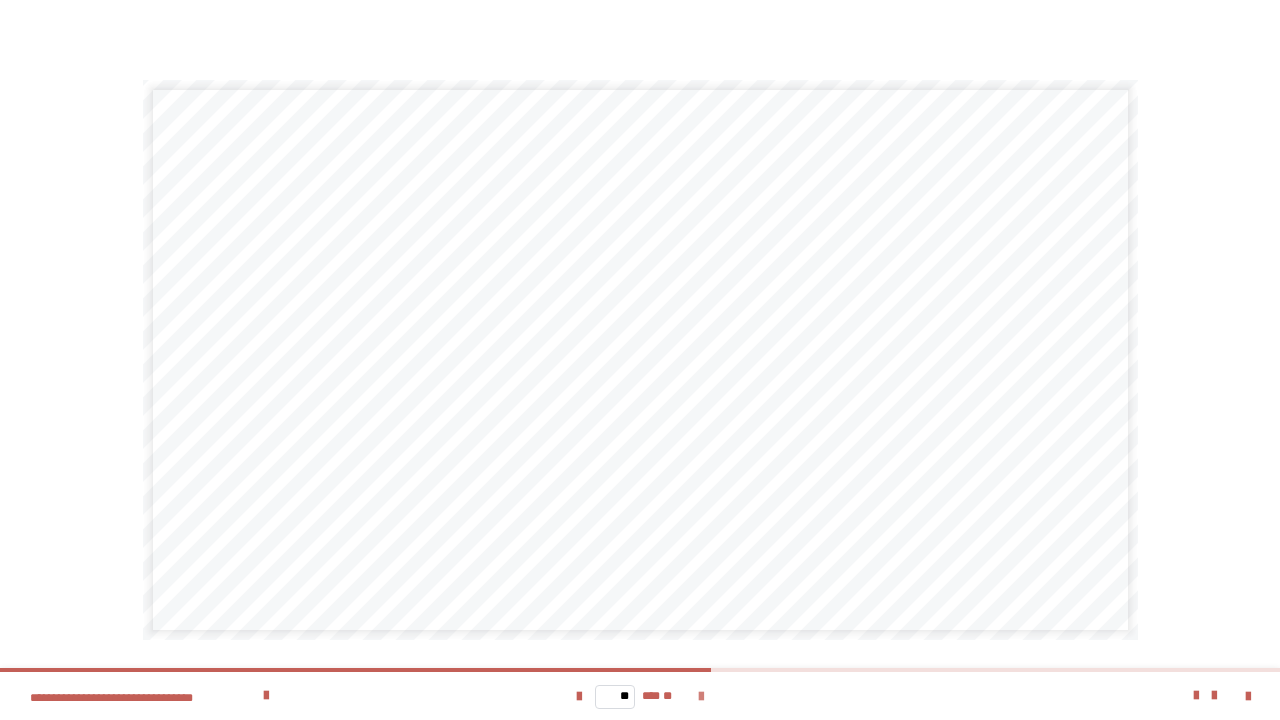 click at bounding box center (701, 697) 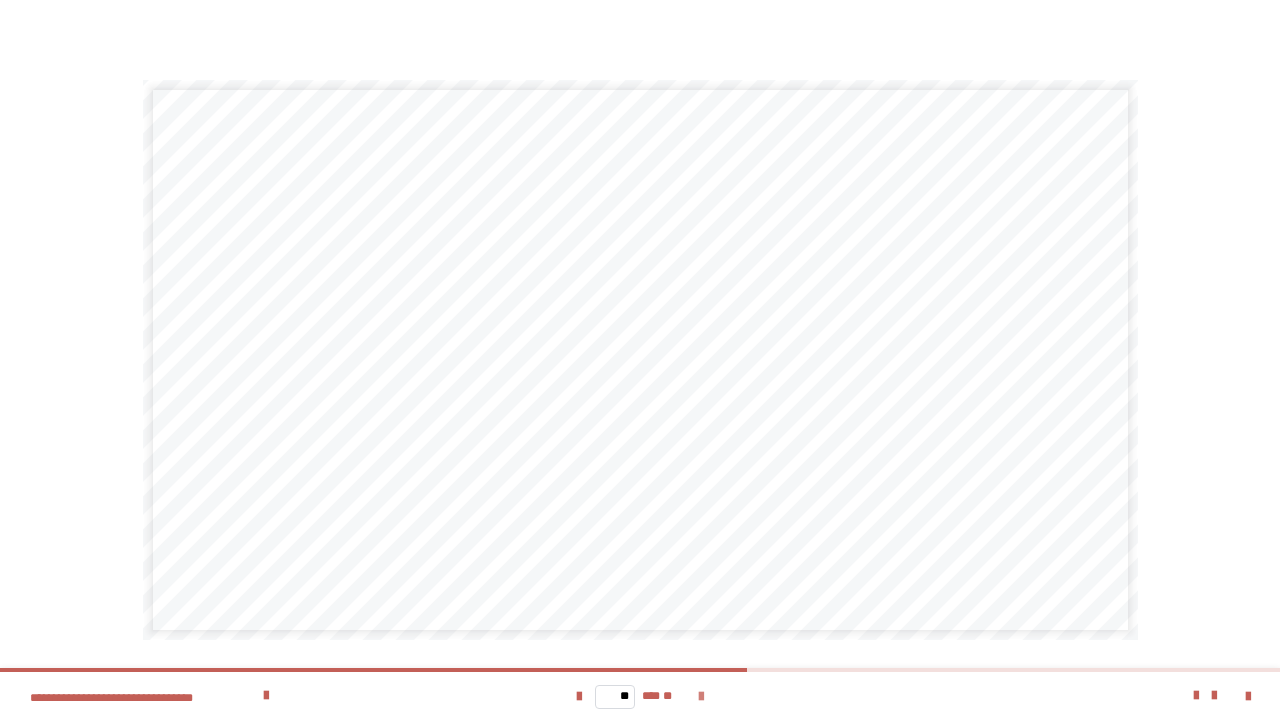 click at bounding box center (701, 697) 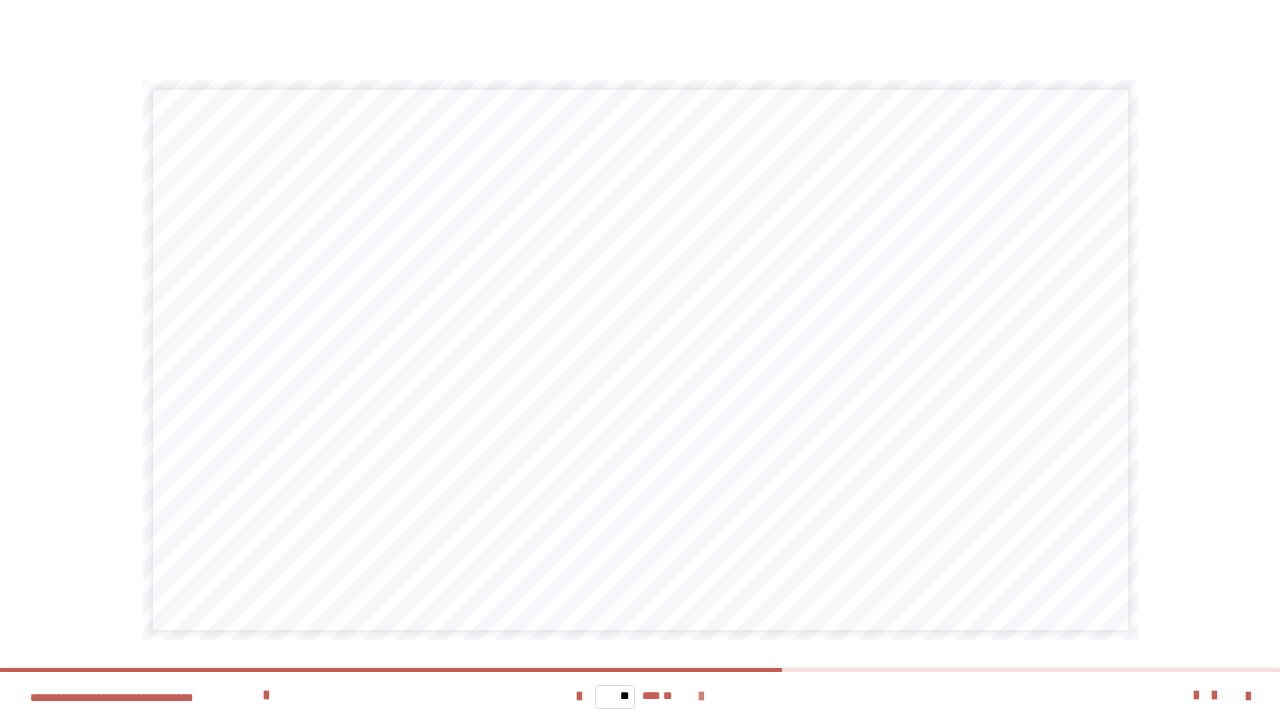 click at bounding box center (701, 697) 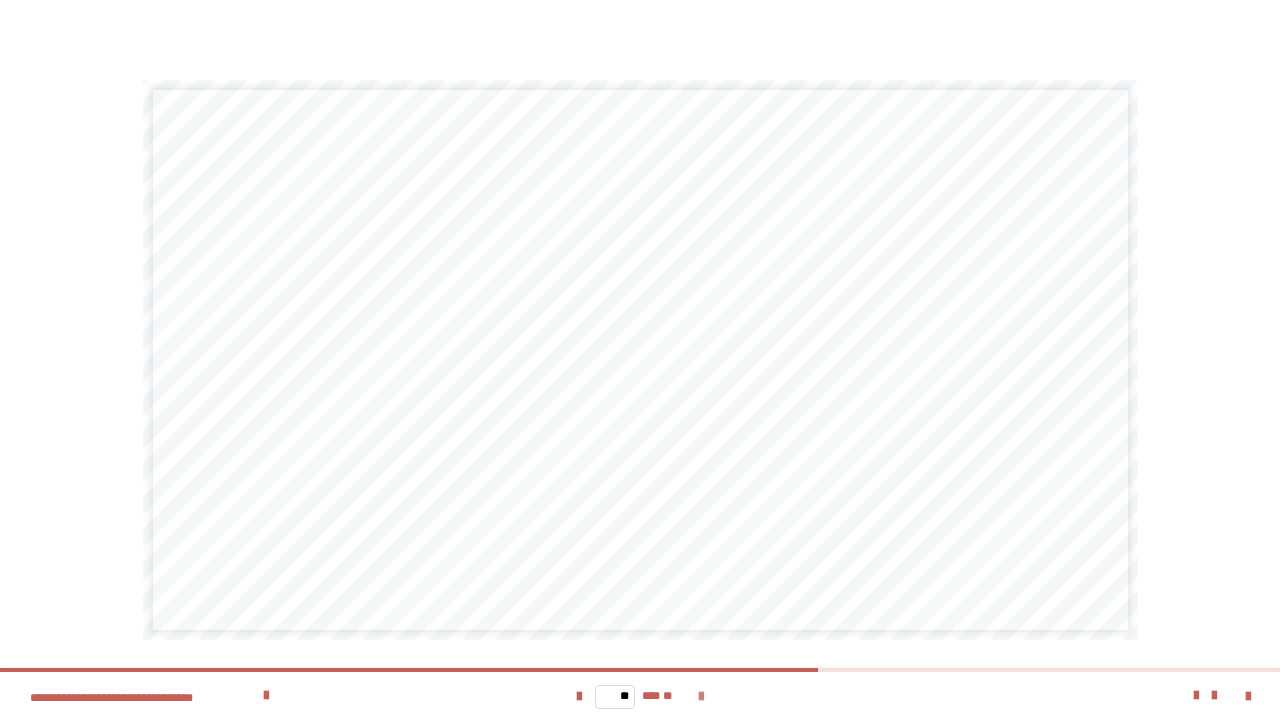 click at bounding box center [701, 697] 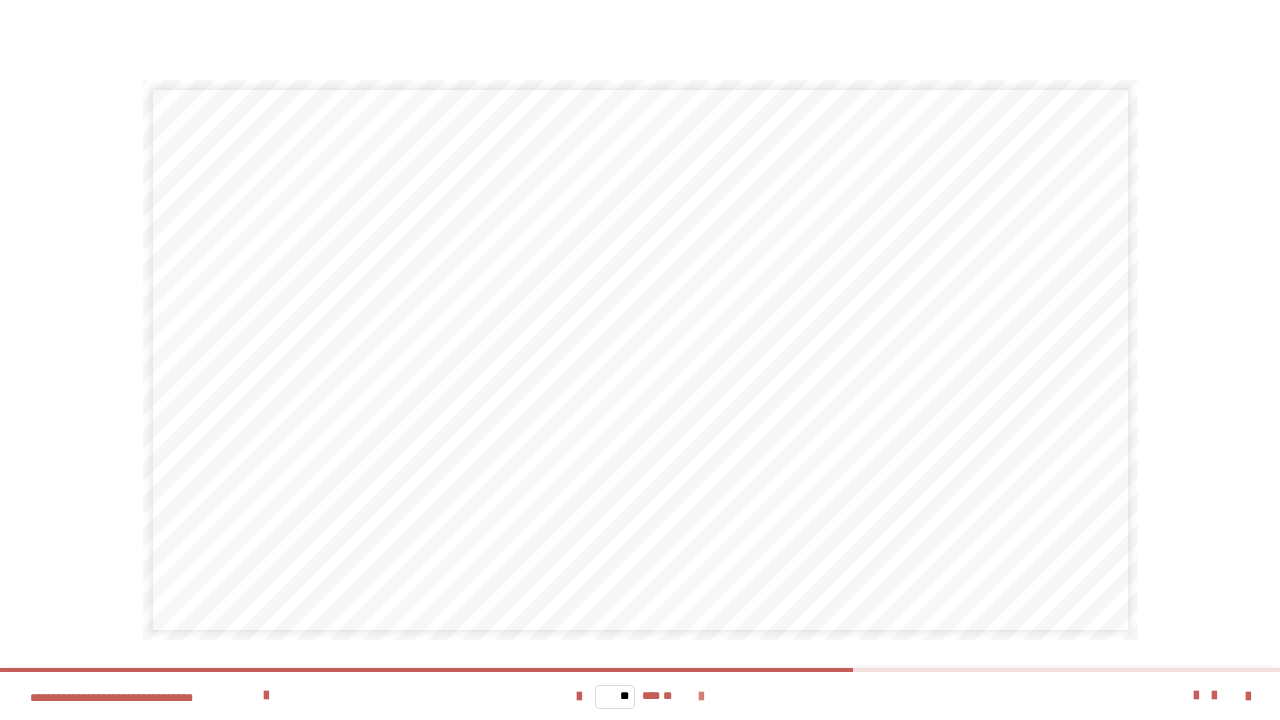 click at bounding box center [701, 697] 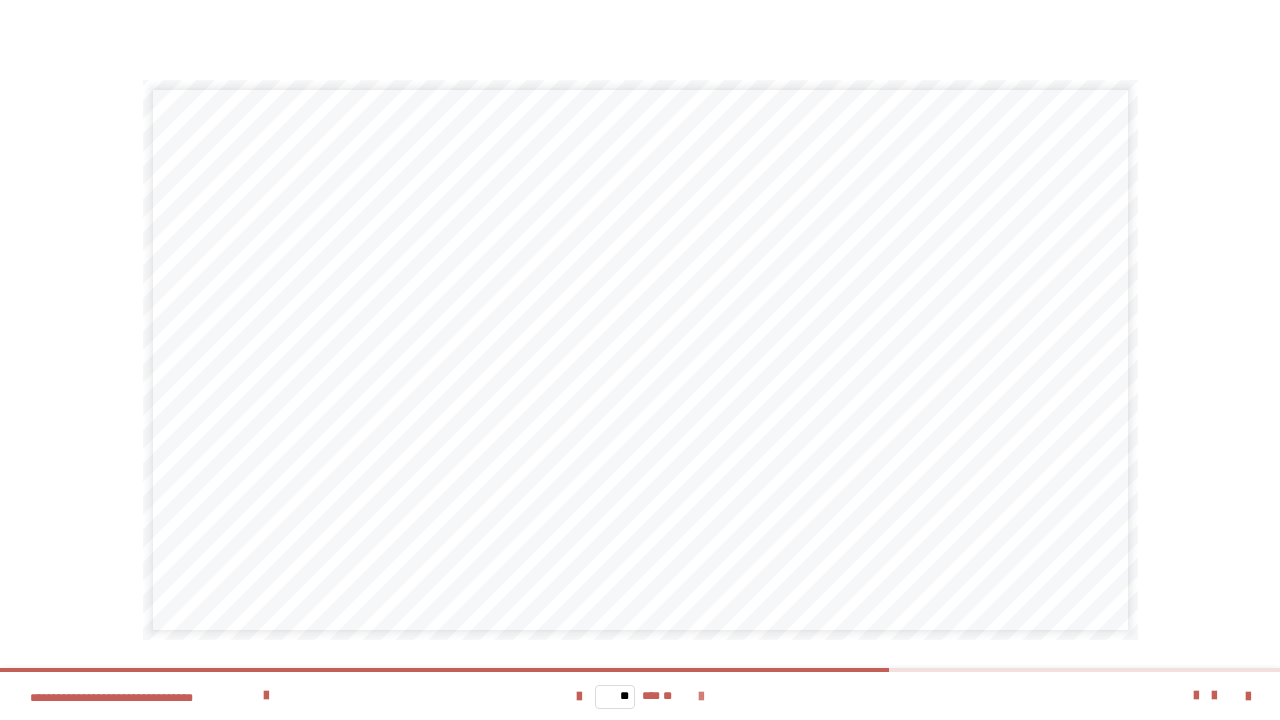 click at bounding box center [701, 697] 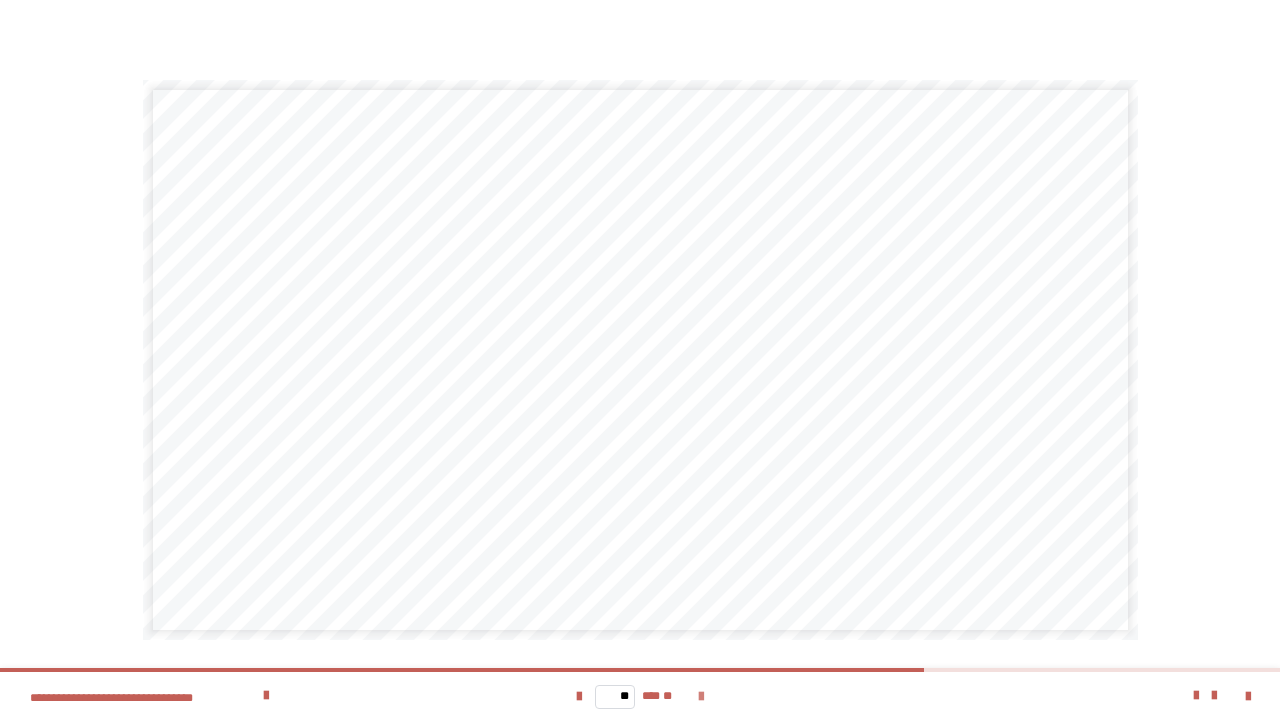 click at bounding box center [701, 697] 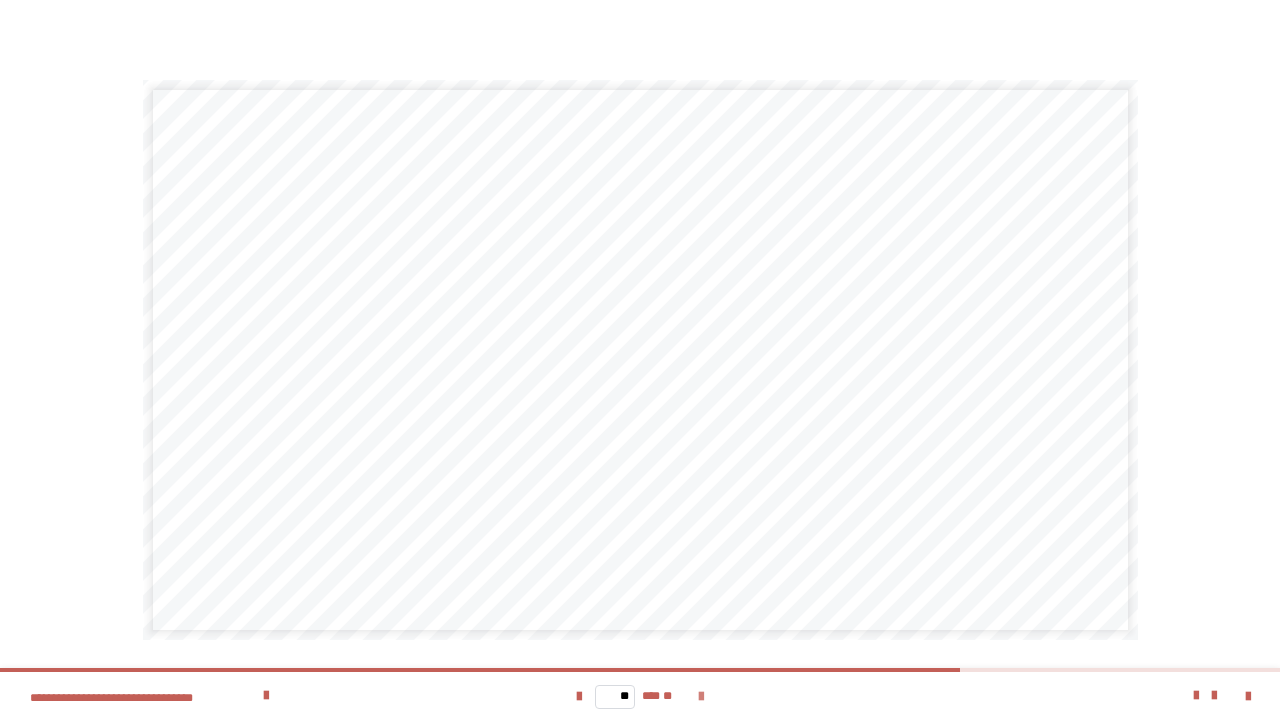 click at bounding box center [701, 697] 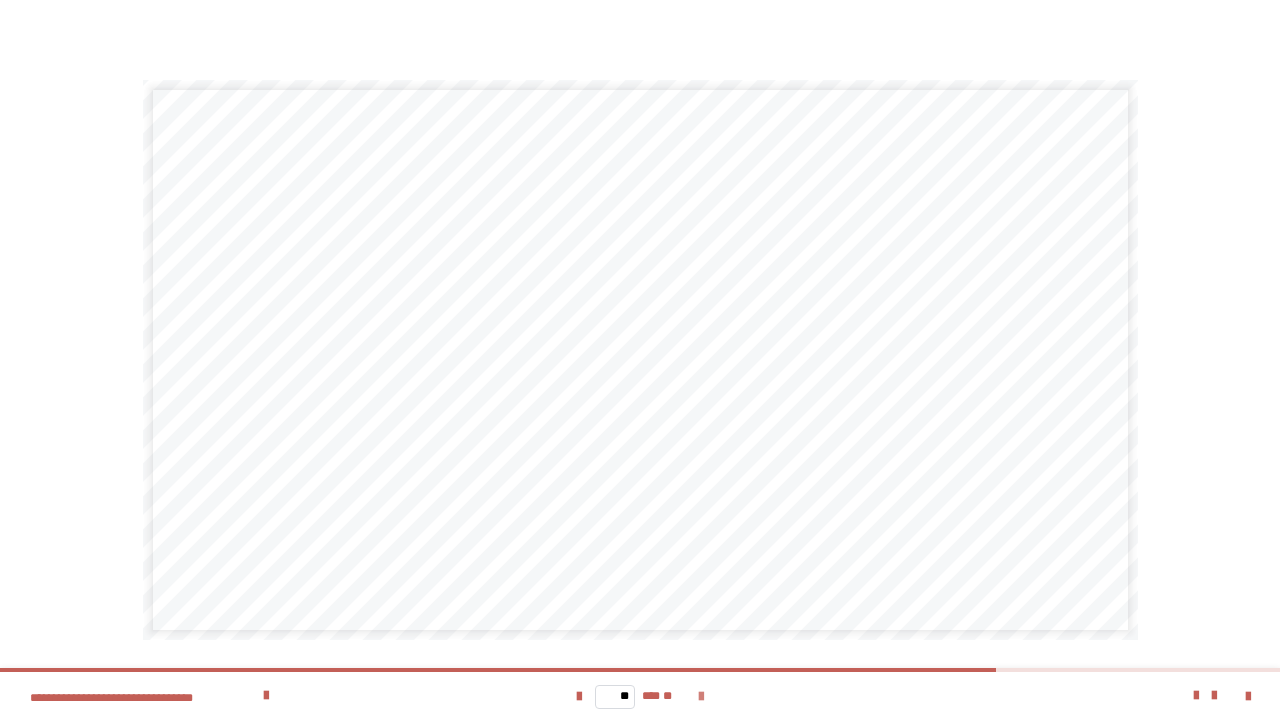 click at bounding box center (701, 697) 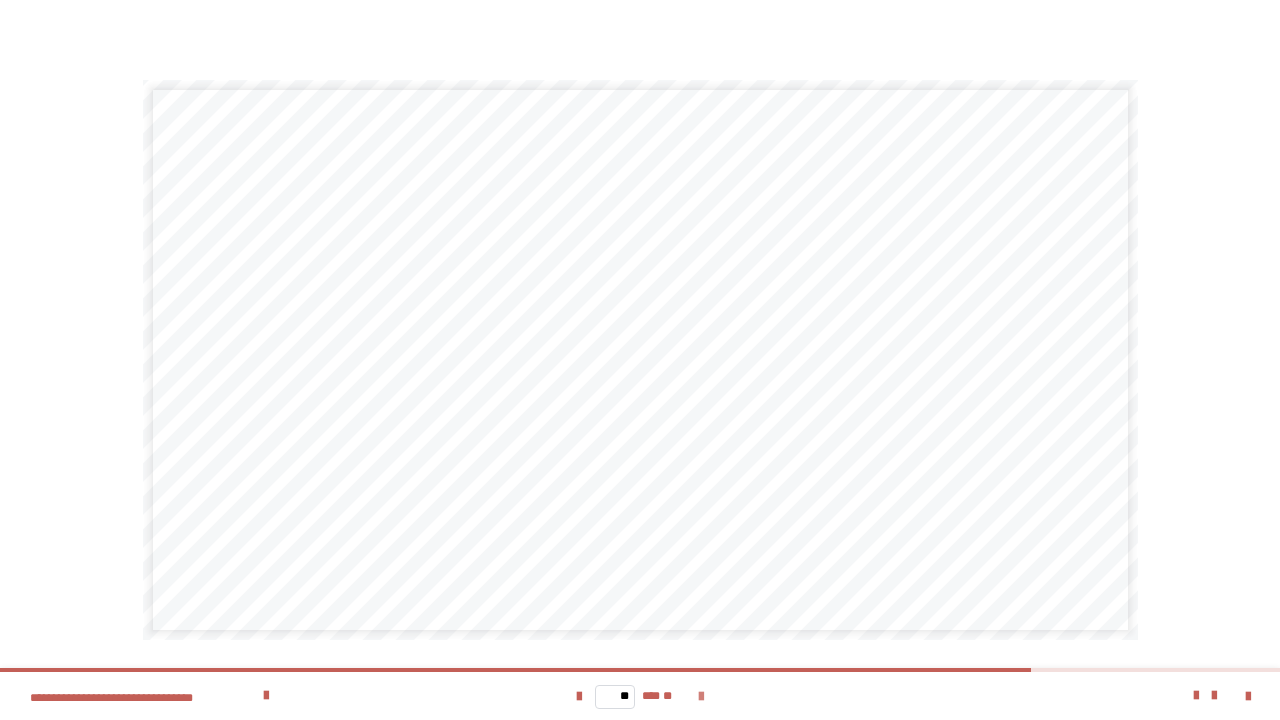 click at bounding box center [701, 697] 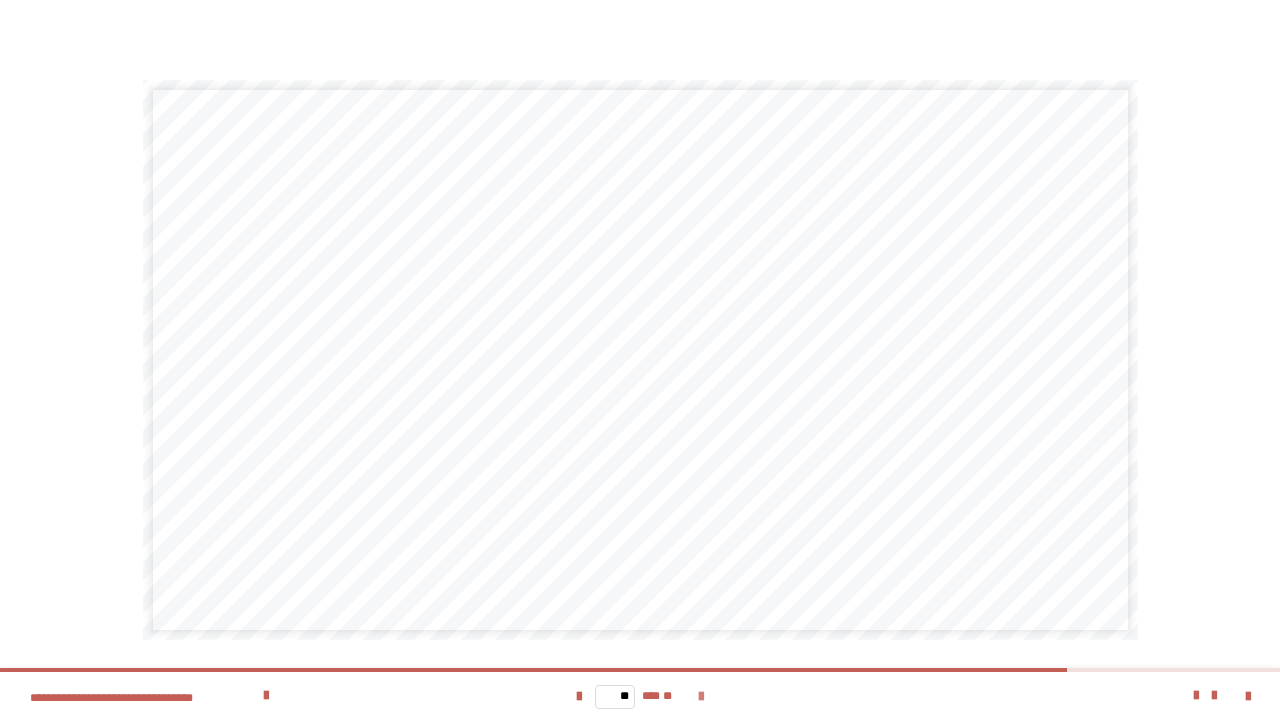 click at bounding box center [701, 697] 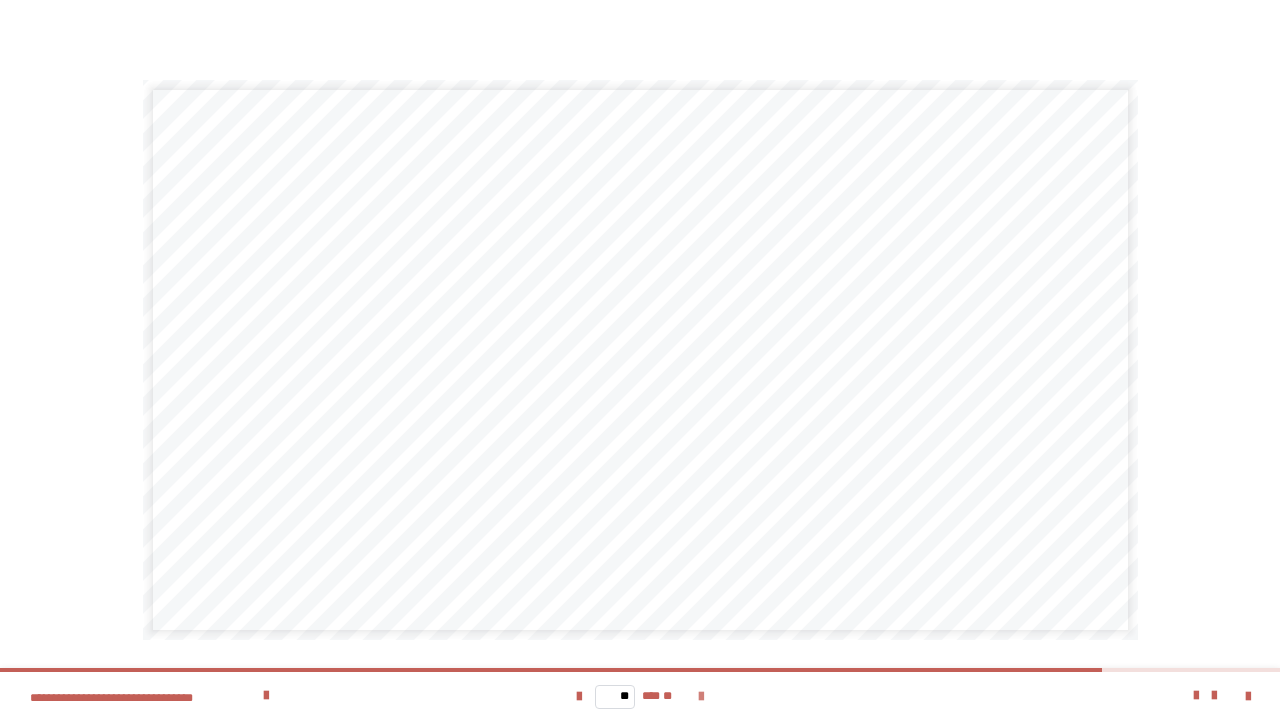 click at bounding box center (701, 697) 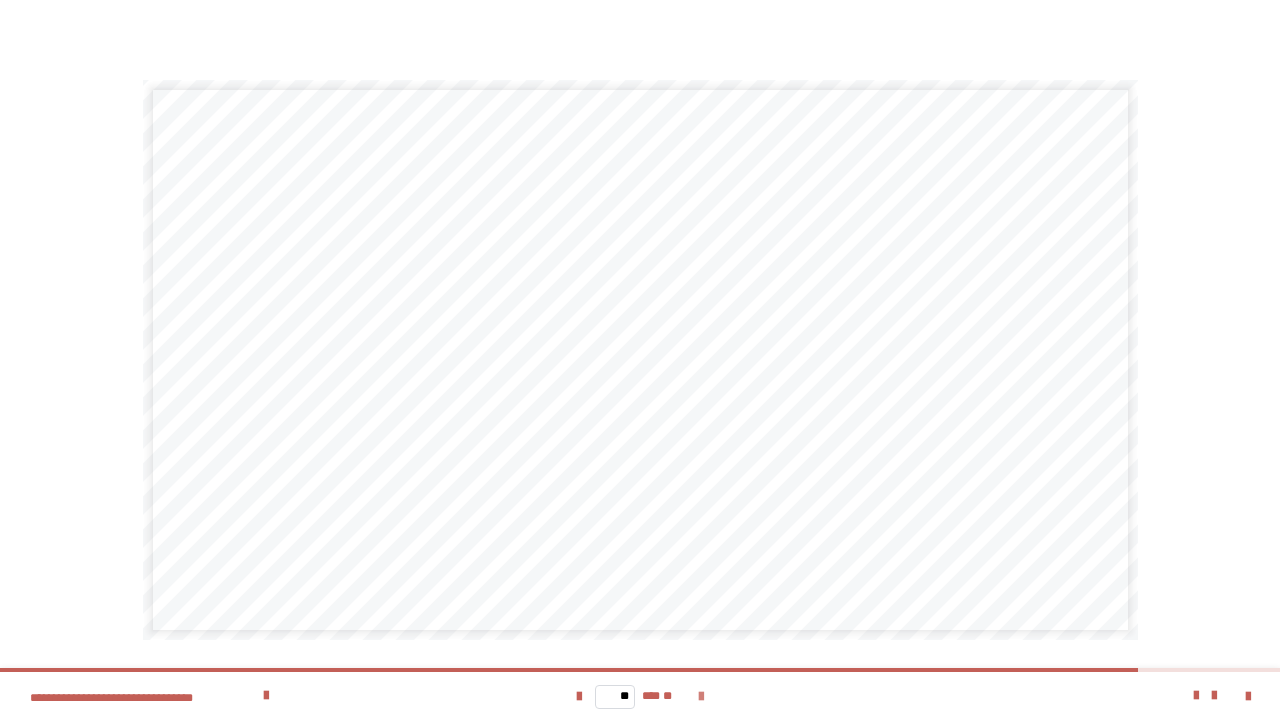 click at bounding box center [701, 697] 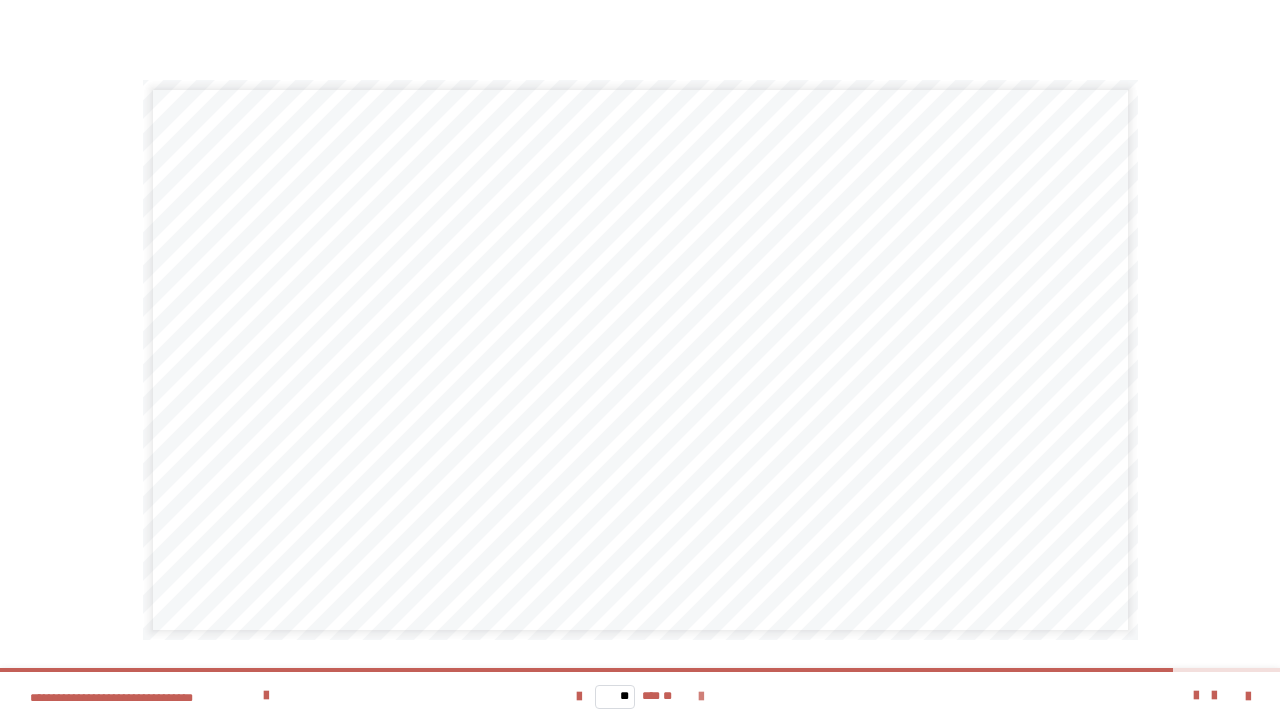 click at bounding box center (701, 697) 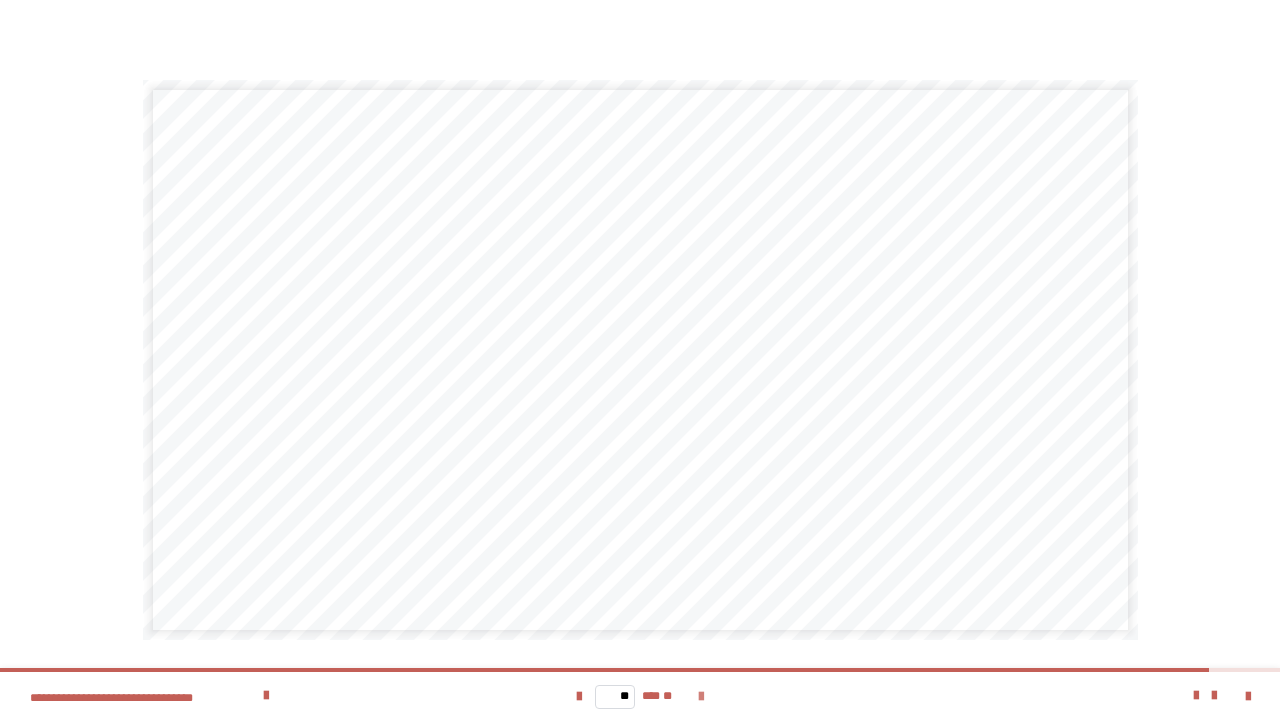 click at bounding box center [701, 697] 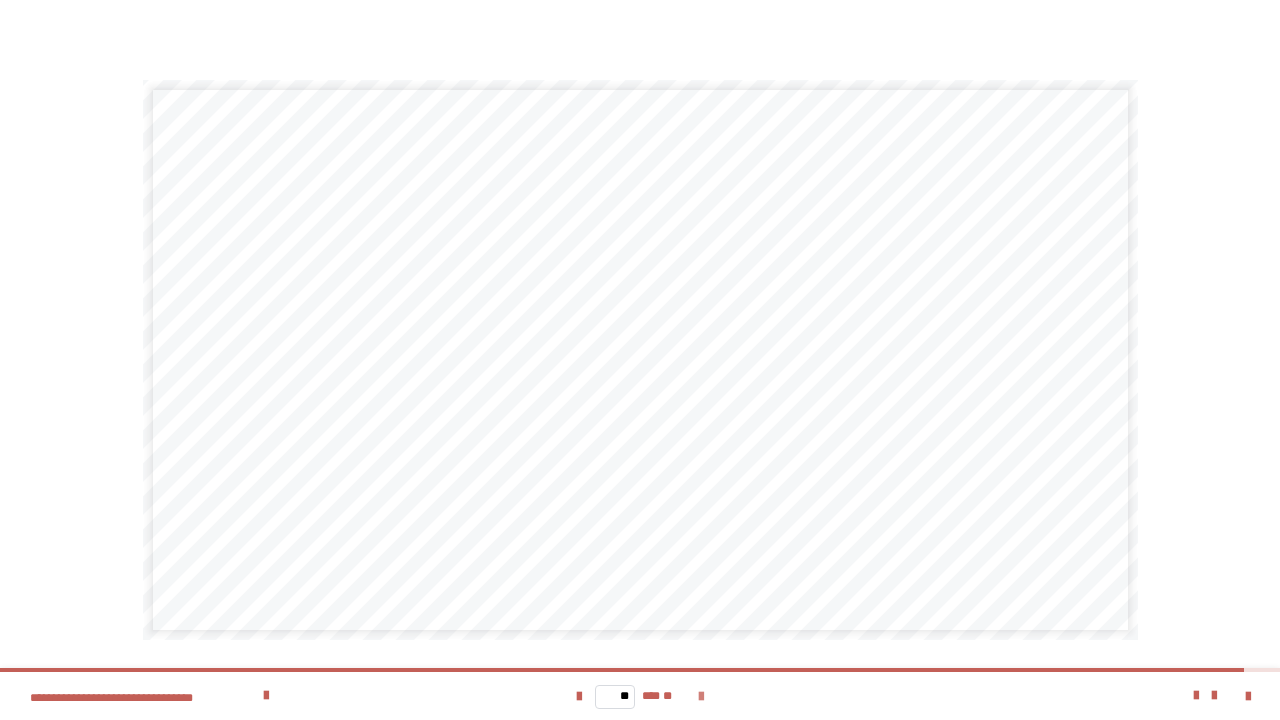 click at bounding box center [701, 697] 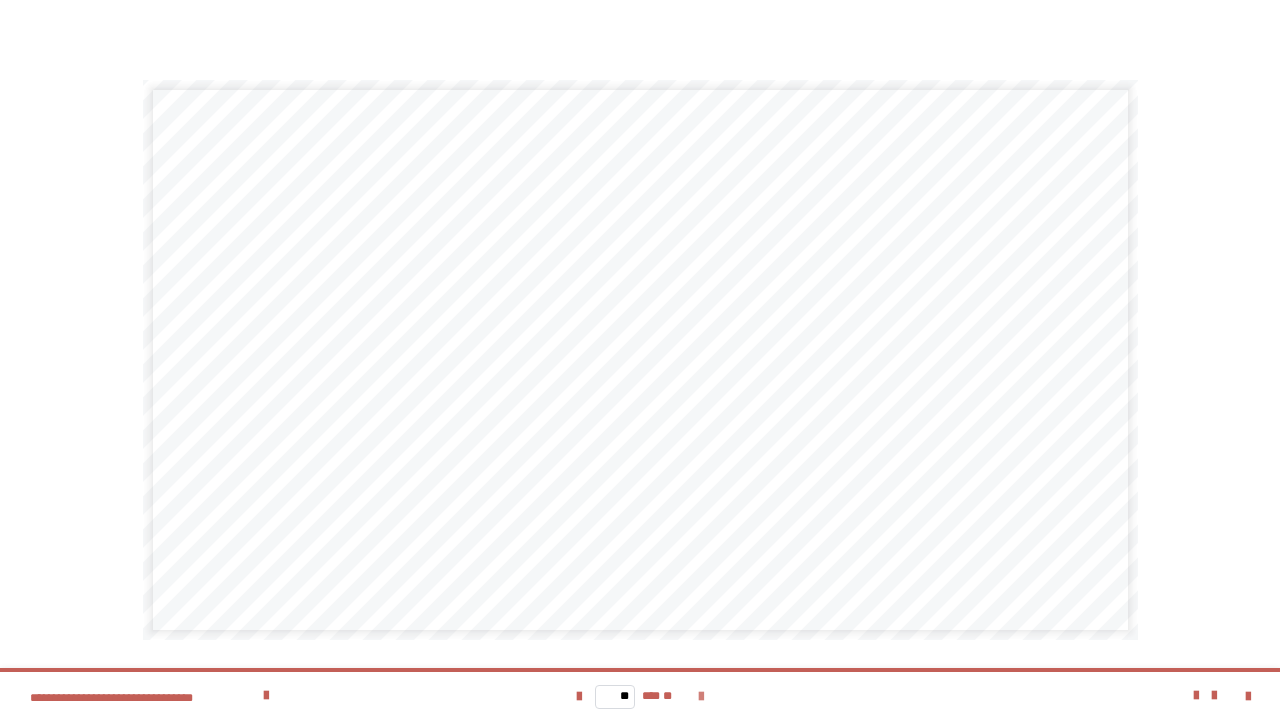 click on "** *** **" at bounding box center (640, 696) 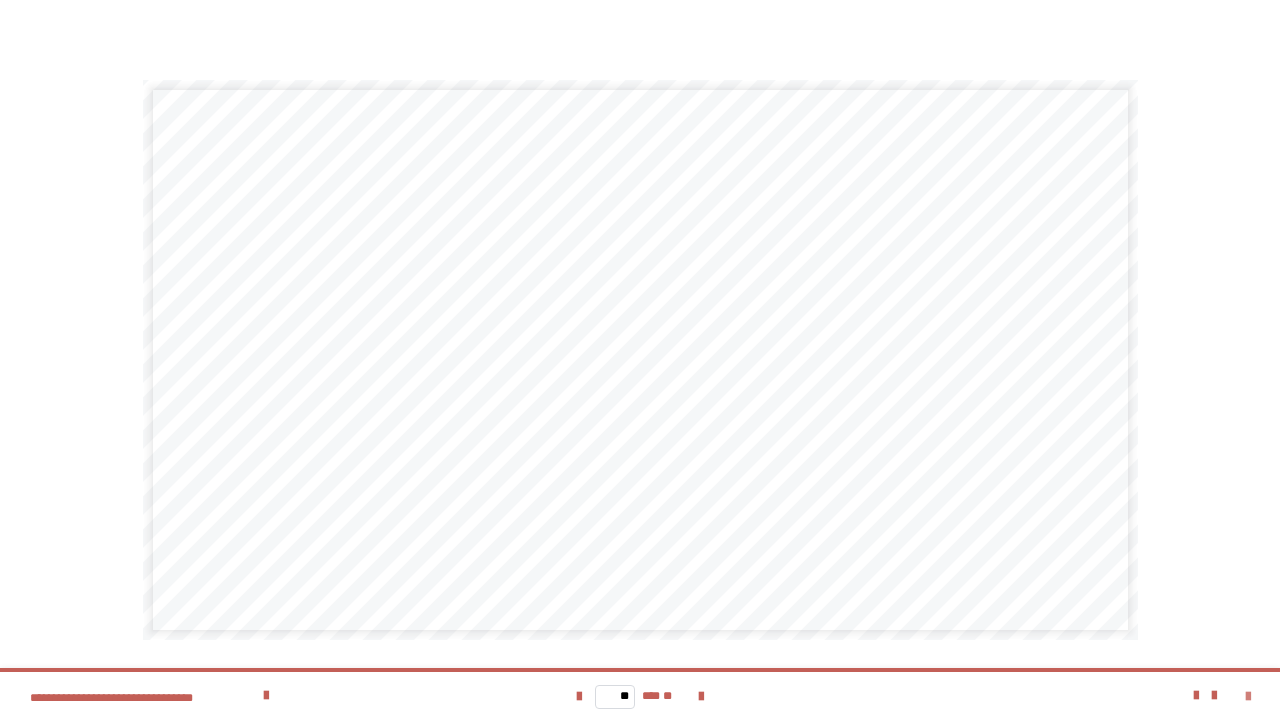 click at bounding box center [1248, 697] 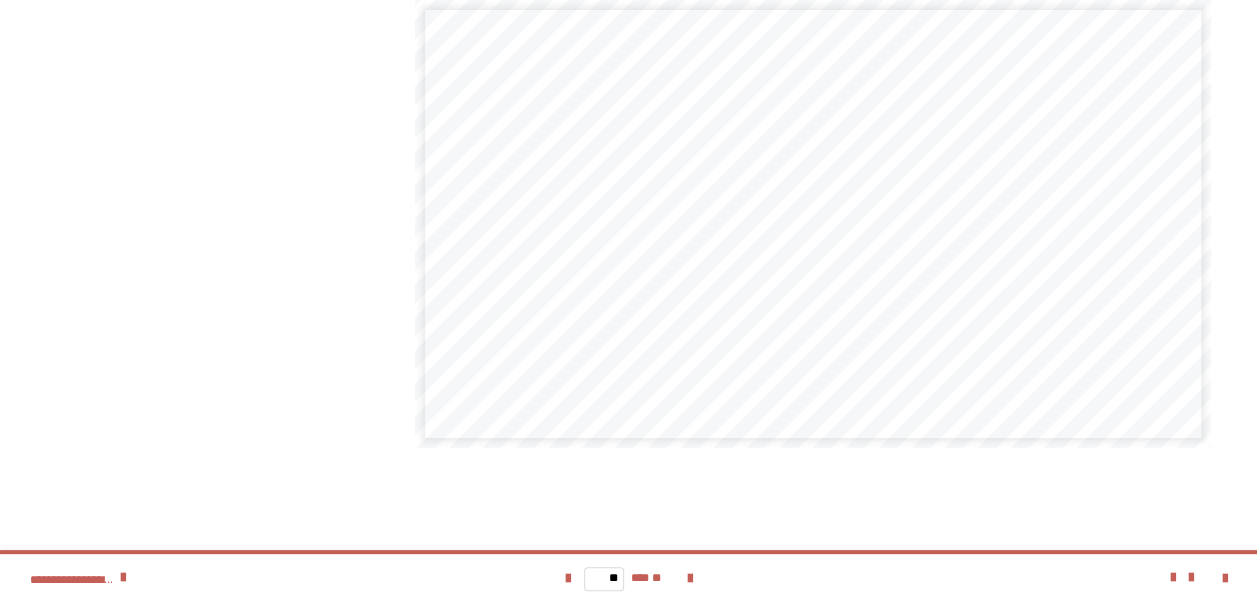 click on "*******" at bounding box center (58, 417) 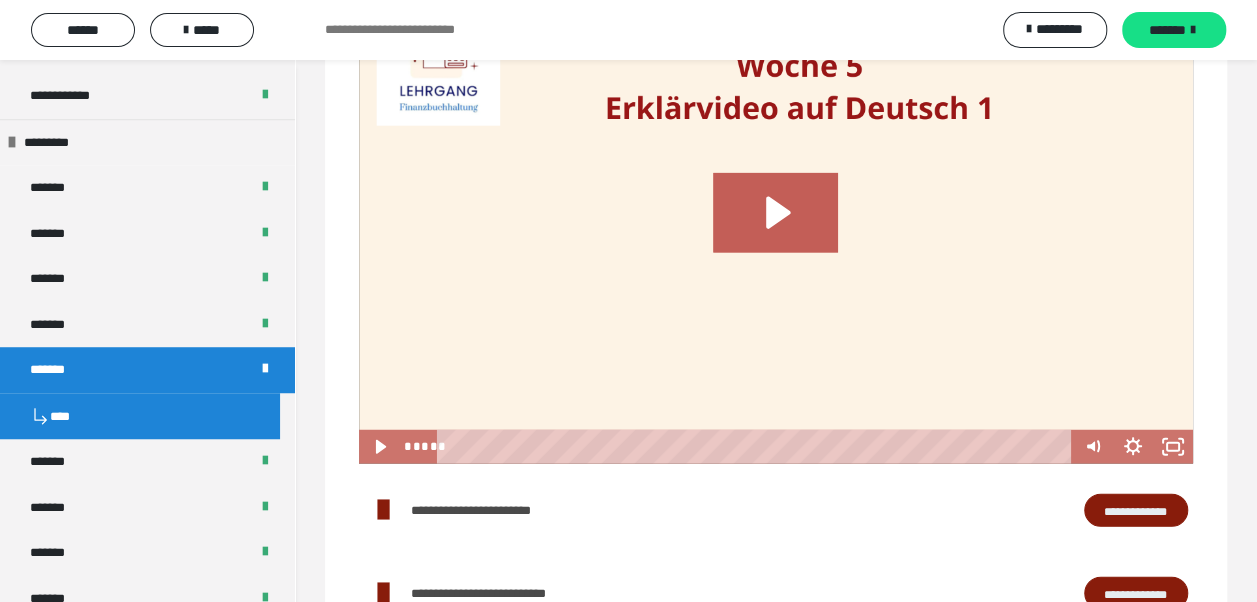 scroll, scrollTop: 2600, scrollLeft: 0, axis: vertical 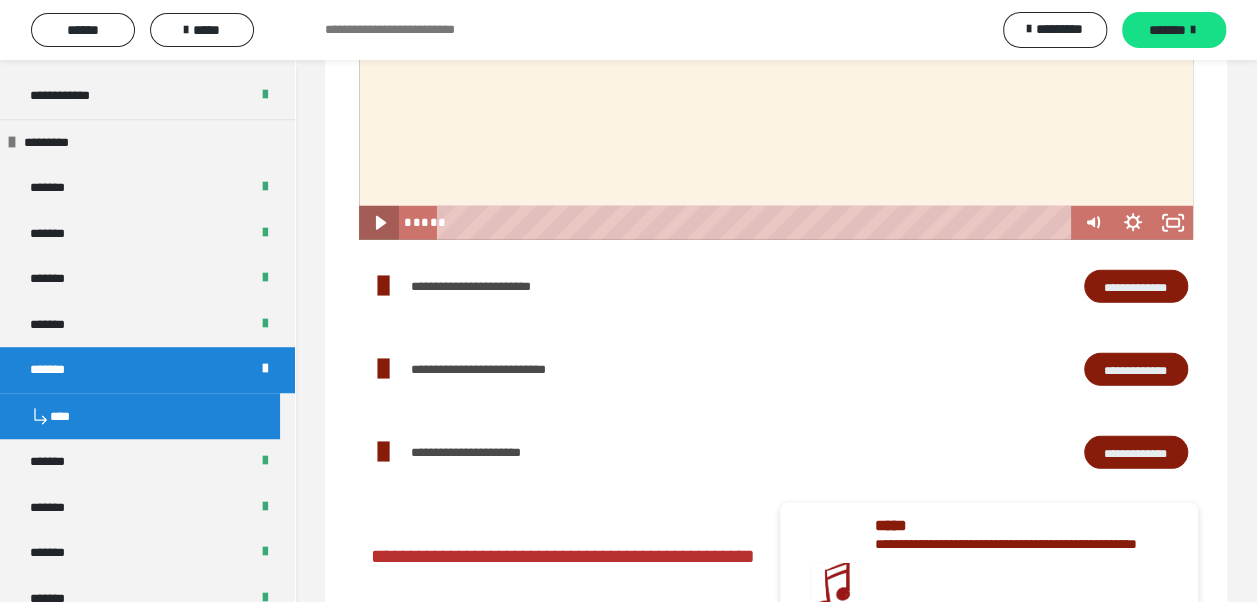 click 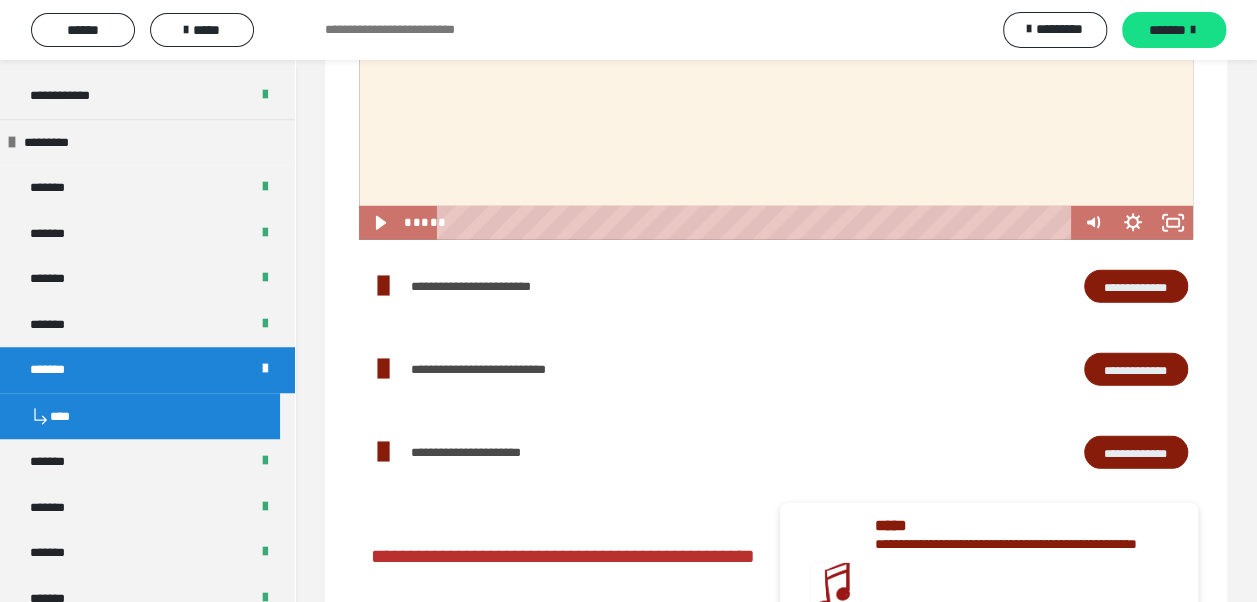 scroll, scrollTop: 2400, scrollLeft: 0, axis: vertical 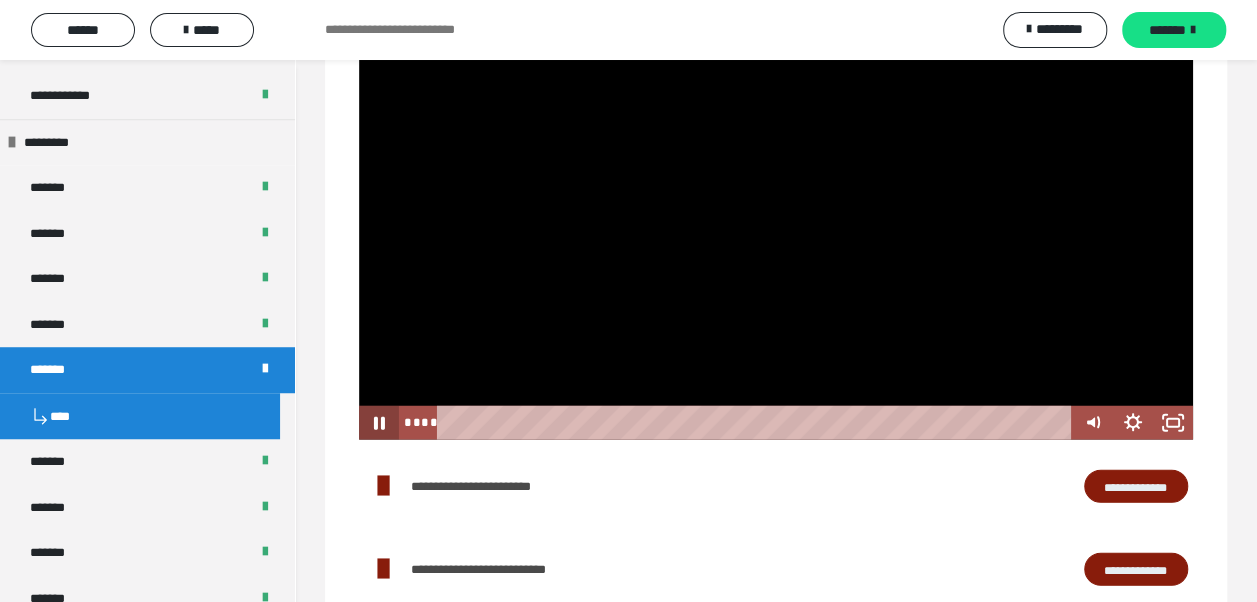 click 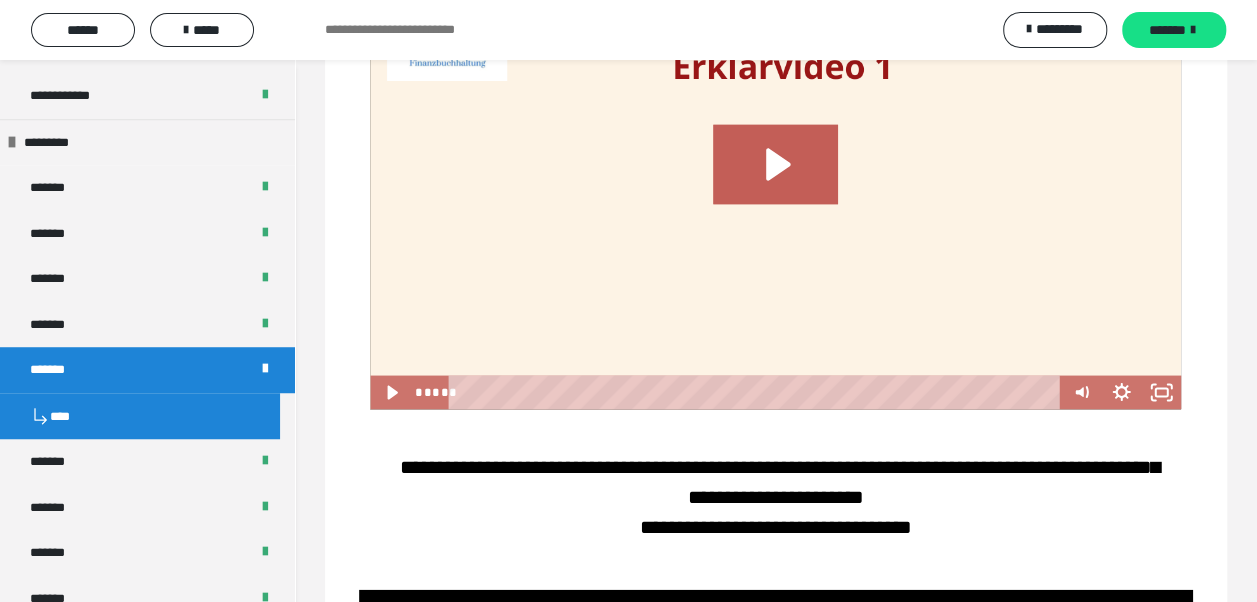 scroll, scrollTop: 1800, scrollLeft: 0, axis: vertical 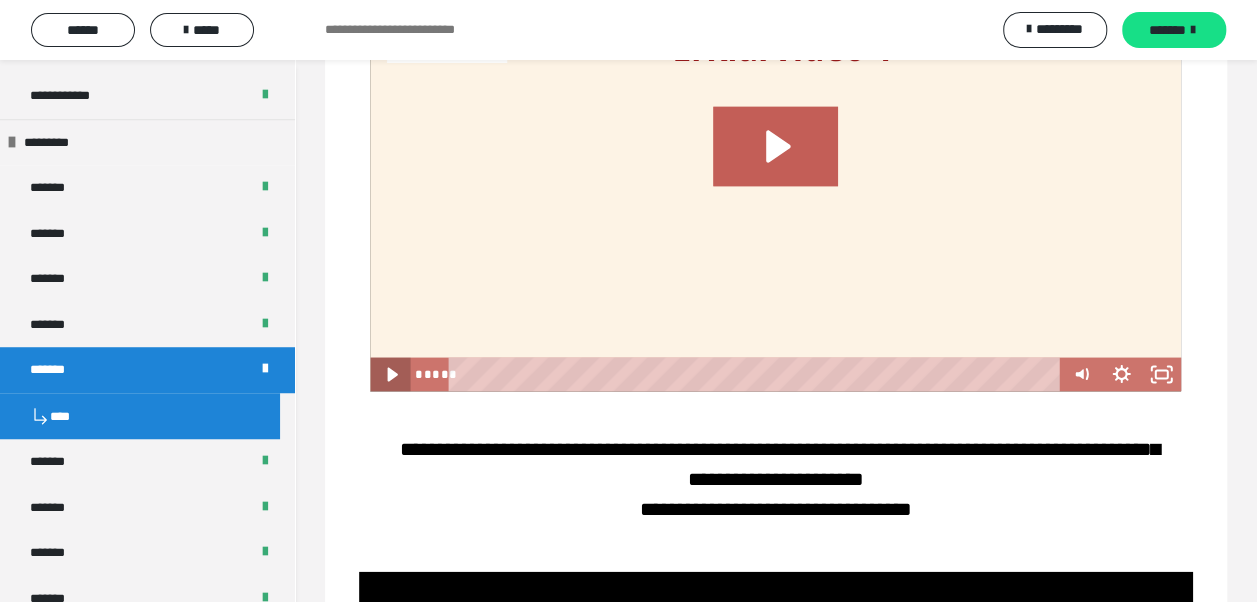 click 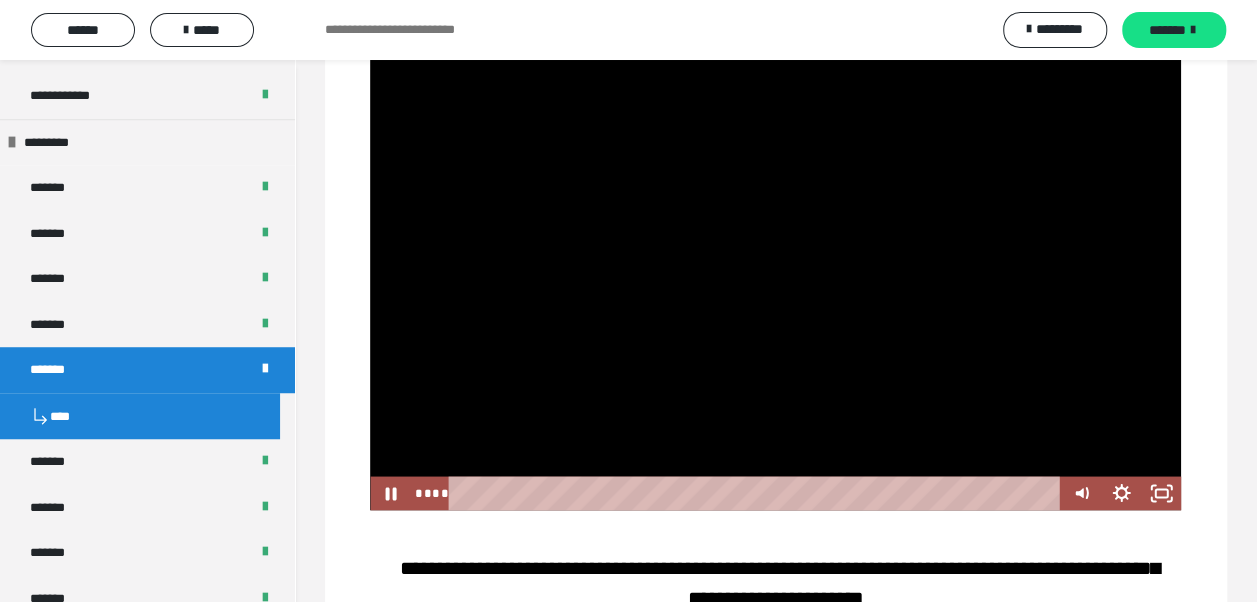 scroll, scrollTop: 1700, scrollLeft: 0, axis: vertical 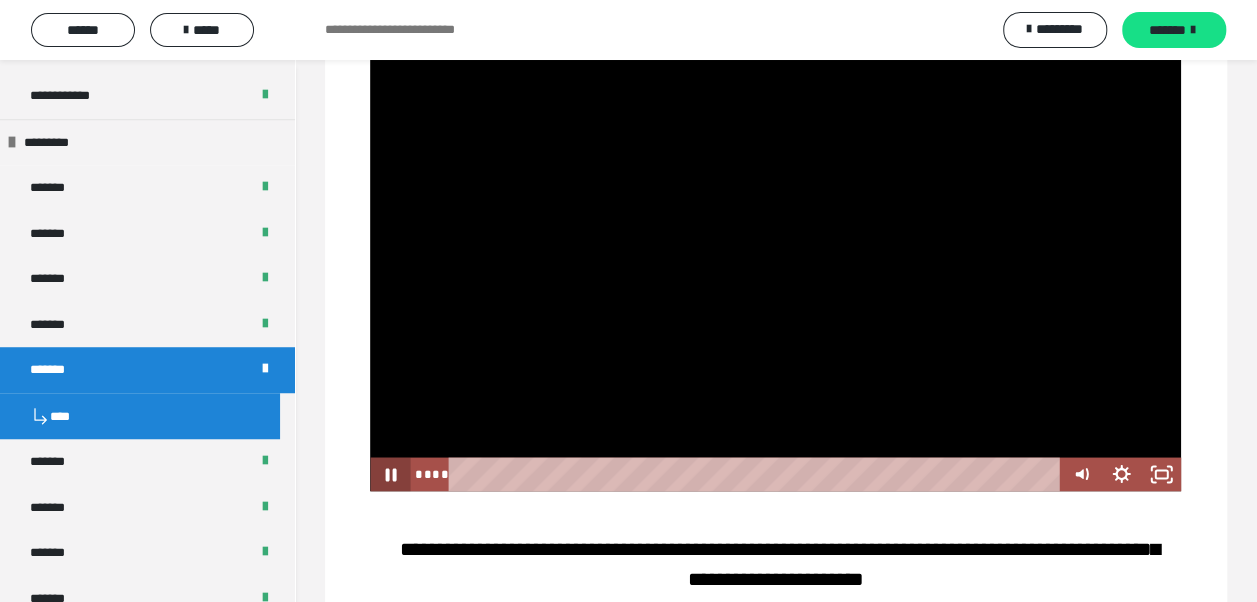 click 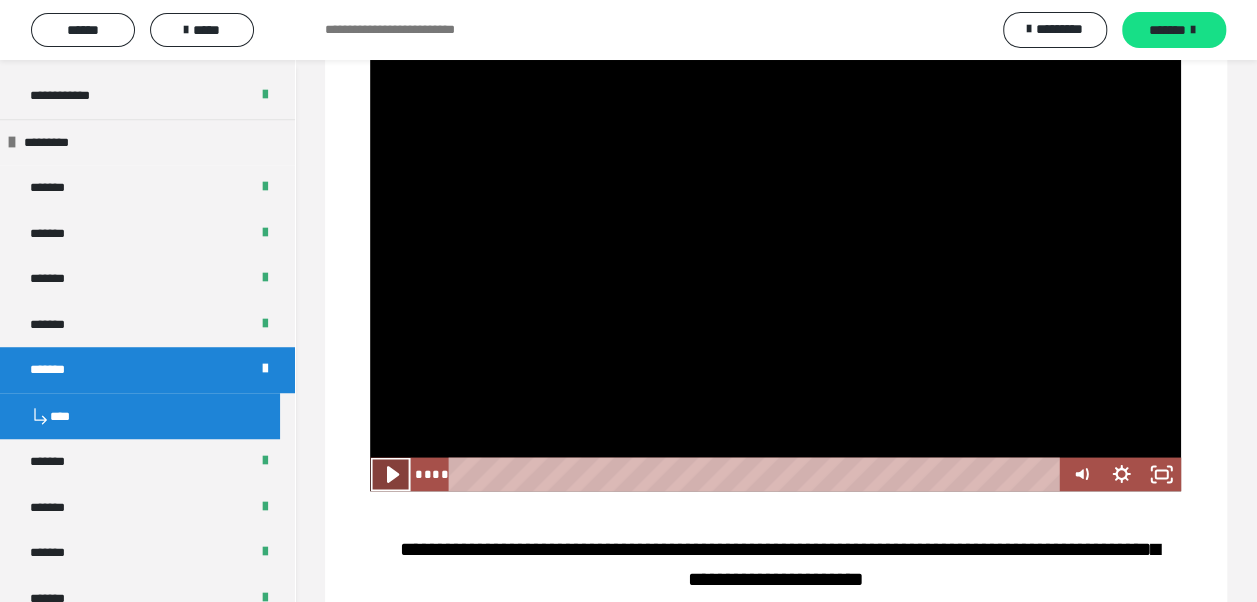 click 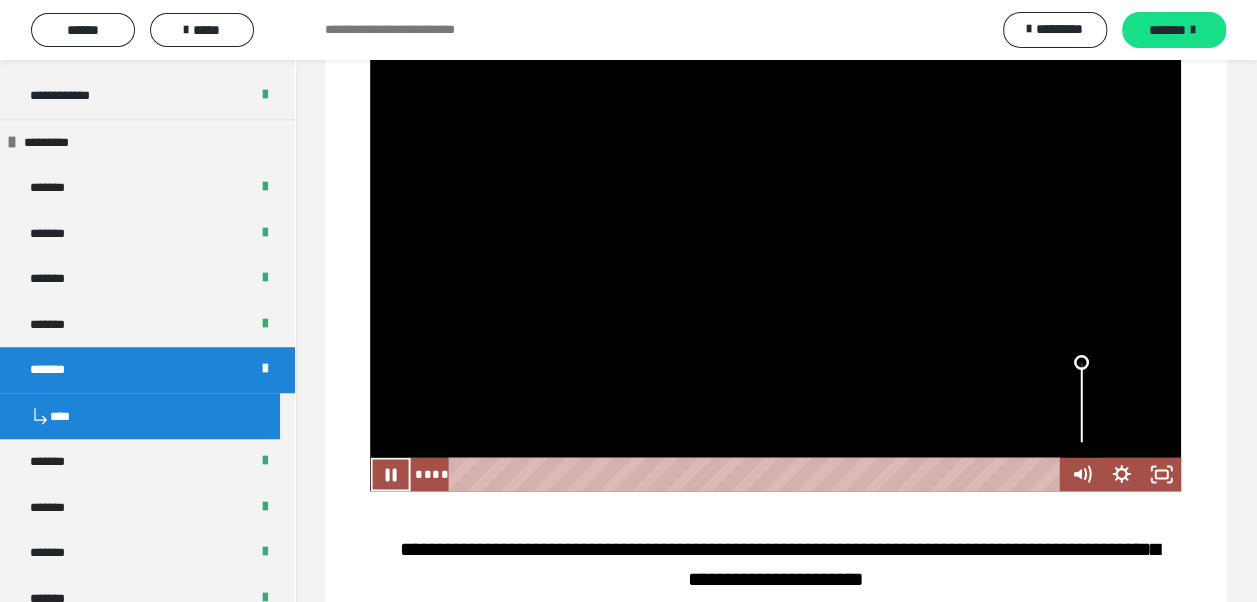drag, startPoint x: 1080, startPoint y: 444, endPoint x: 1085, endPoint y: 408, distance: 36.345562 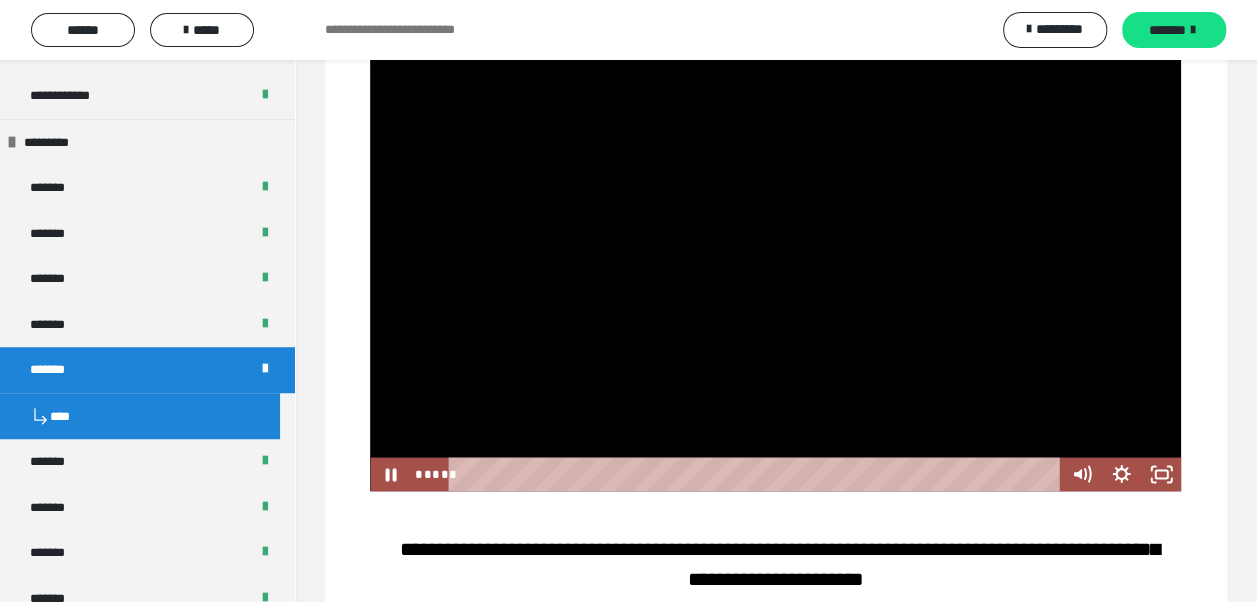 click on "**********" at bounding box center [776, 578] 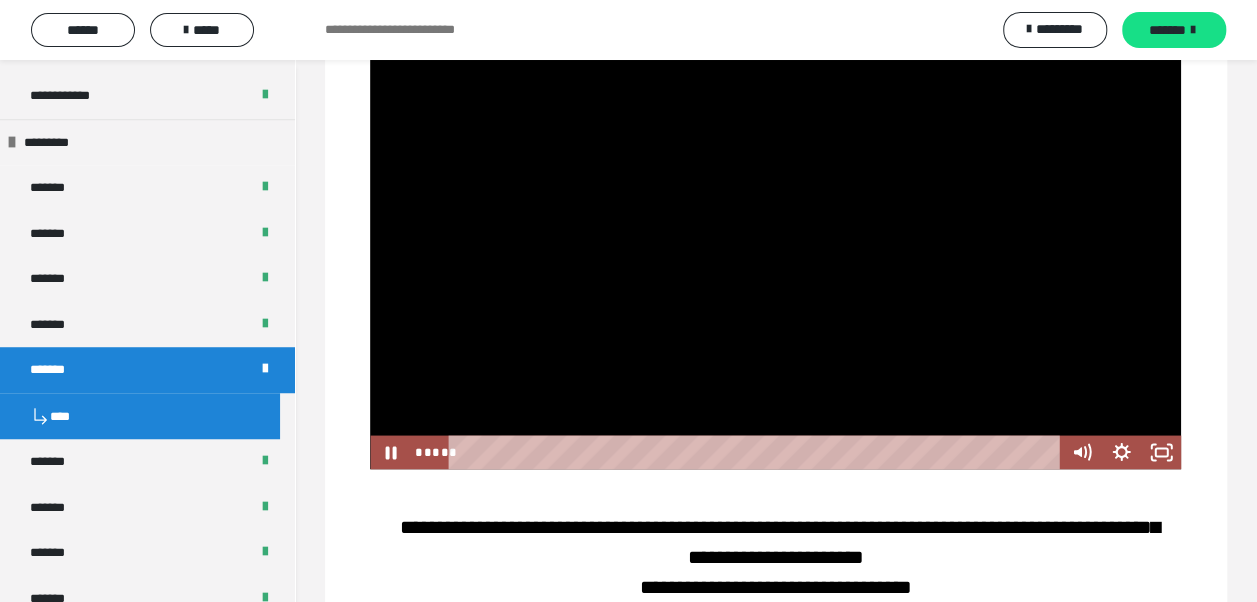 scroll, scrollTop: 1692, scrollLeft: 0, axis: vertical 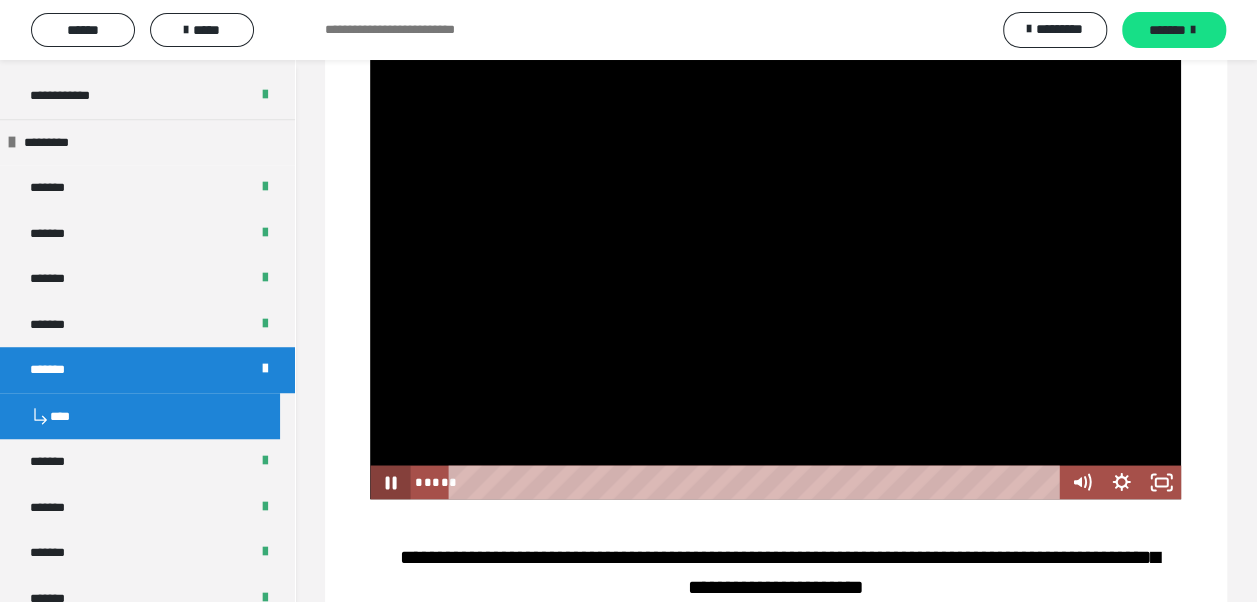 click 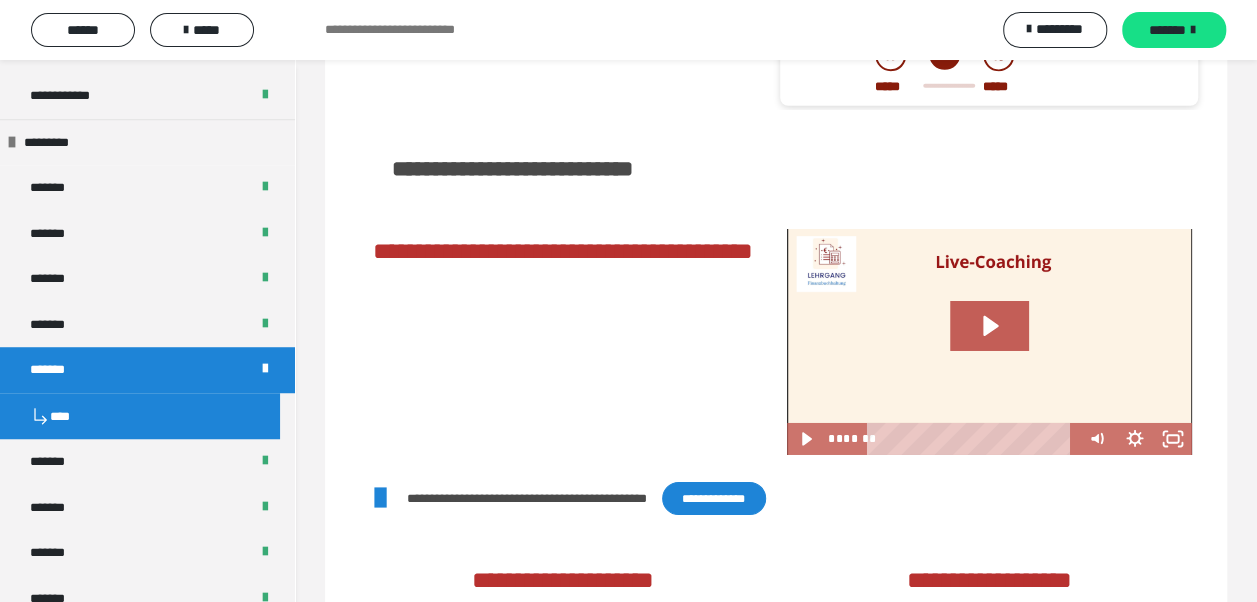 scroll, scrollTop: 3292, scrollLeft: 0, axis: vertical 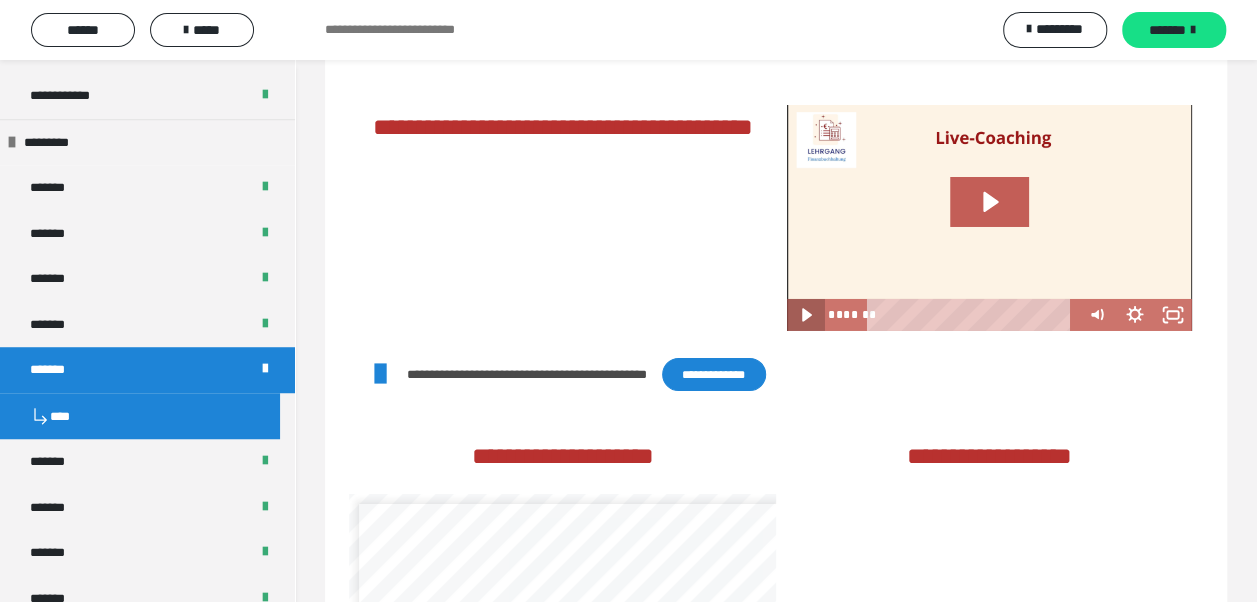 click 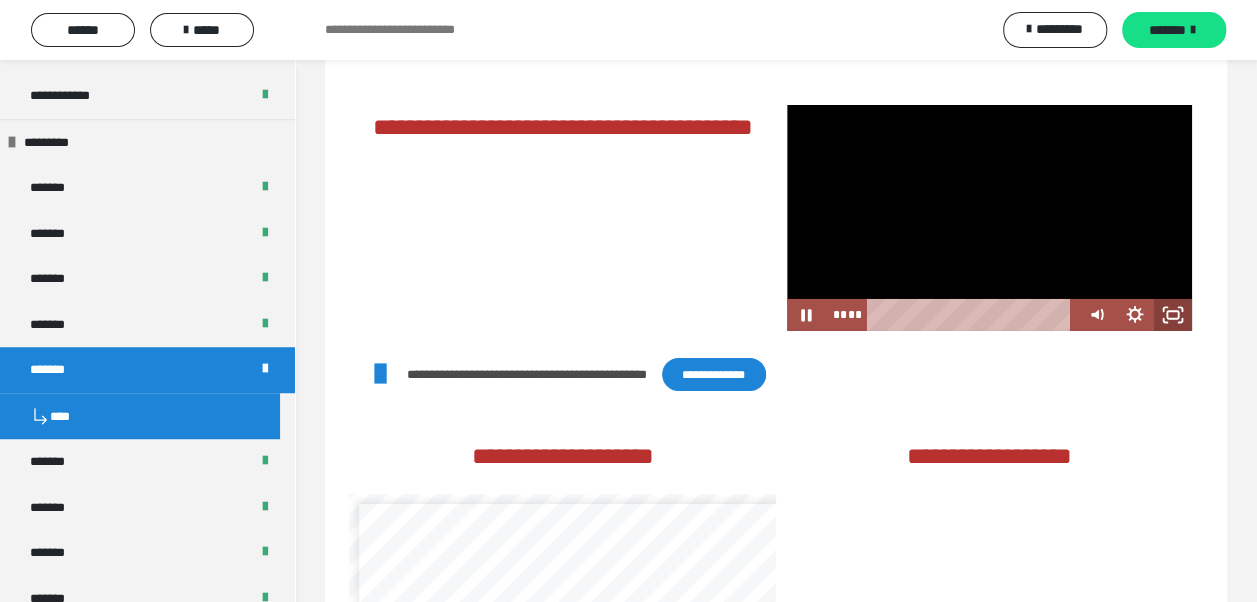 click 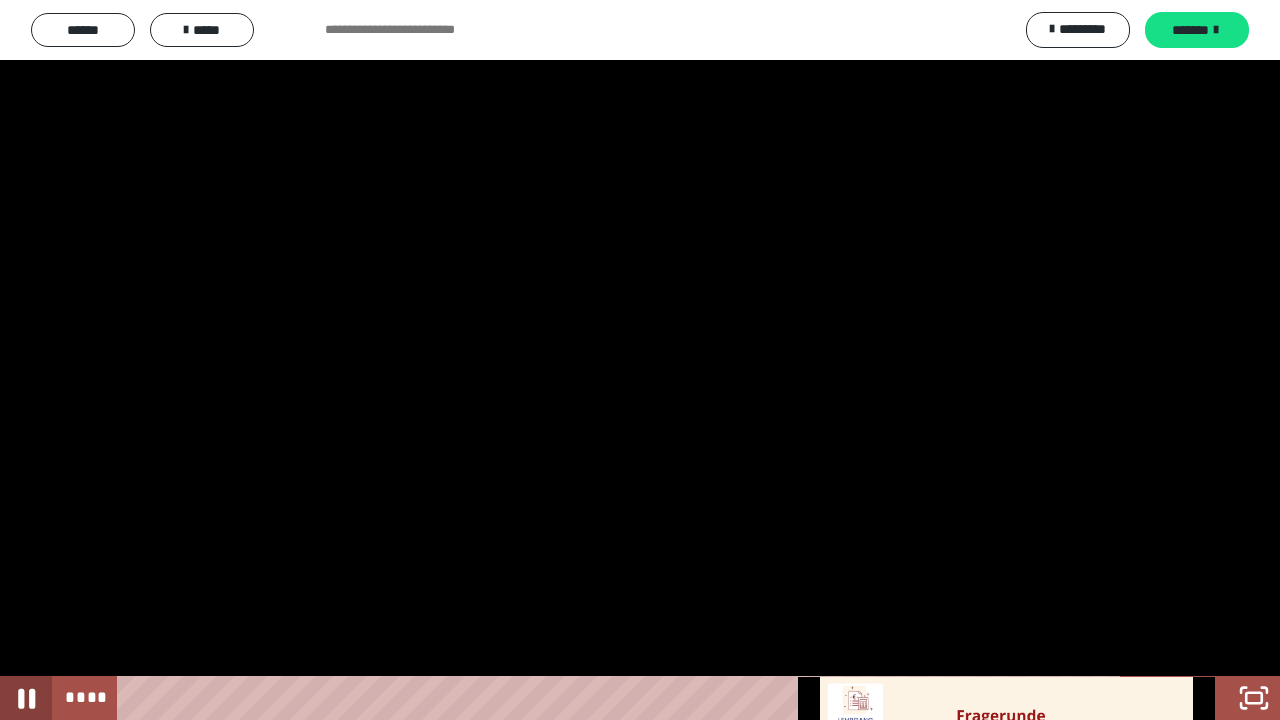 click 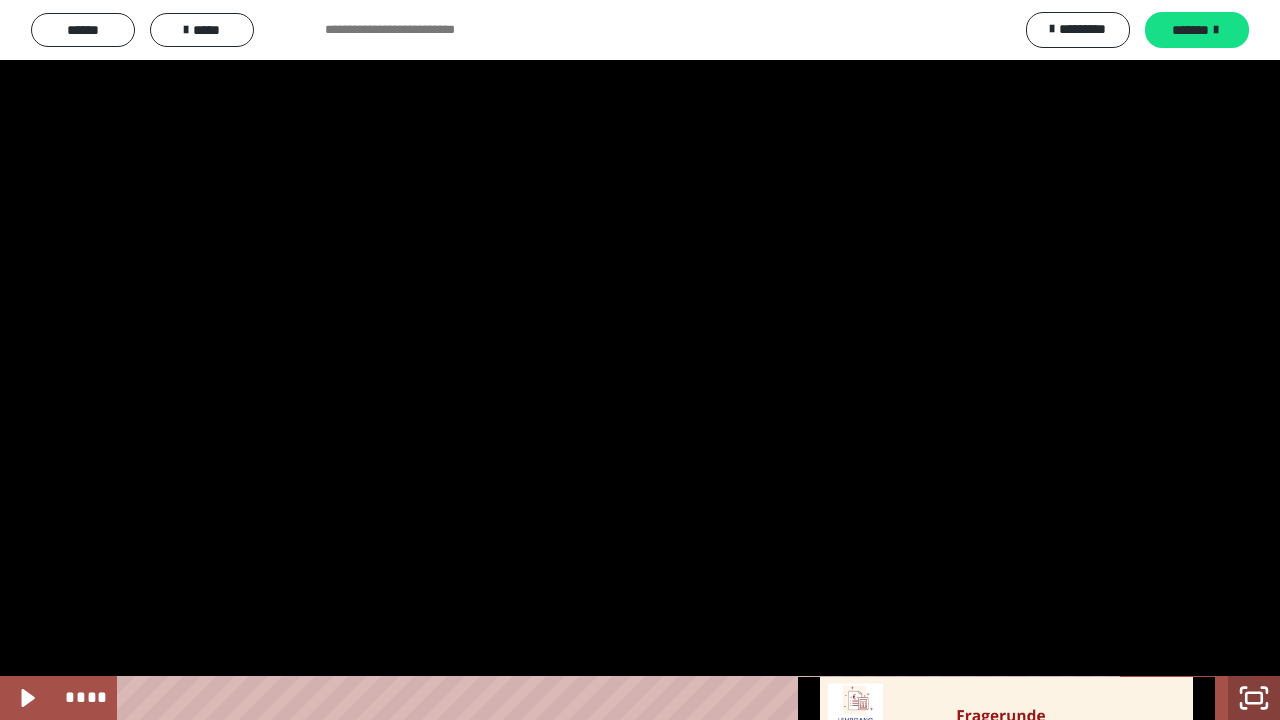 click 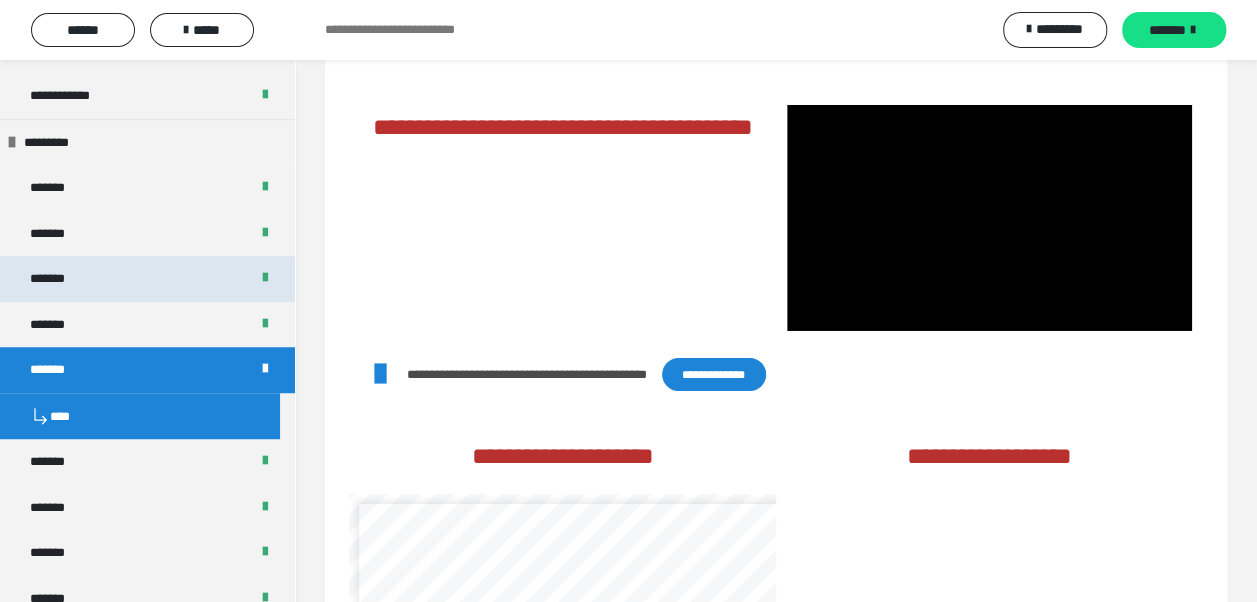 click on "*******" at bounding box center [147, 279] 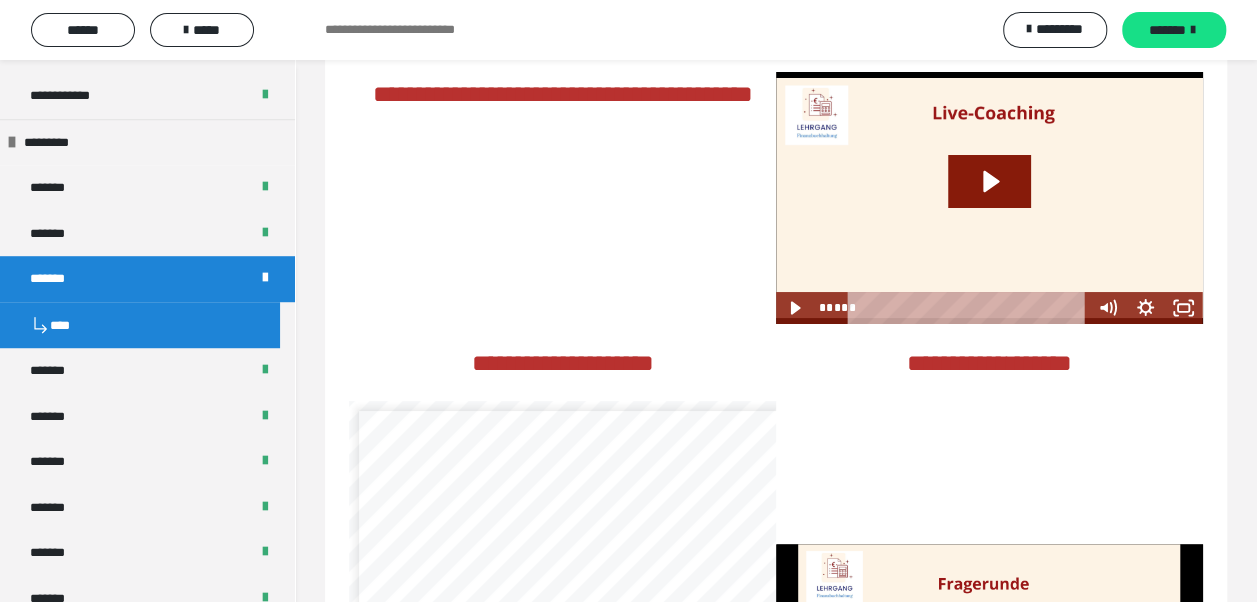 scroll, scrollTop: 3700, scrollLeft: 0, axis: vertical 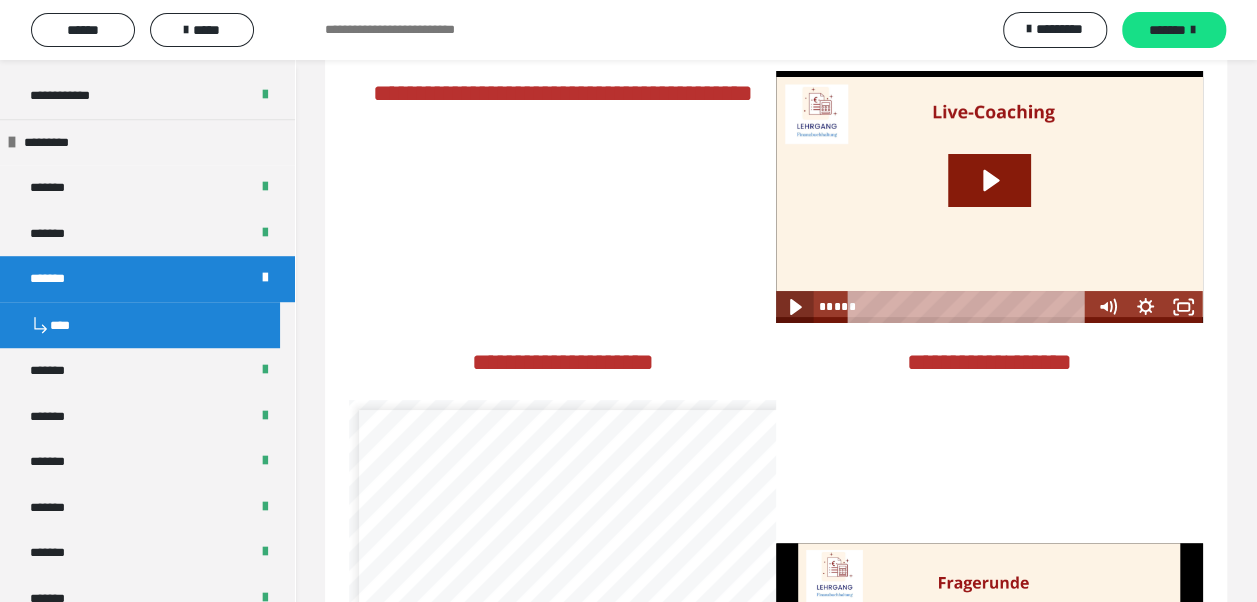 click 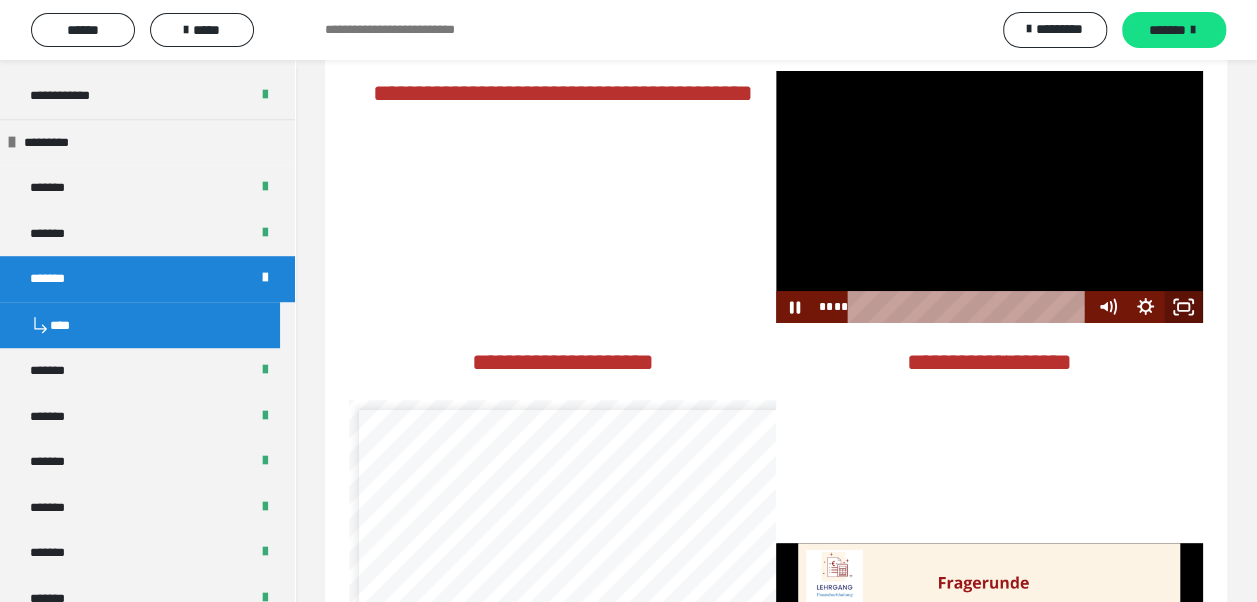 click 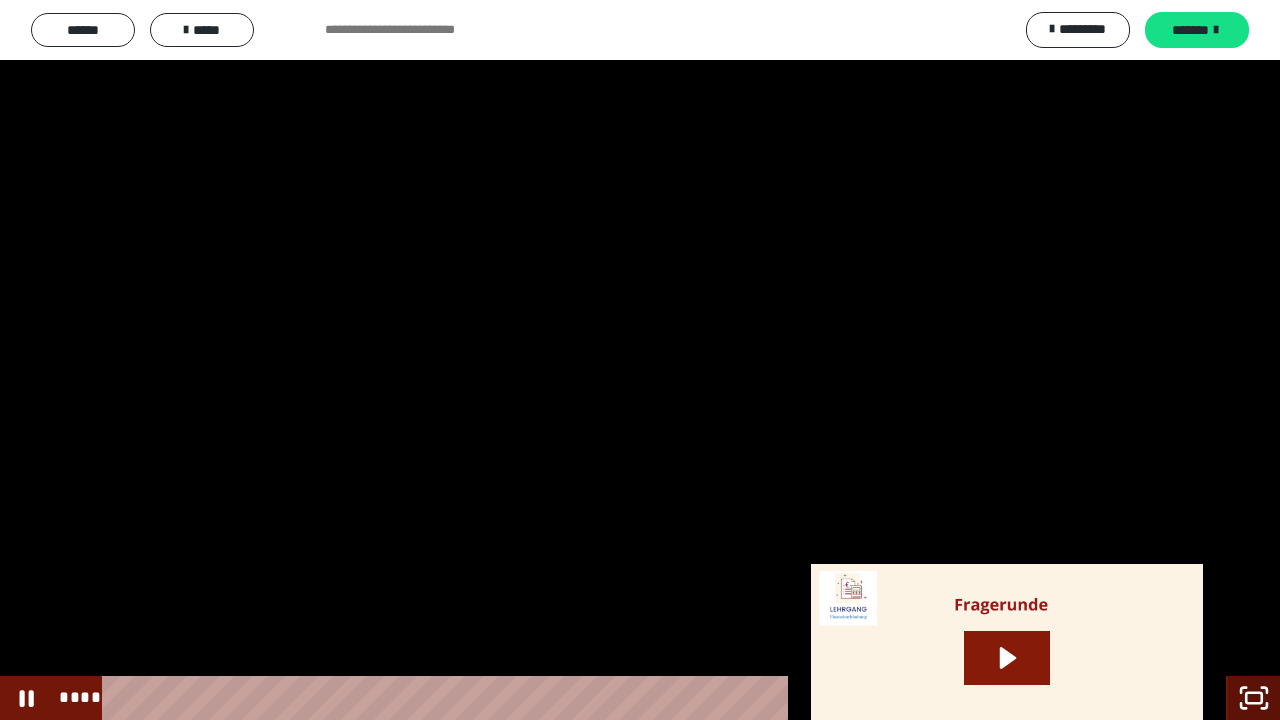 click 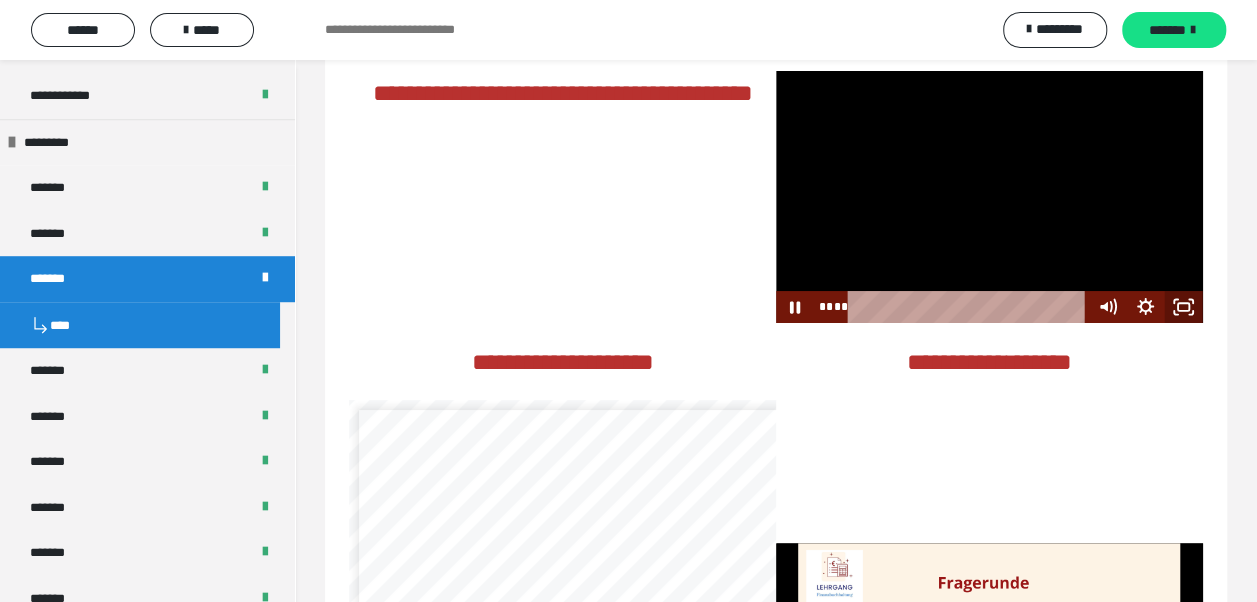 click 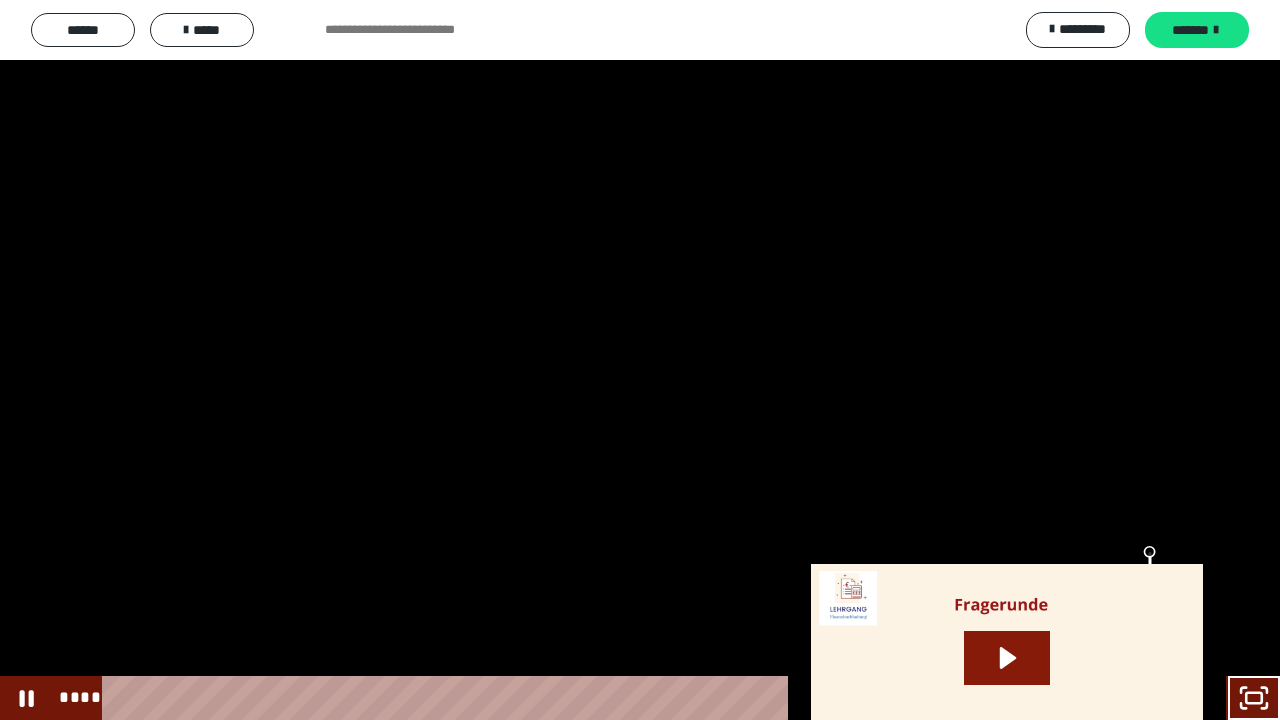 click at bounding box center [1150, 604] 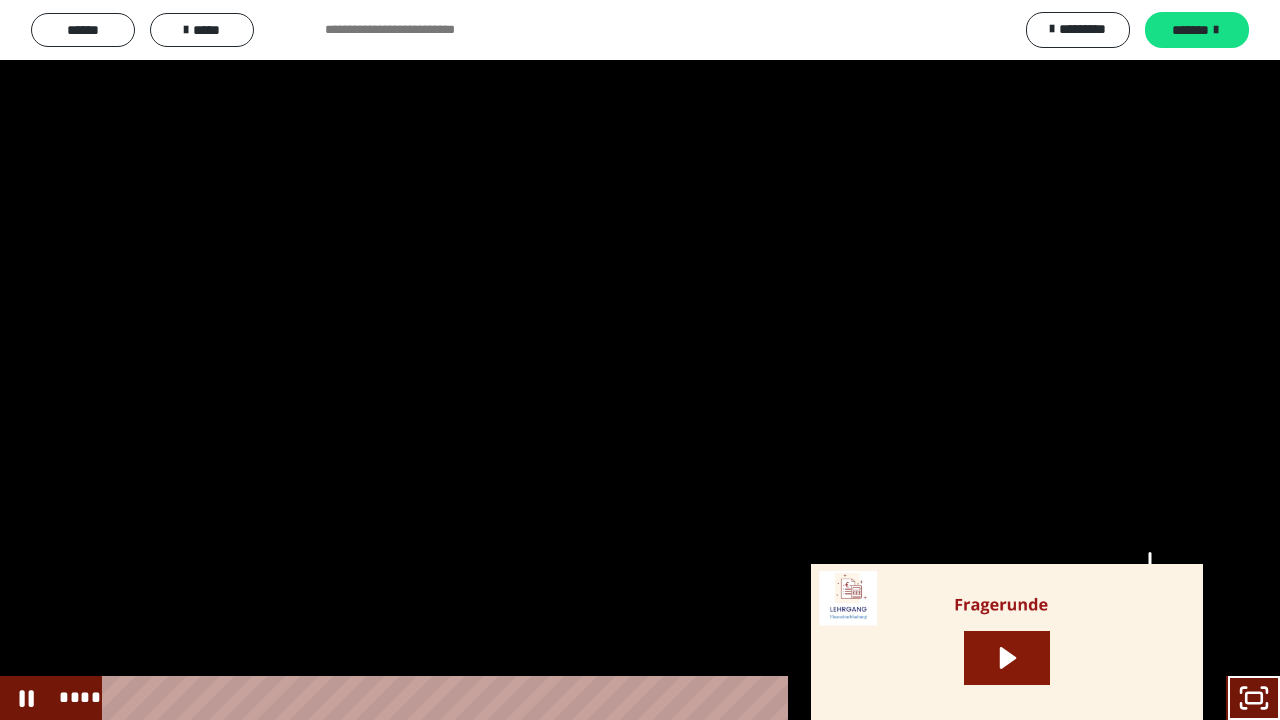 click at bounding box center [1150, 604] 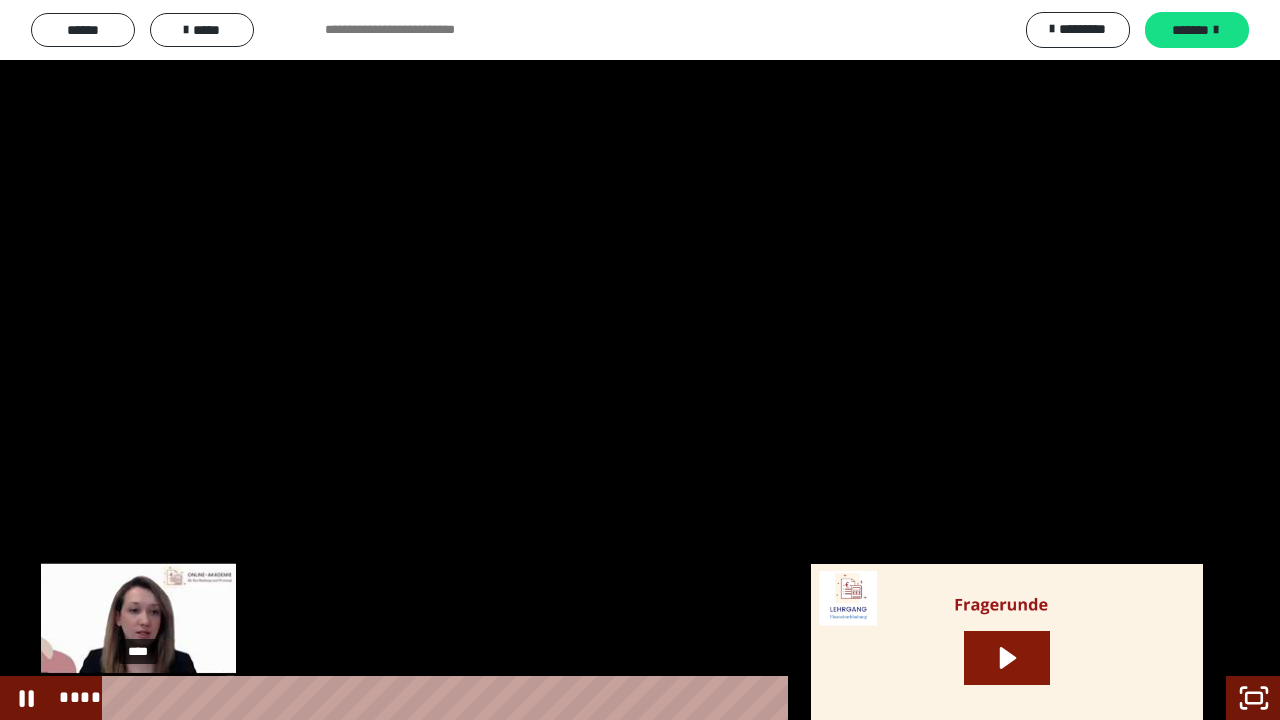 click on "****" at bounding box center [616, 698] 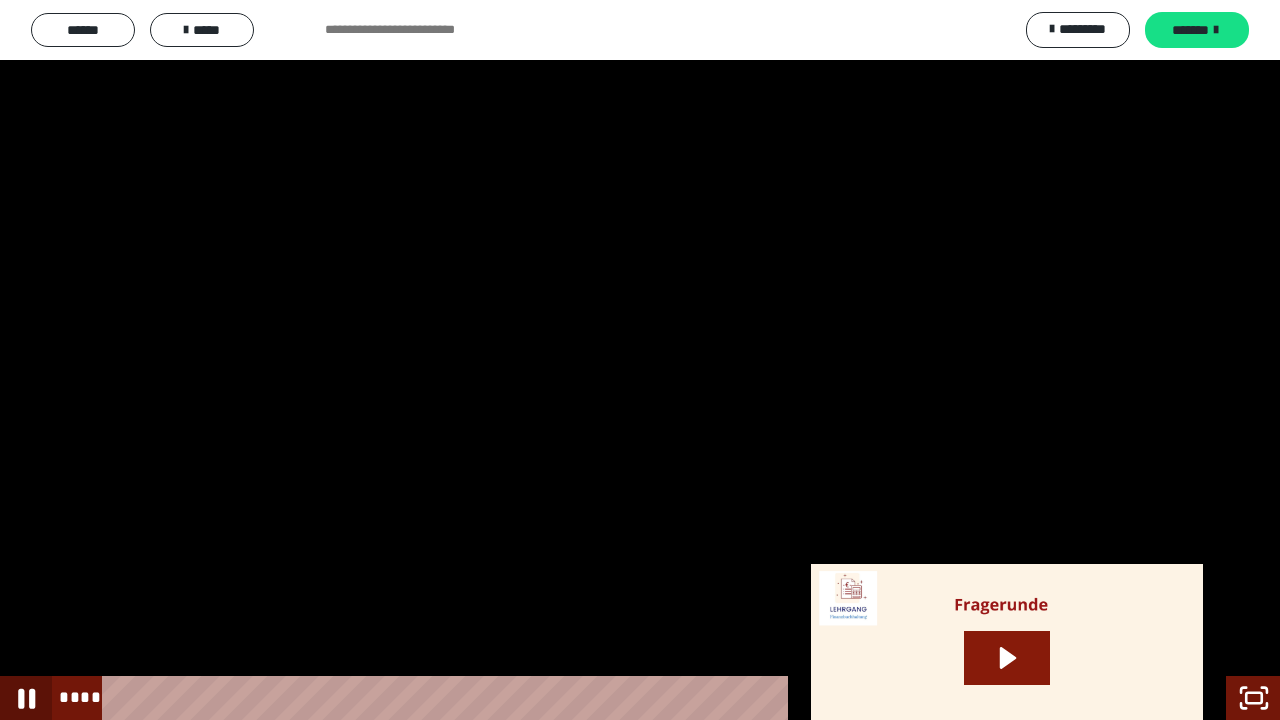 click 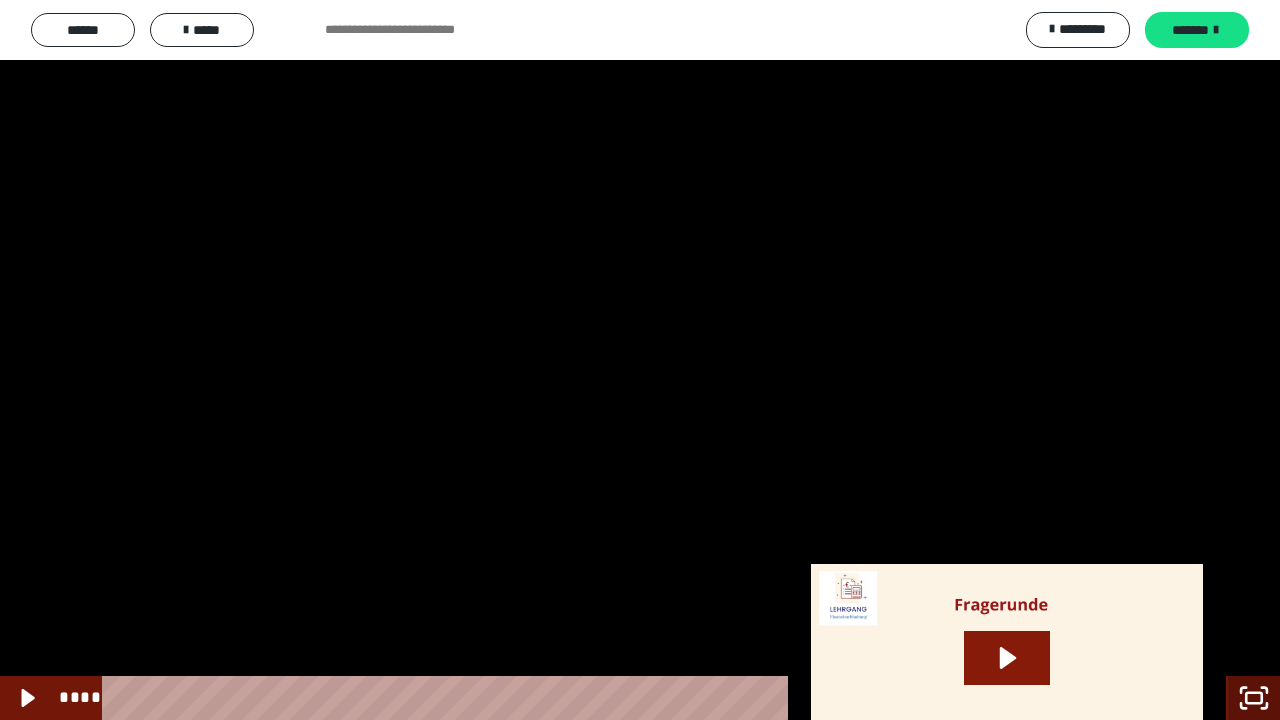click 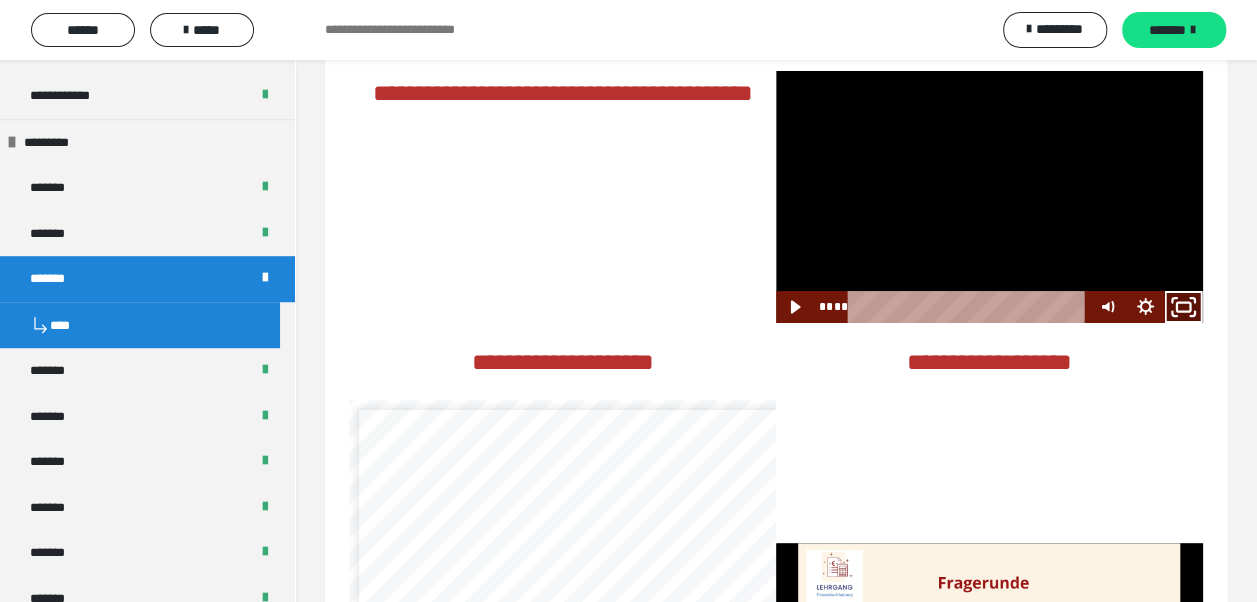 click 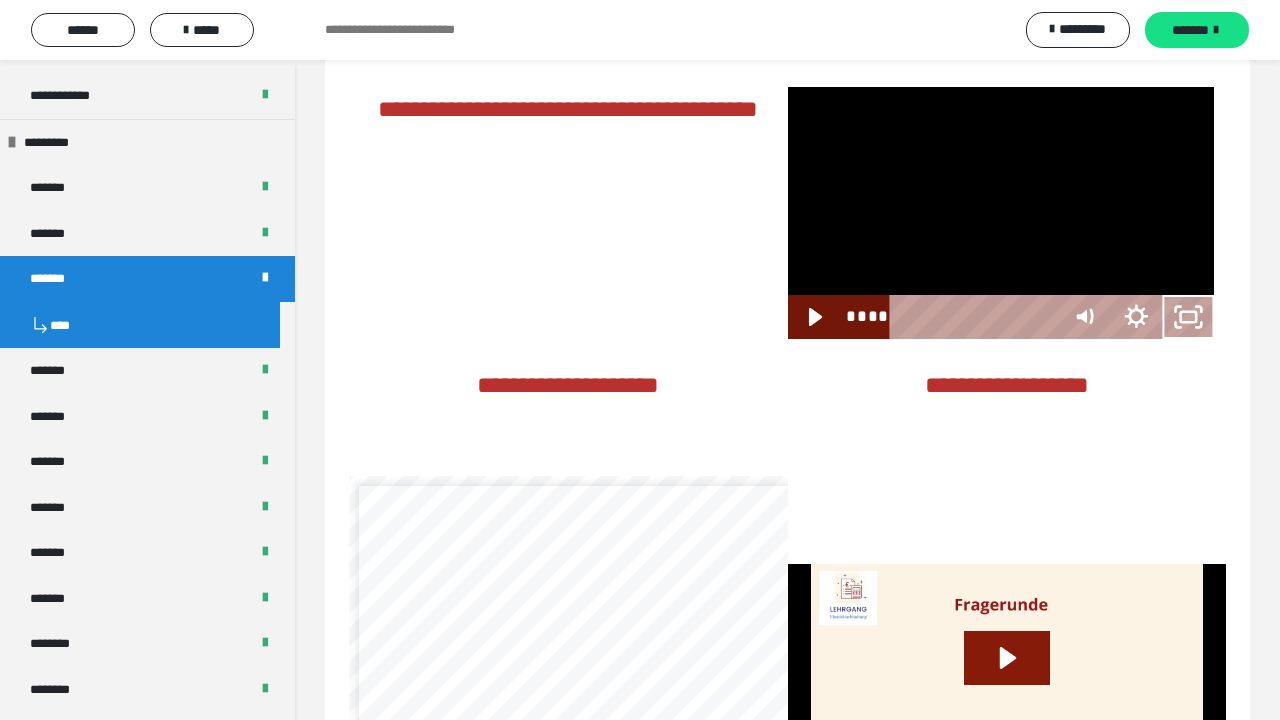 type 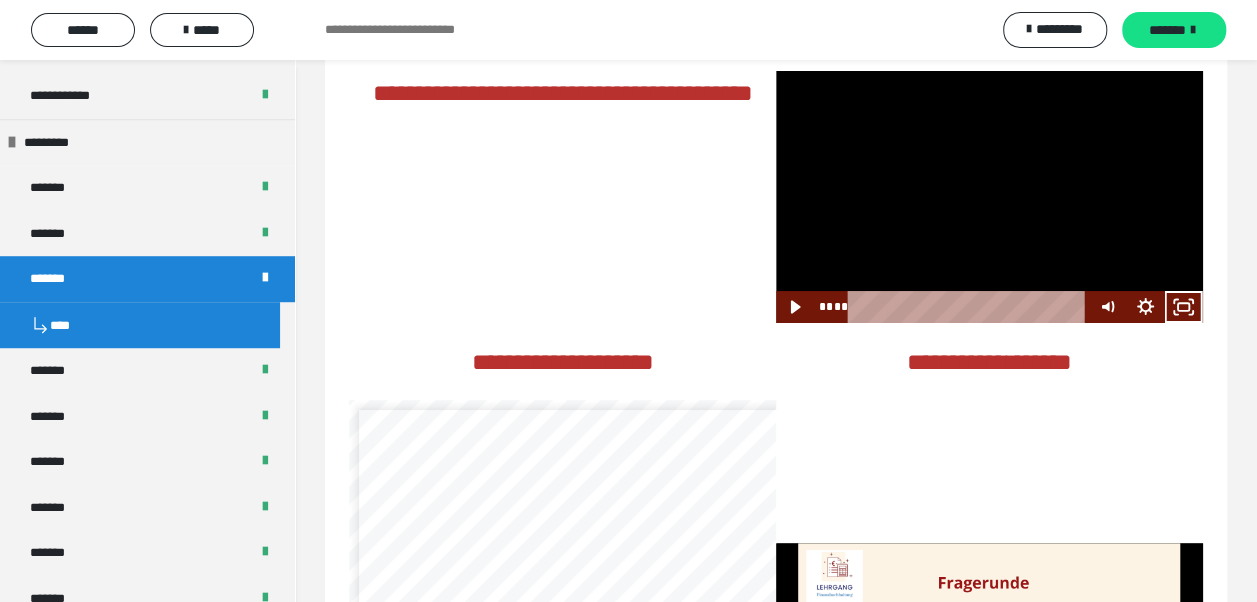 click at bounding box center (989, 197) 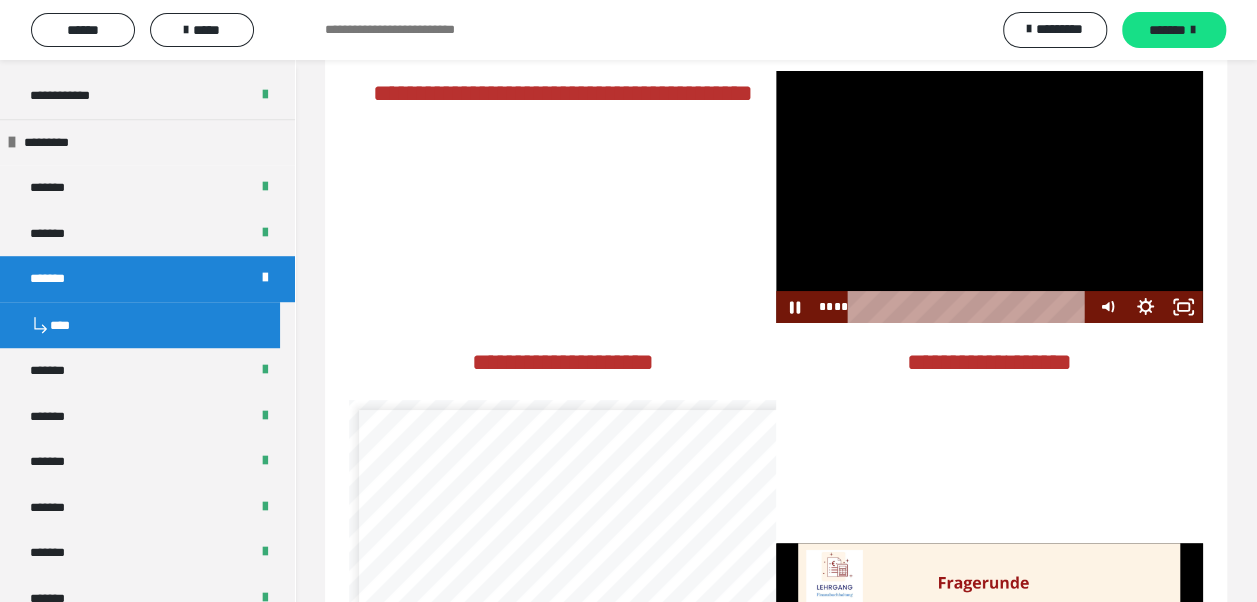 click at bounding box center [989, 197] 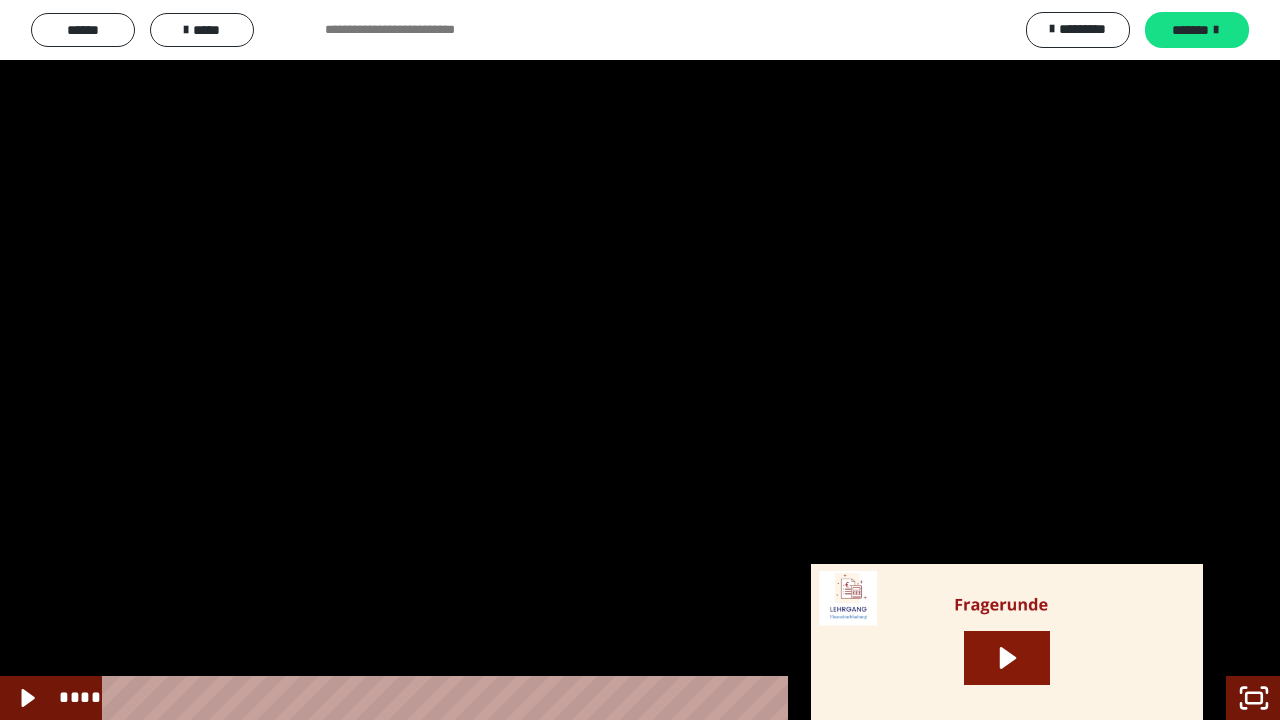 click at bounding box center (640, 360) 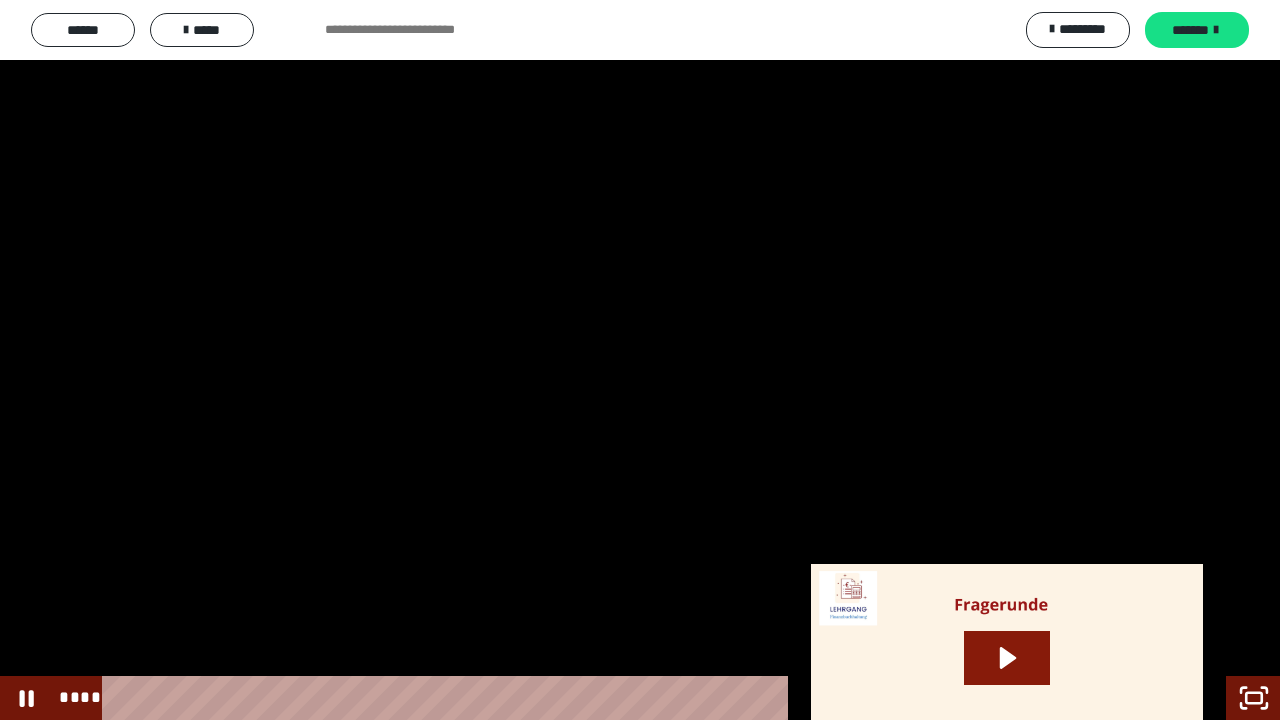 type 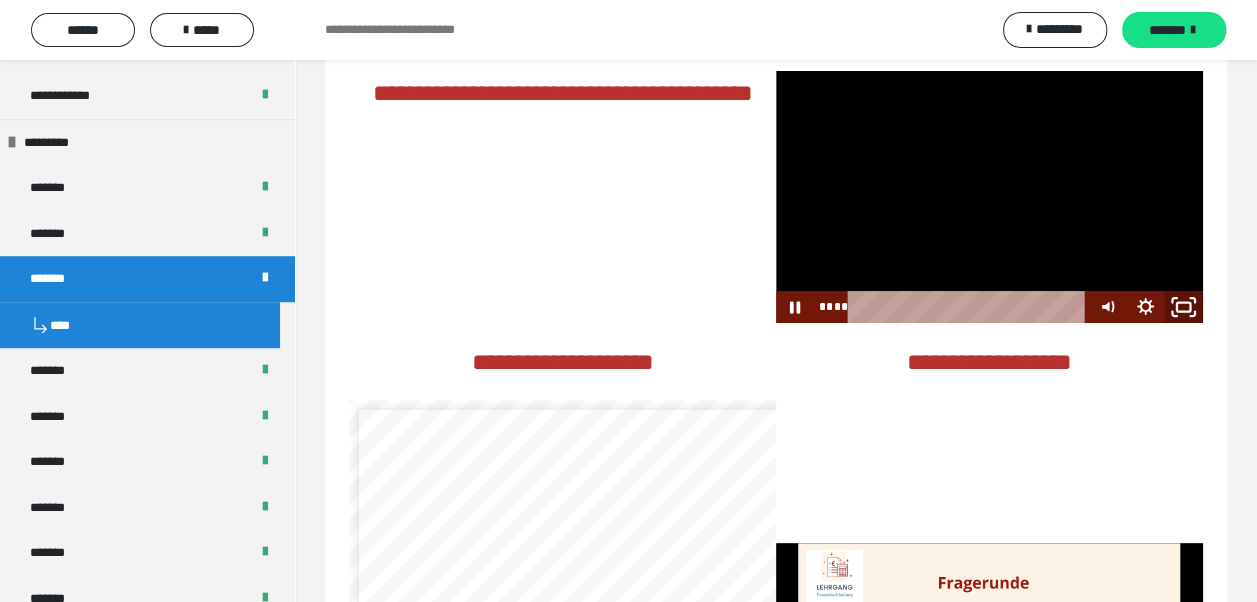 click 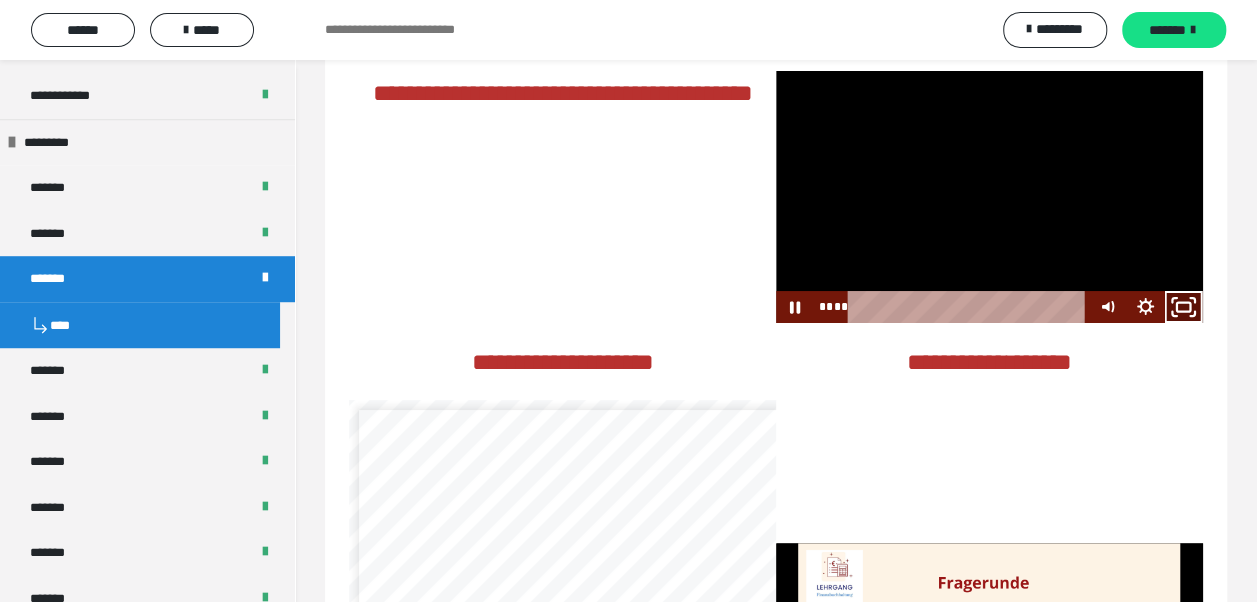 click 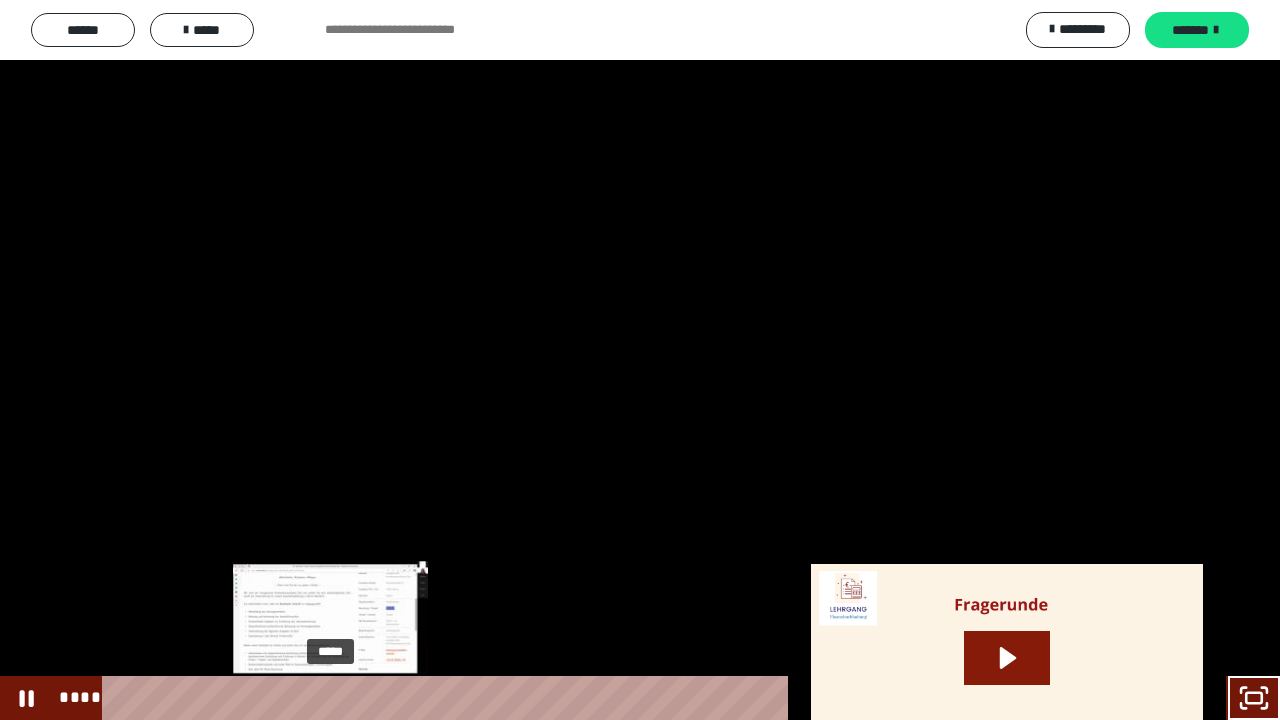 click on "*****" at bounding box center (616, 698) 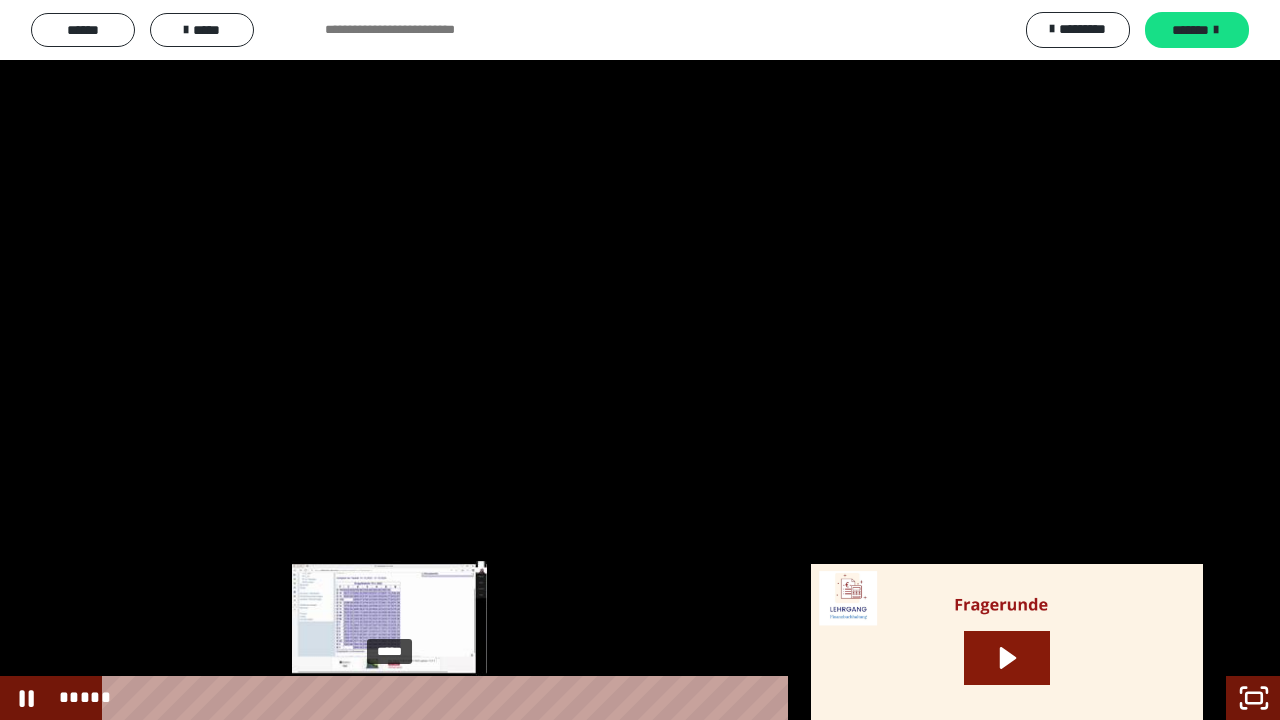 click on "*****" at bounding box center [616, 698] 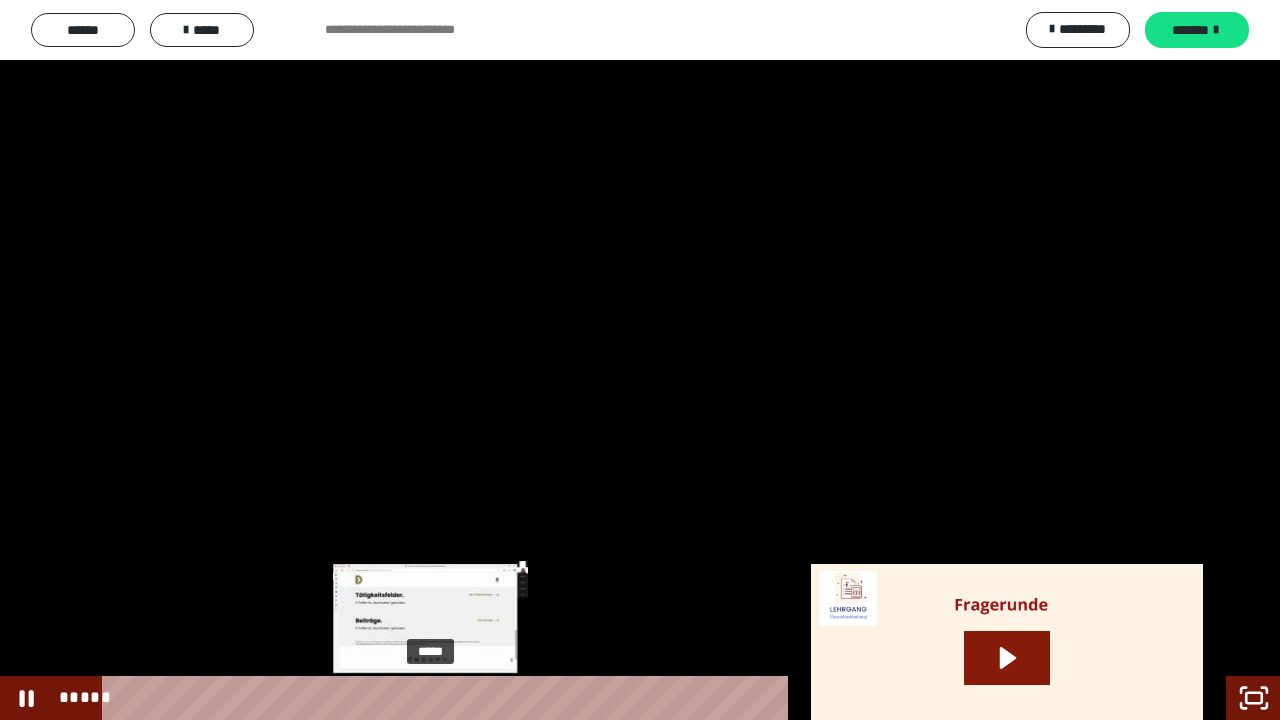 click on "*****" at bounding box center (616, 698) 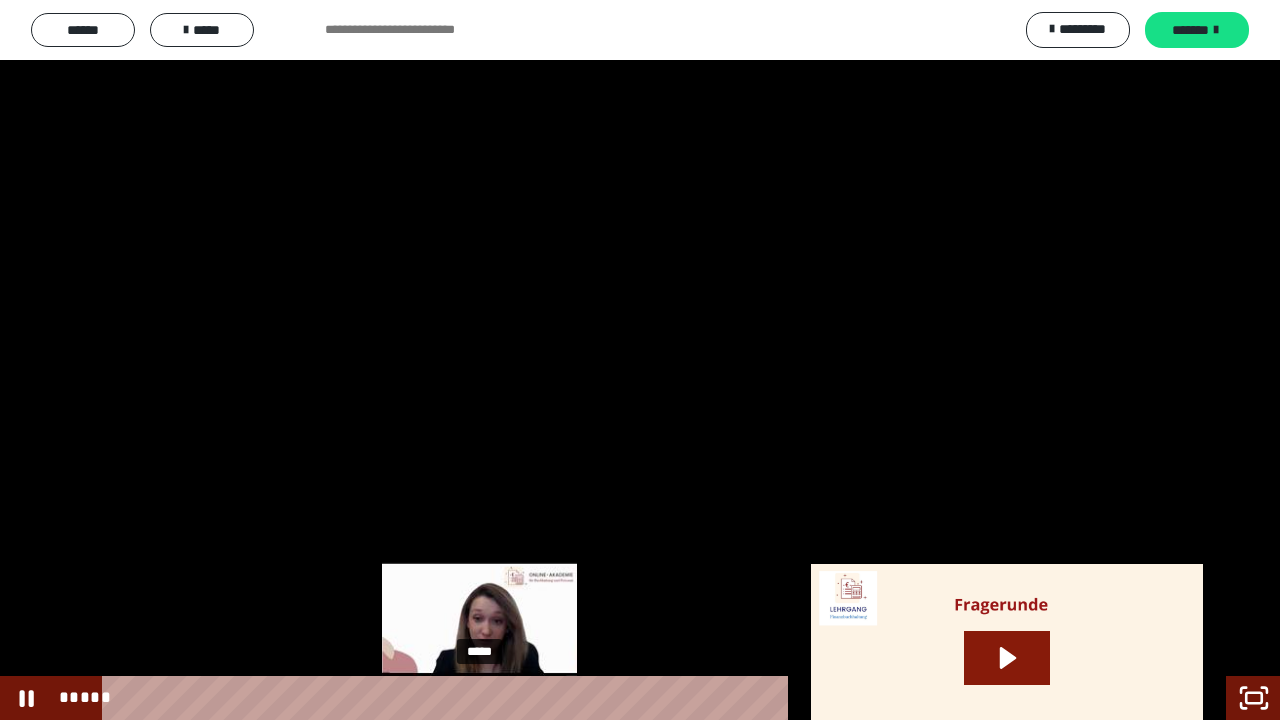 click on "*****" at bounding box center [616, 698] 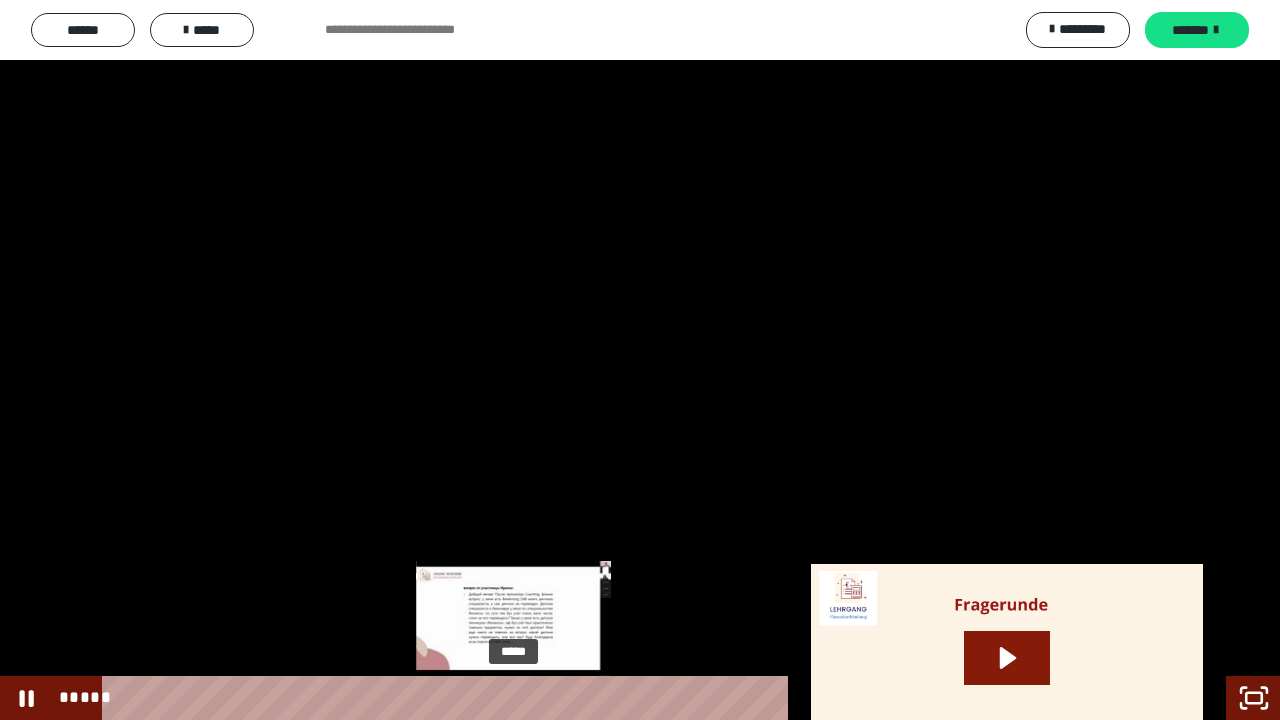 click on "*****" at bounding box center (616, 698) 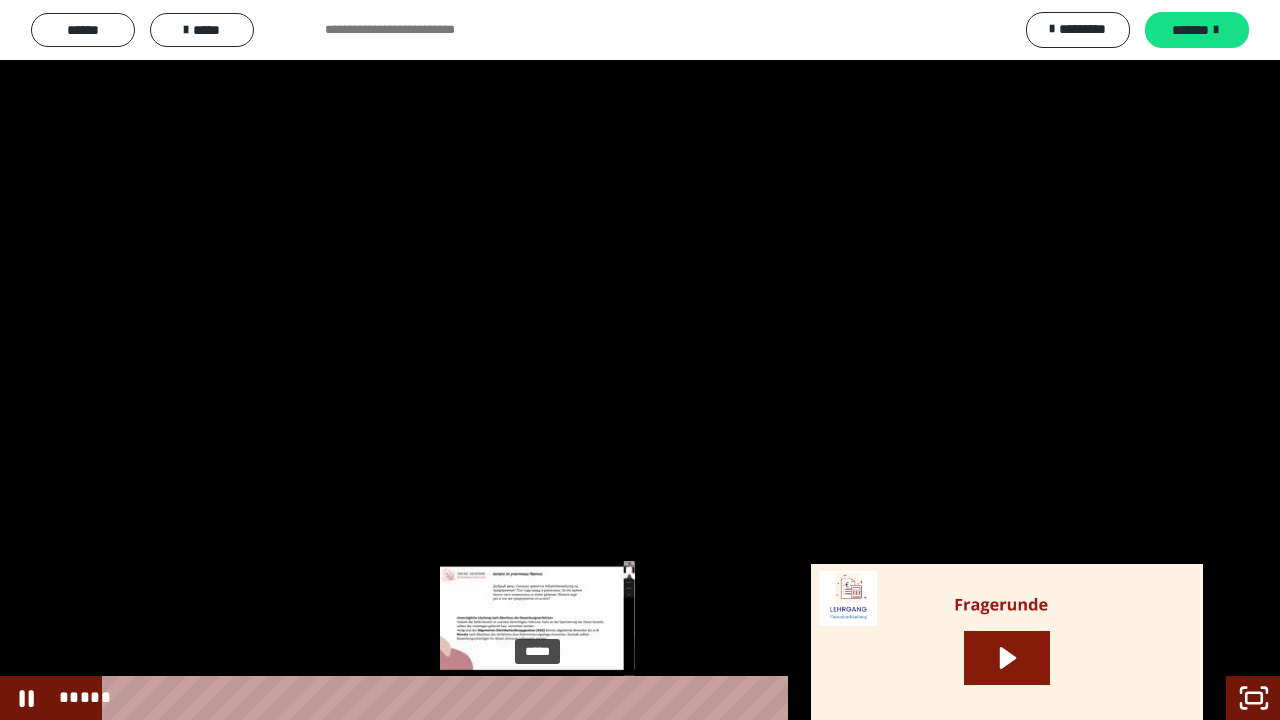 click on "*****" at bounding box center (616, 698) 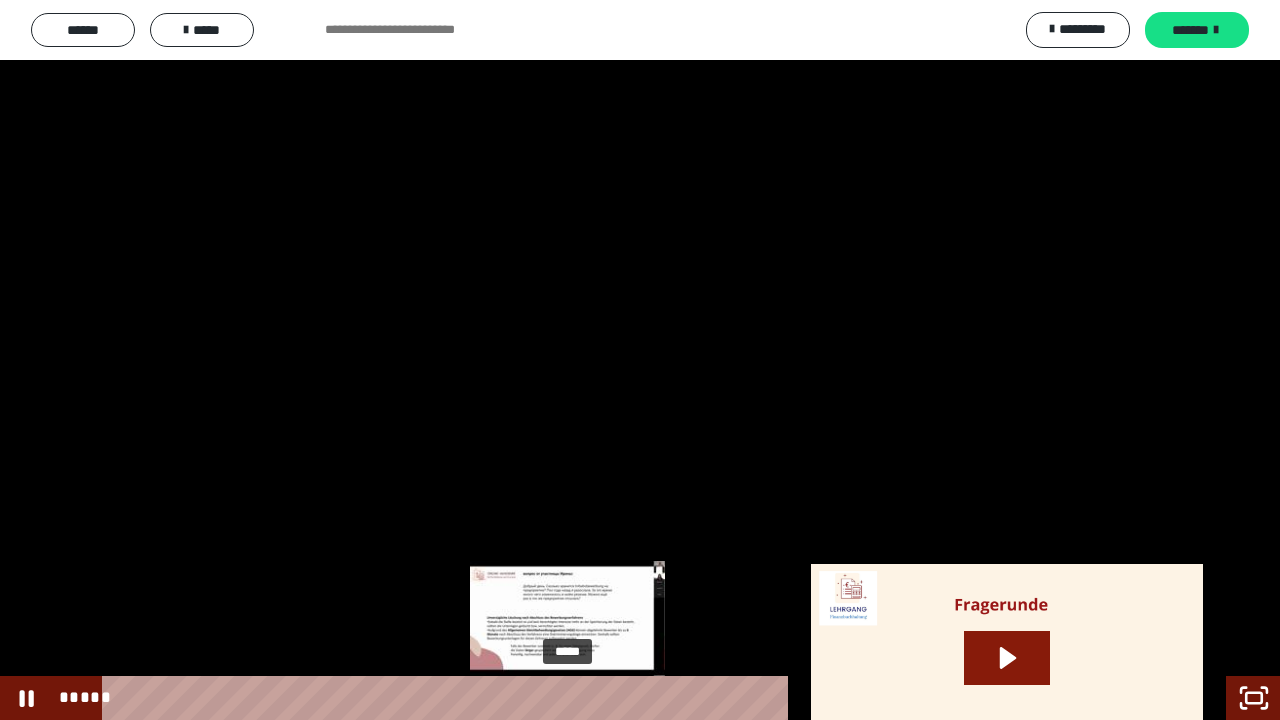 click on "*****" at bounding box center (616, 698) 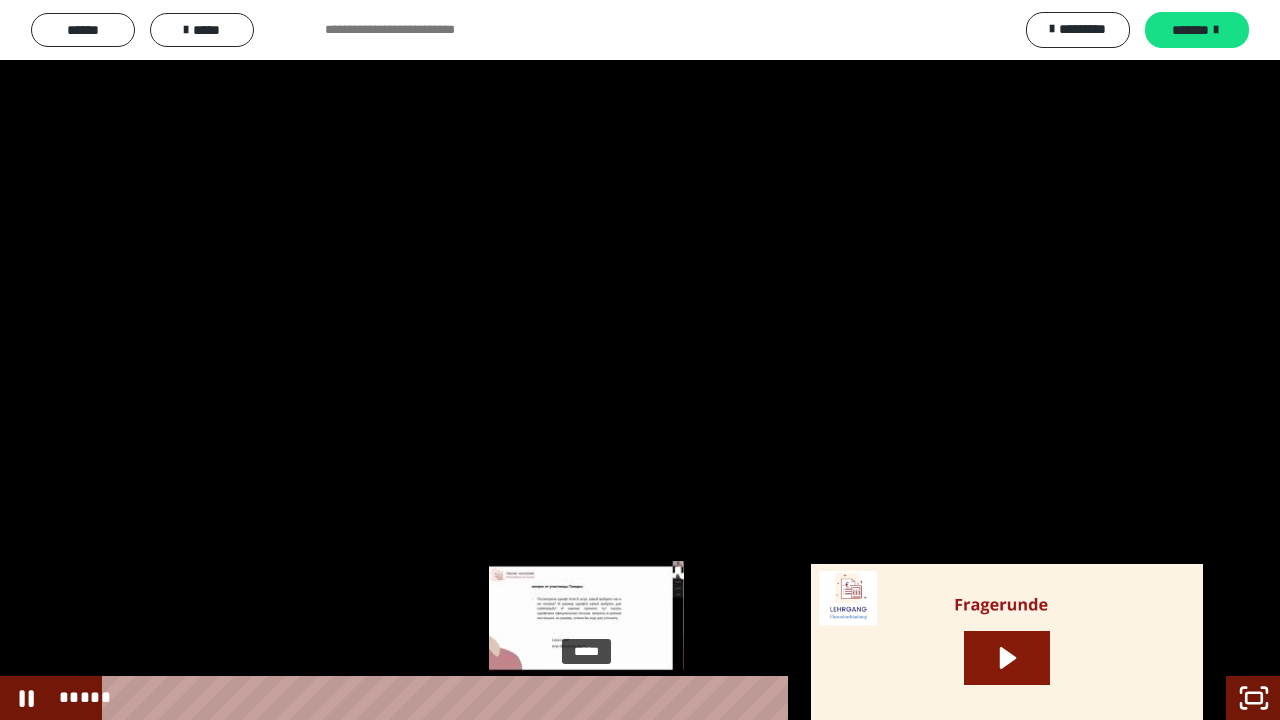 click on "*****" at bounding box center (616, 698) 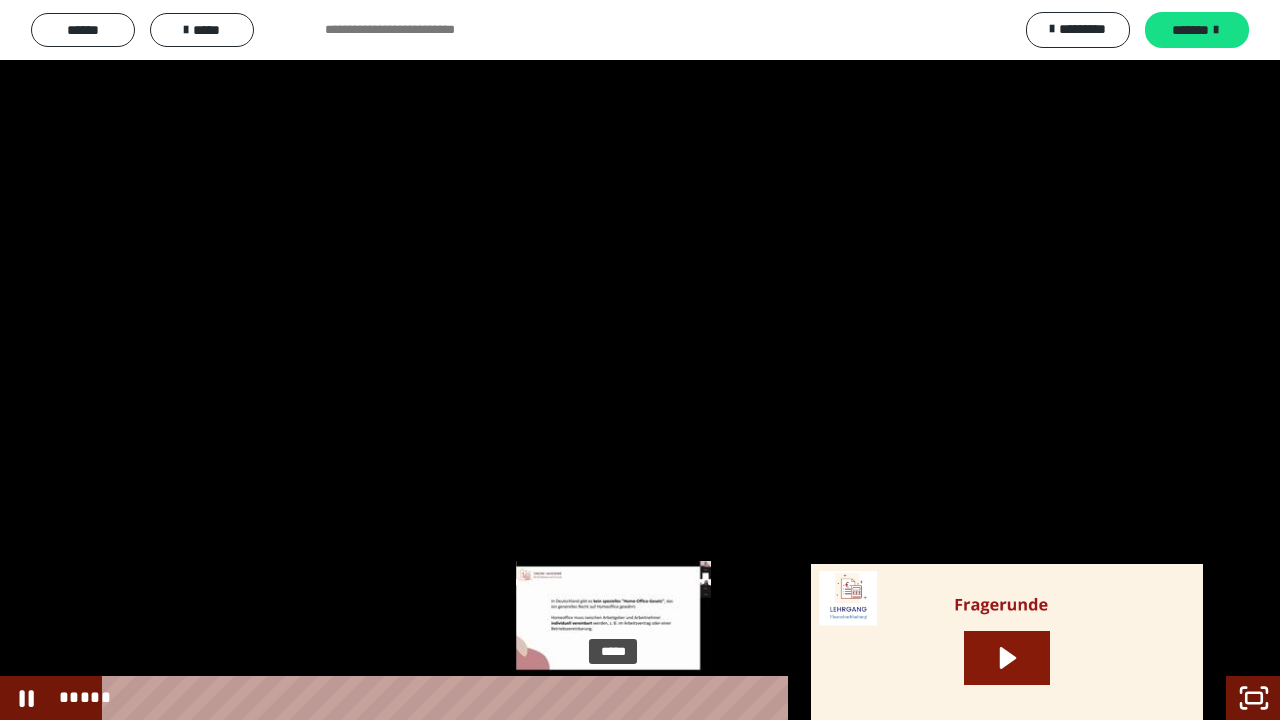 click on "*****" at bounding box center [616, 698] 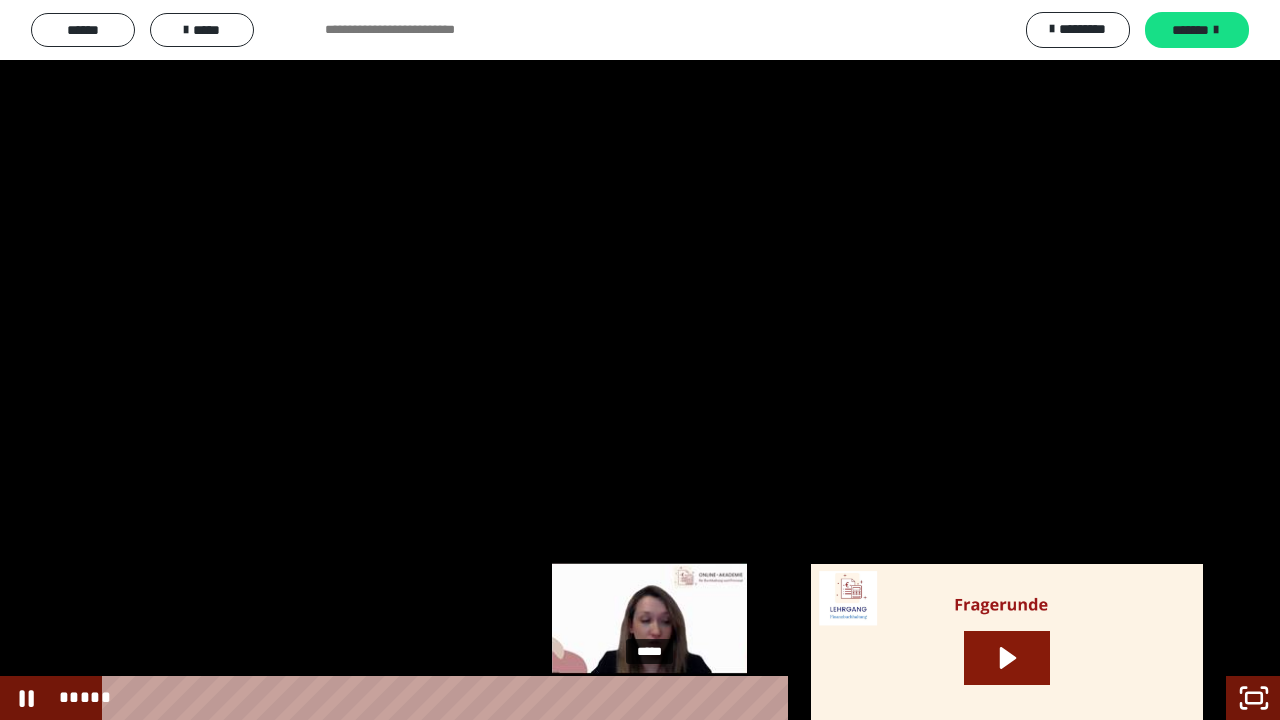 click on "*****" at bounding box center [616, 698] 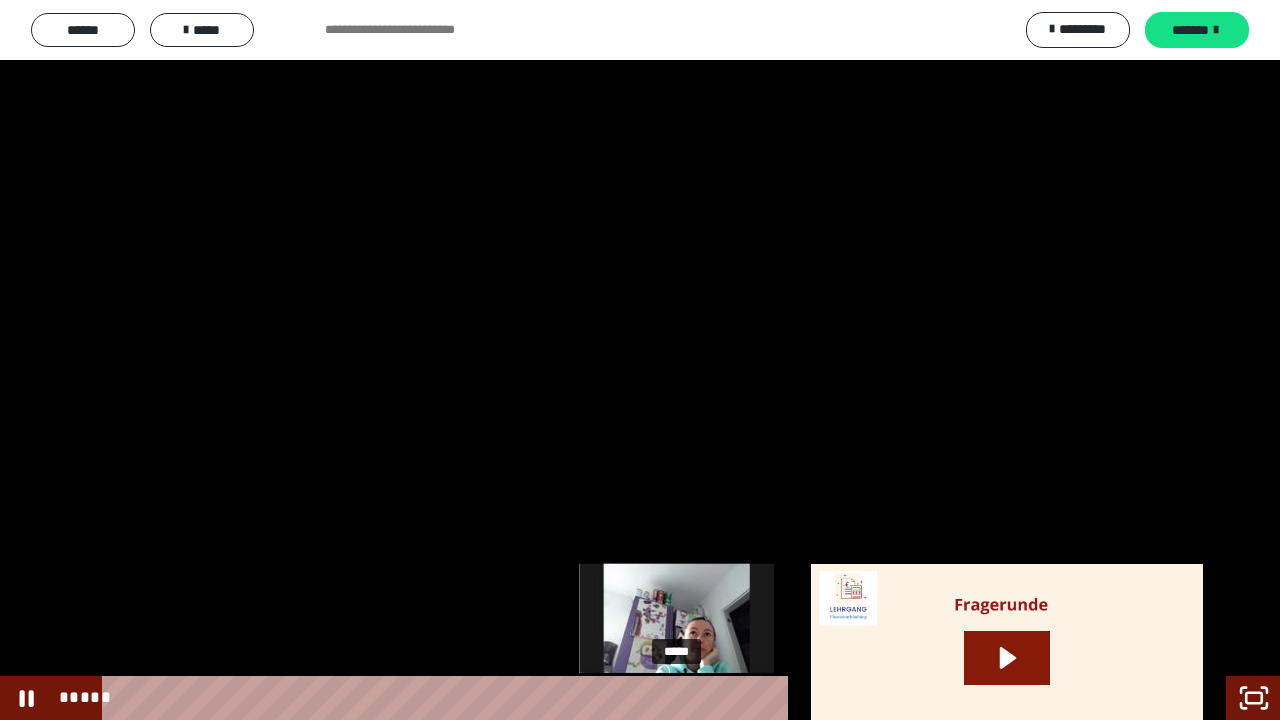 click on "*****" at bounding box center [616, 698] 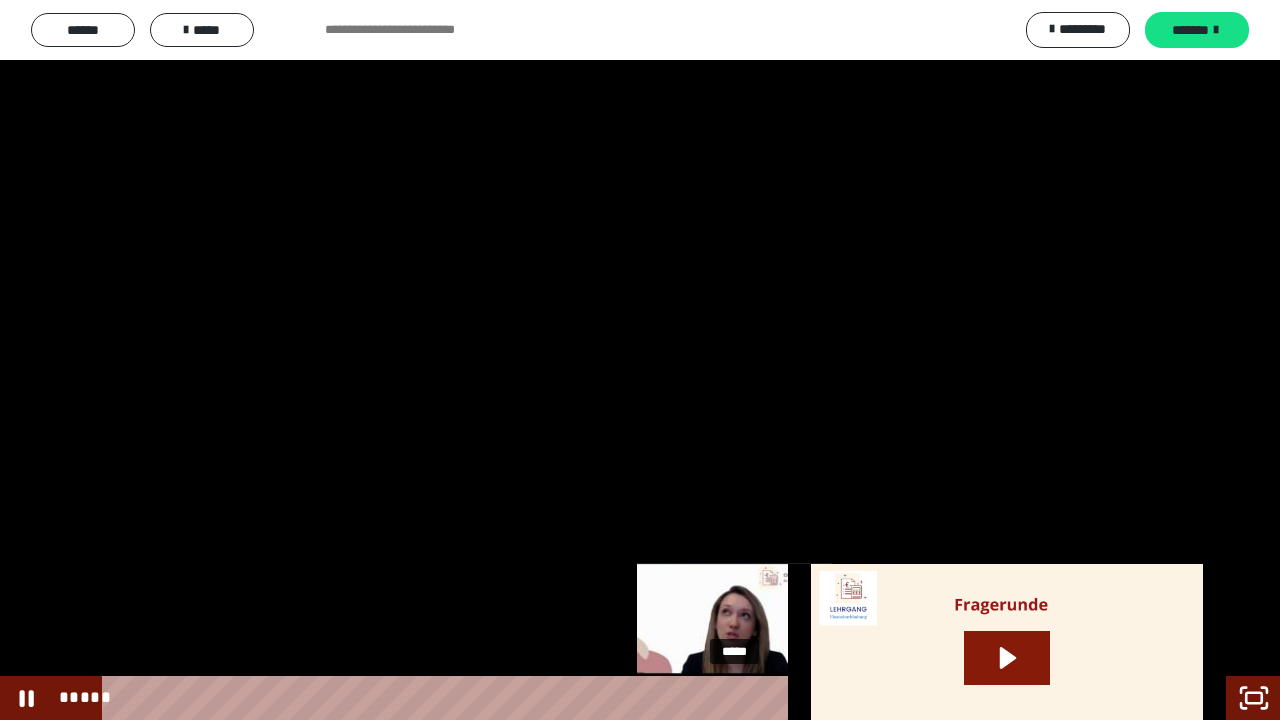 click on "*****" at bounding box center (616, 698) 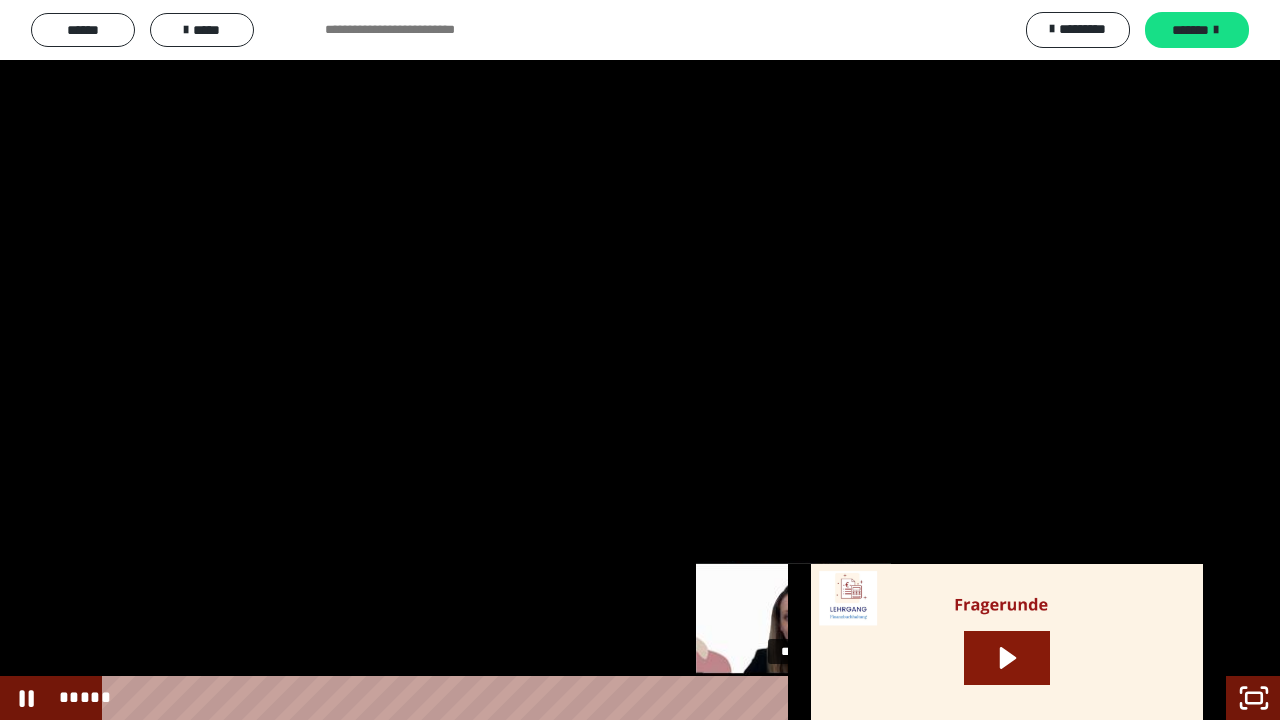 click on "*****" at bounding box center (616, 698) 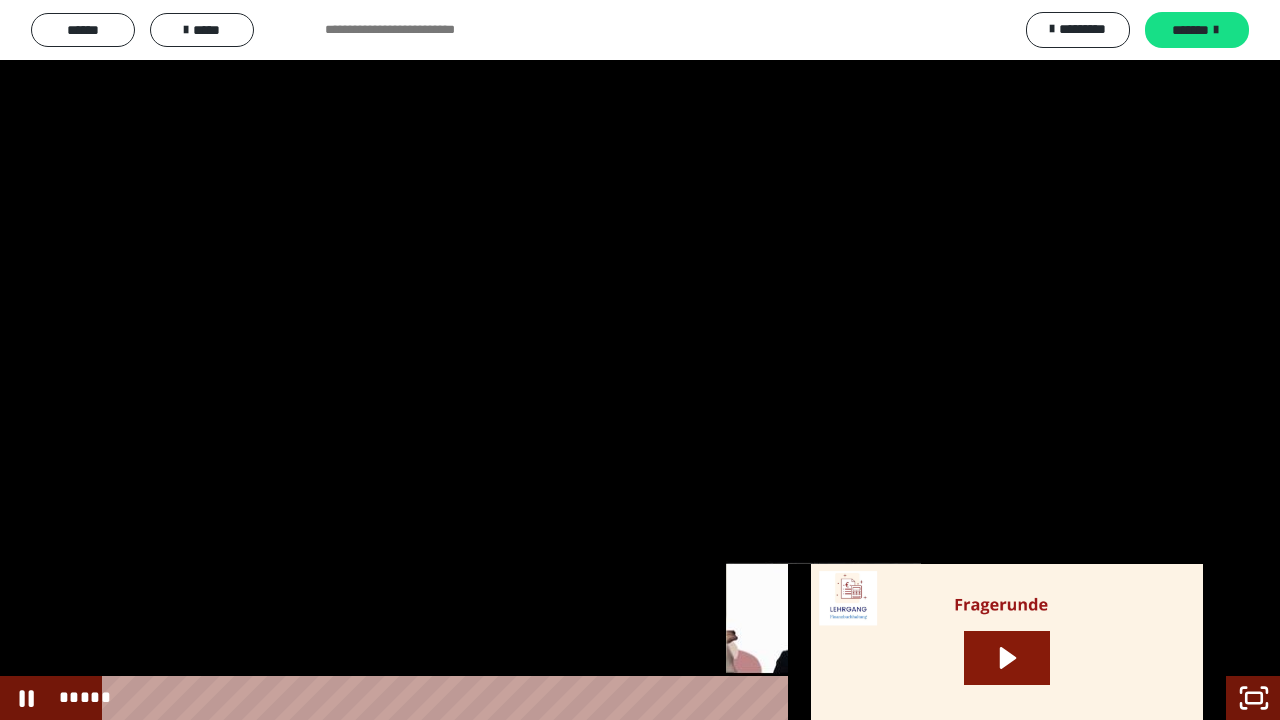 click on "*****" at bounding box center [616, 698] 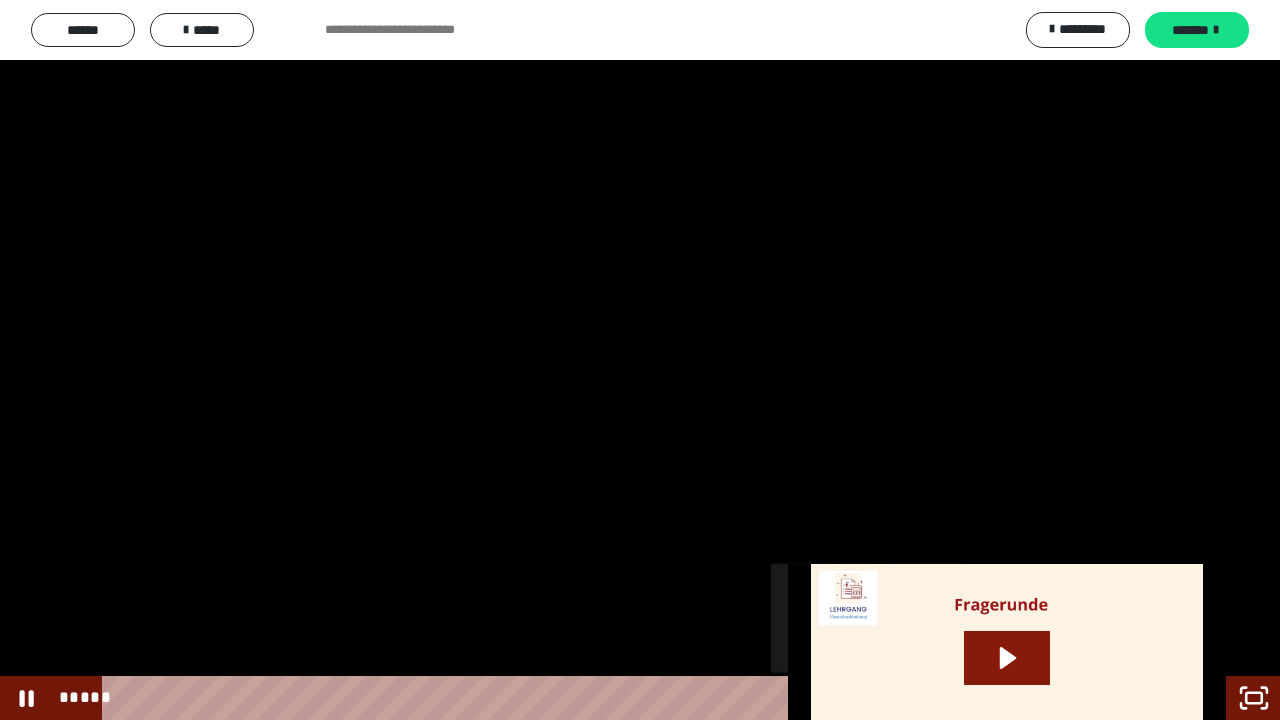 click on "*****" at bounding box center [616, 698] 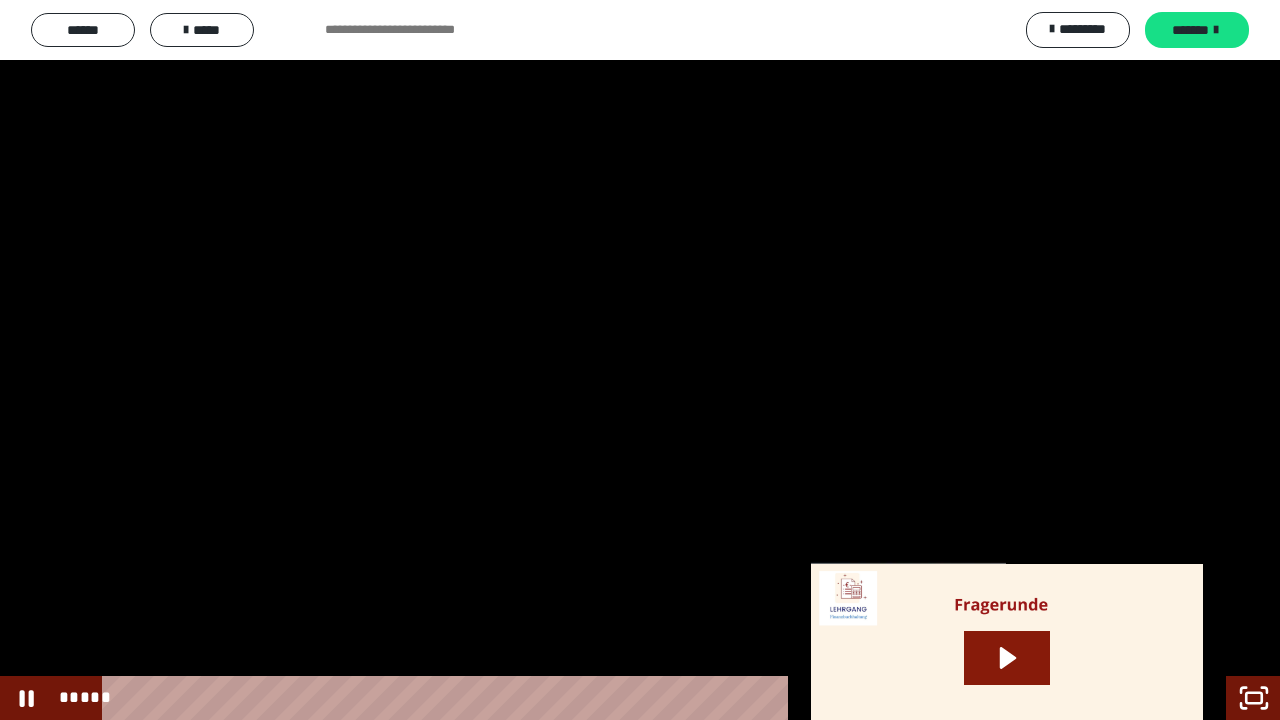 click on "*****" at bounding box center (616, 698) 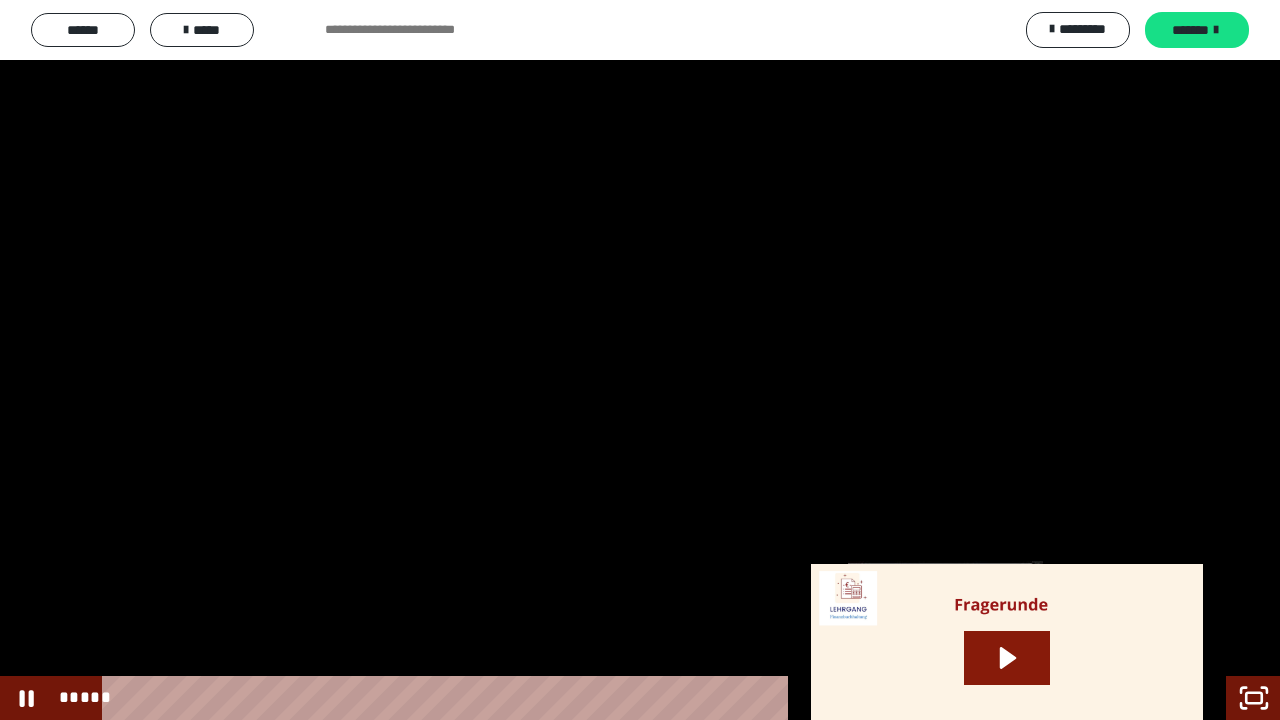 click on "*****" at bounding box center [616, 698] 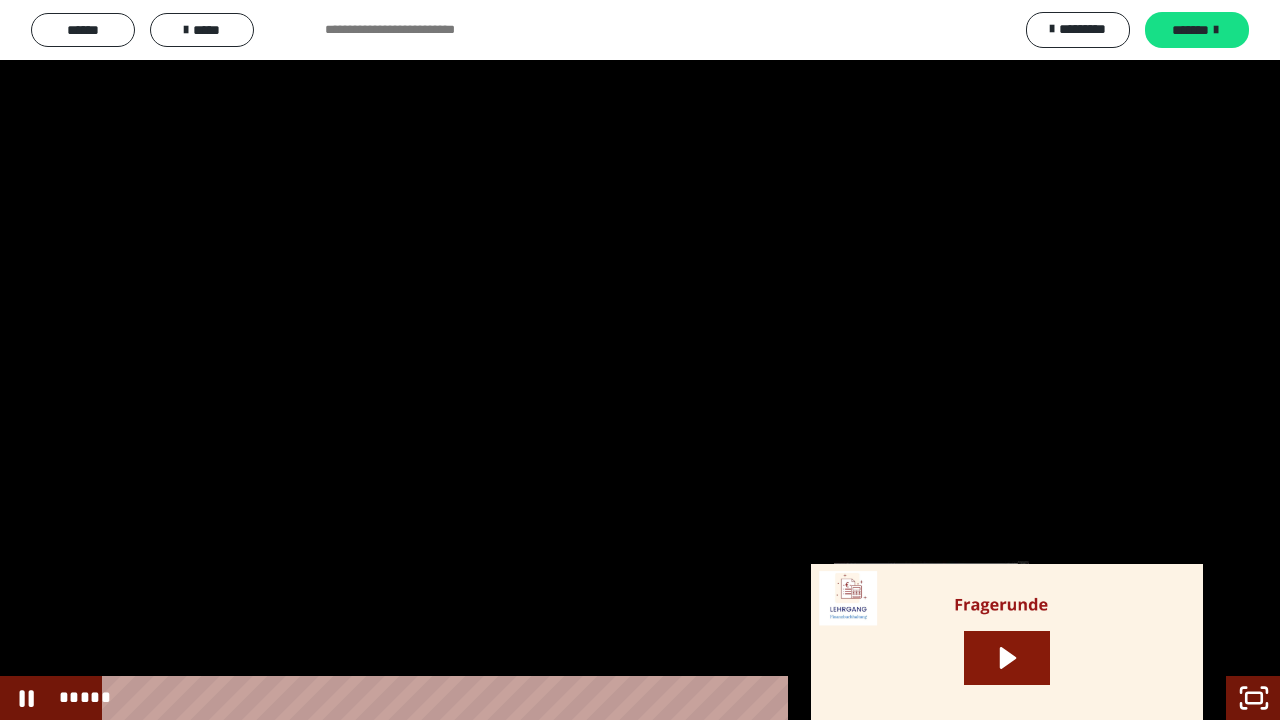 click on "*****" at bounding box center (616, 698) 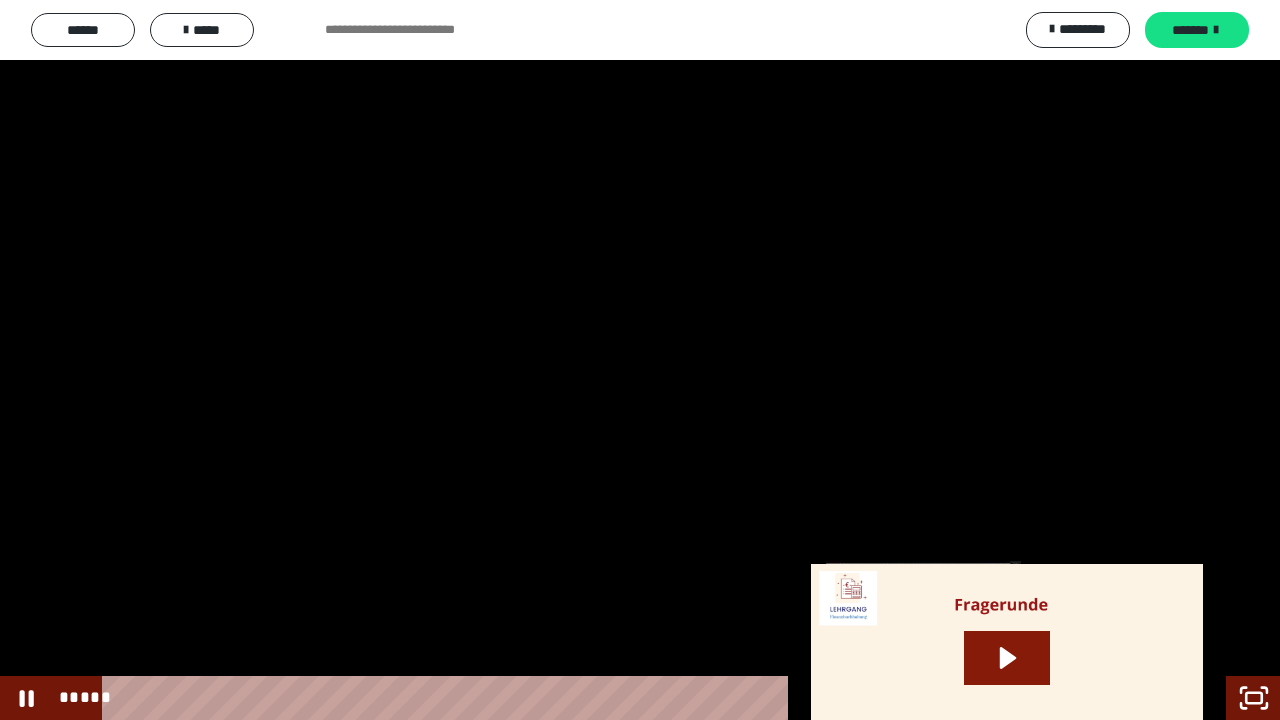 click at bounding box center [923, 698] 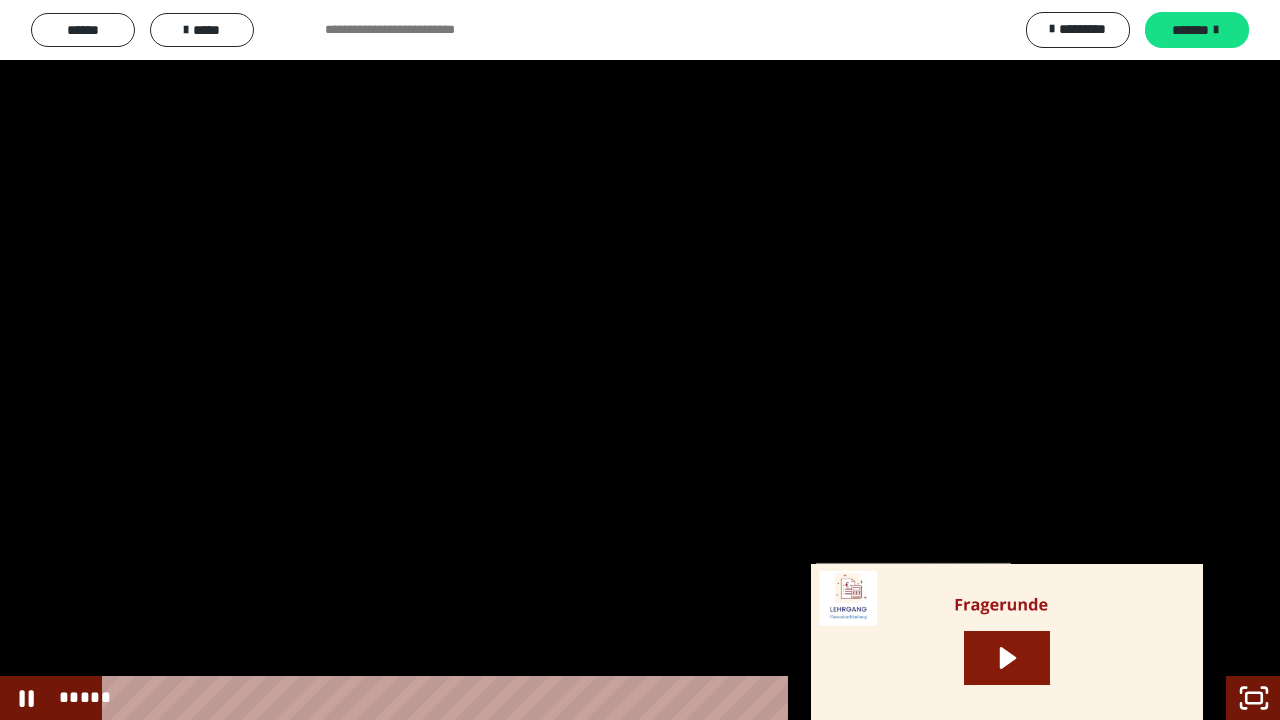 click on "*****" at bounding box center (616, 698) 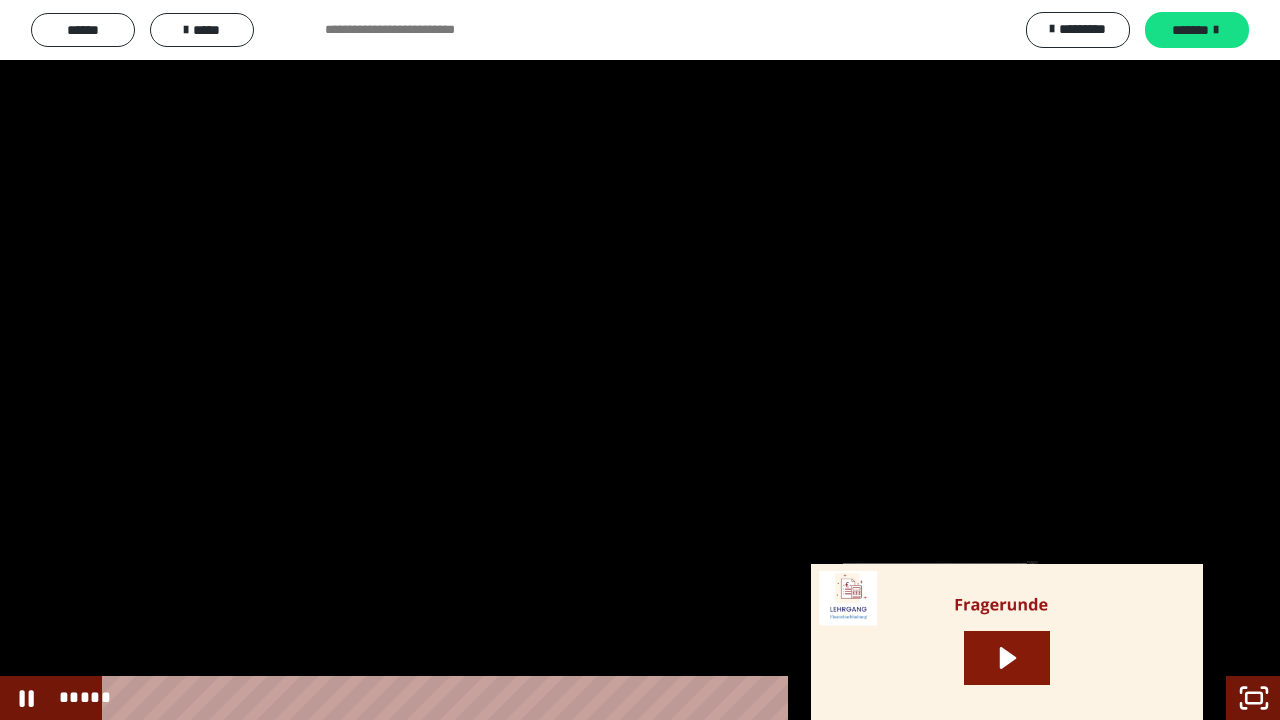 click on "*****" at bounding box center (616, 698) 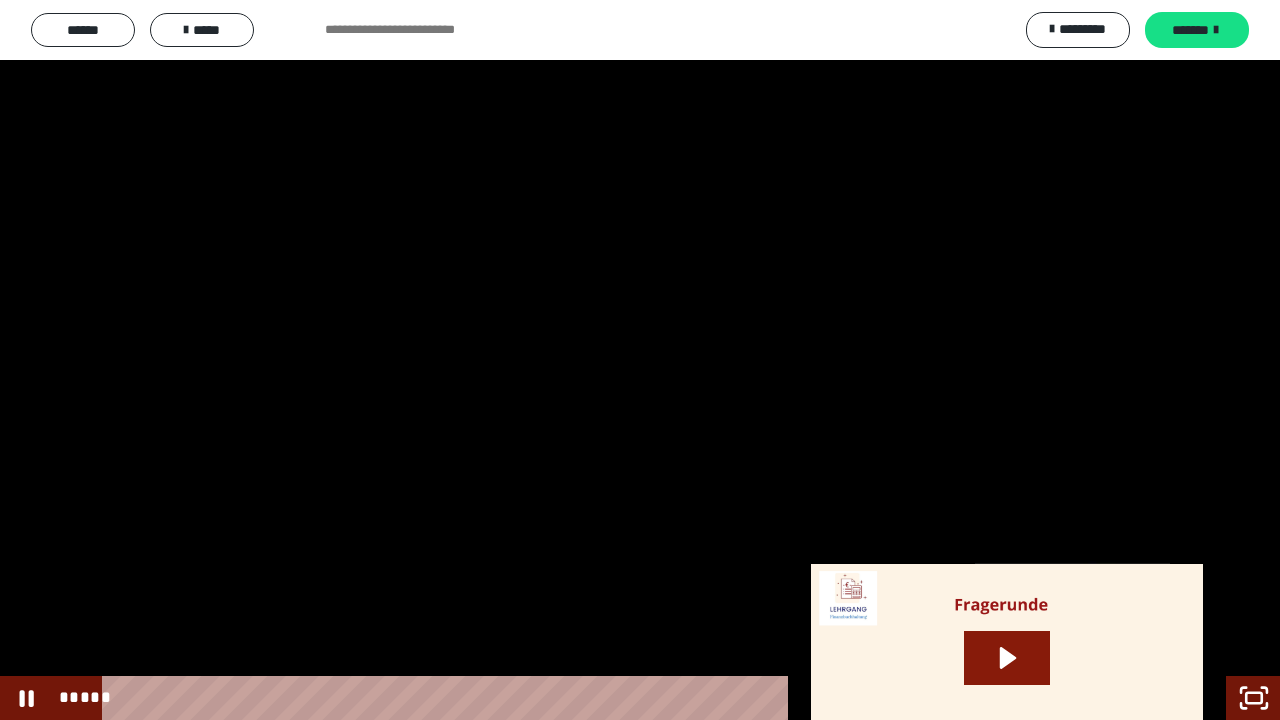 click on "*****" at bounding box center (616, 698) 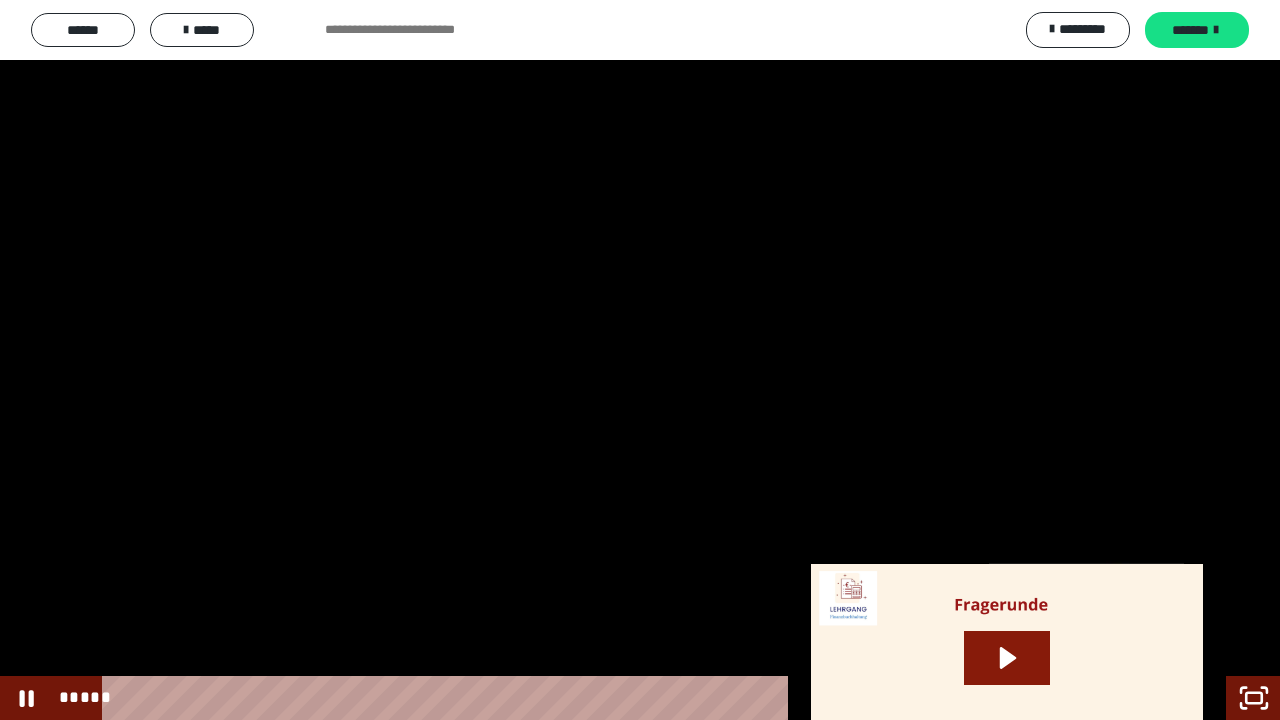click on "*****" at bounding box center [616, 698] 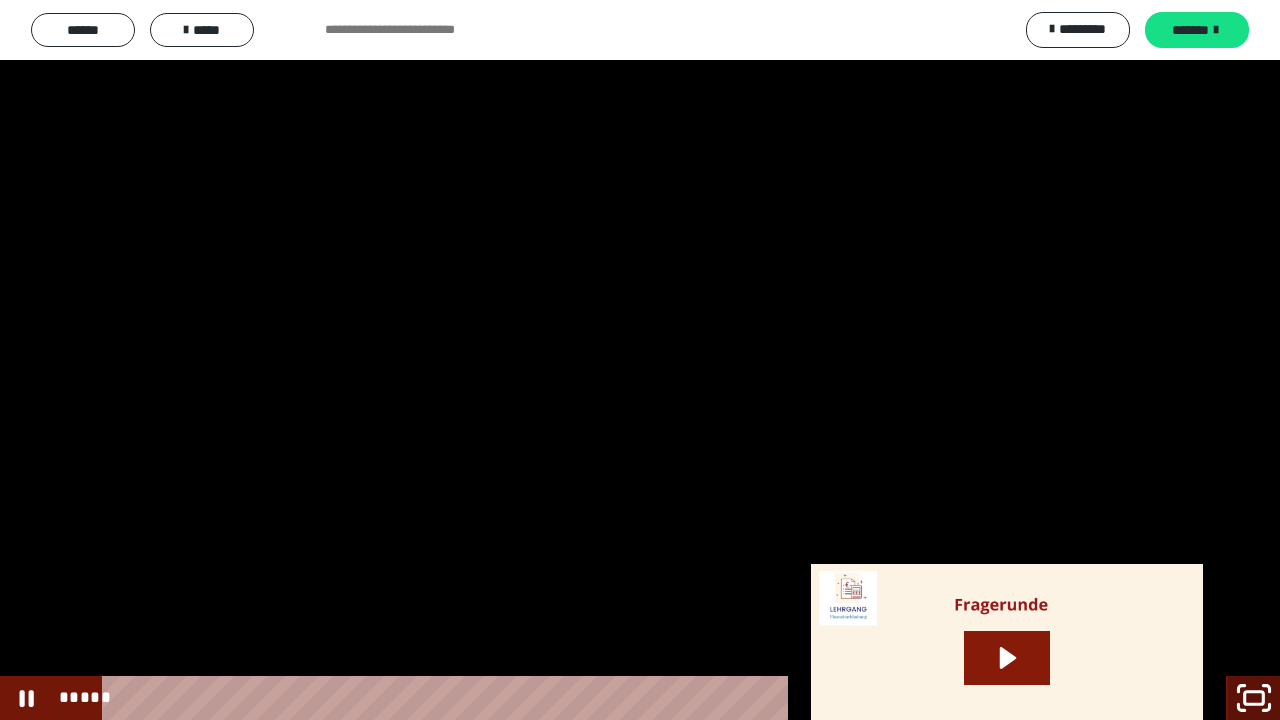 click 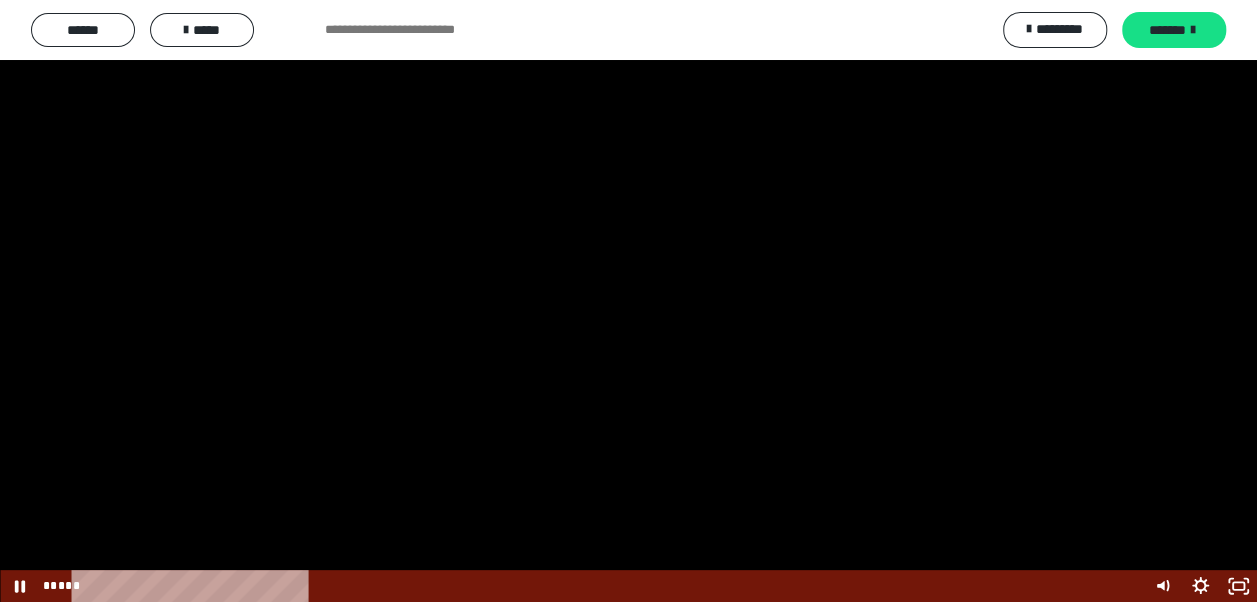 scroll, scrollTop: 3624, scrollLeft: 0, axis: vertical 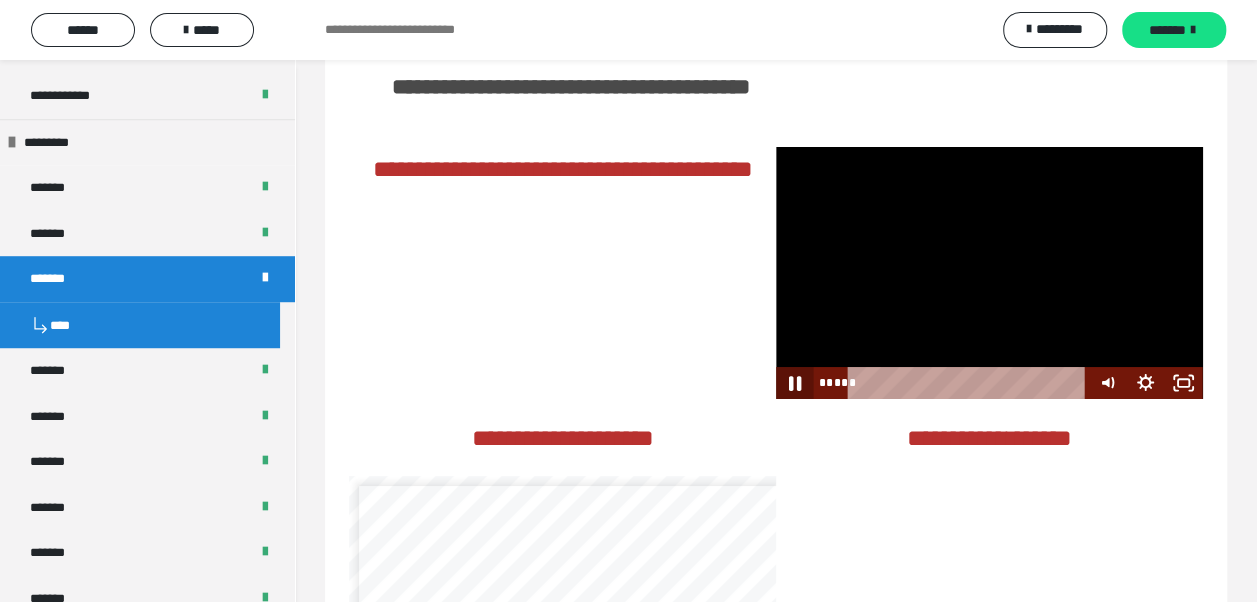 click 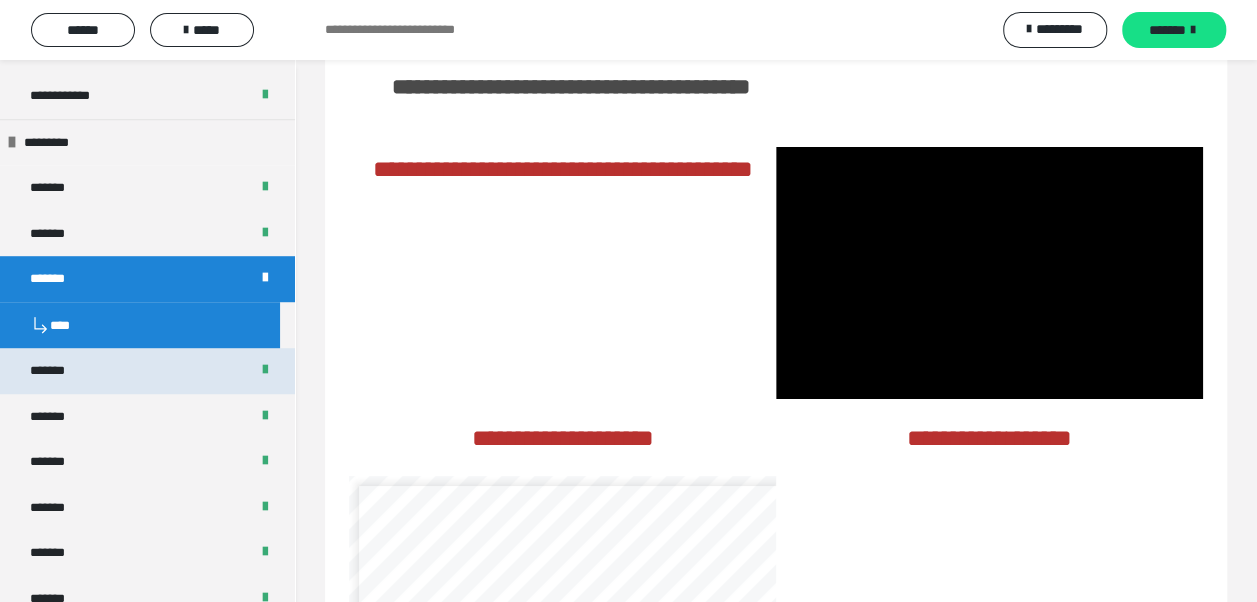 click on "*******" at bounding box center [147, 371] 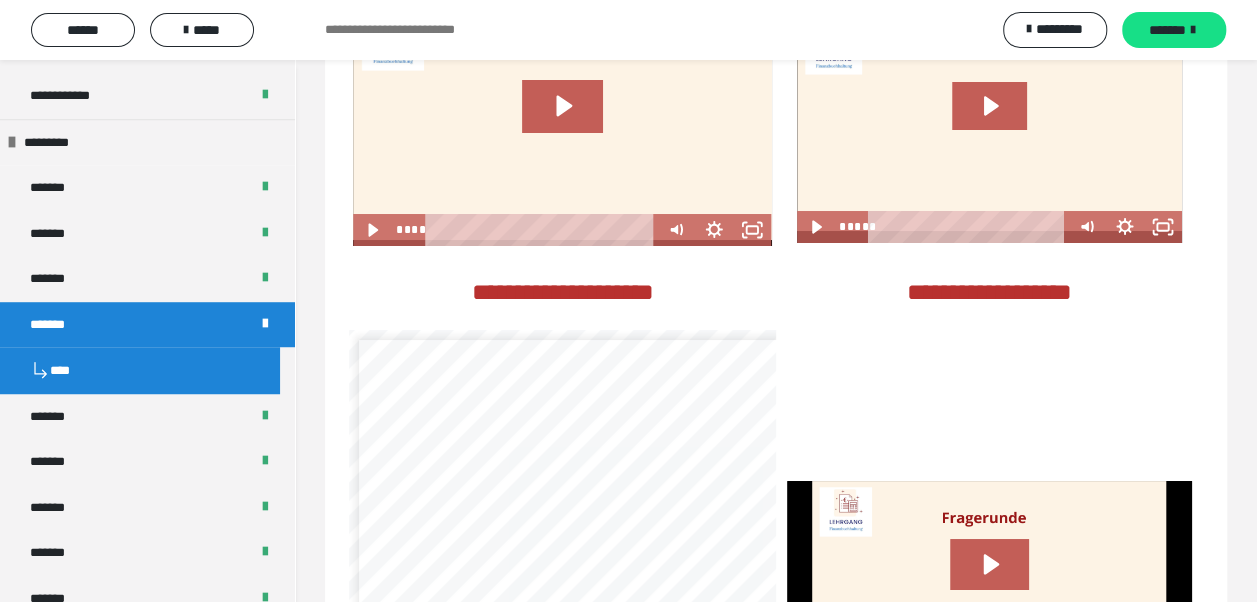 scroll, scrollTop: 3519, scrollLeft: 0, axis: vertical 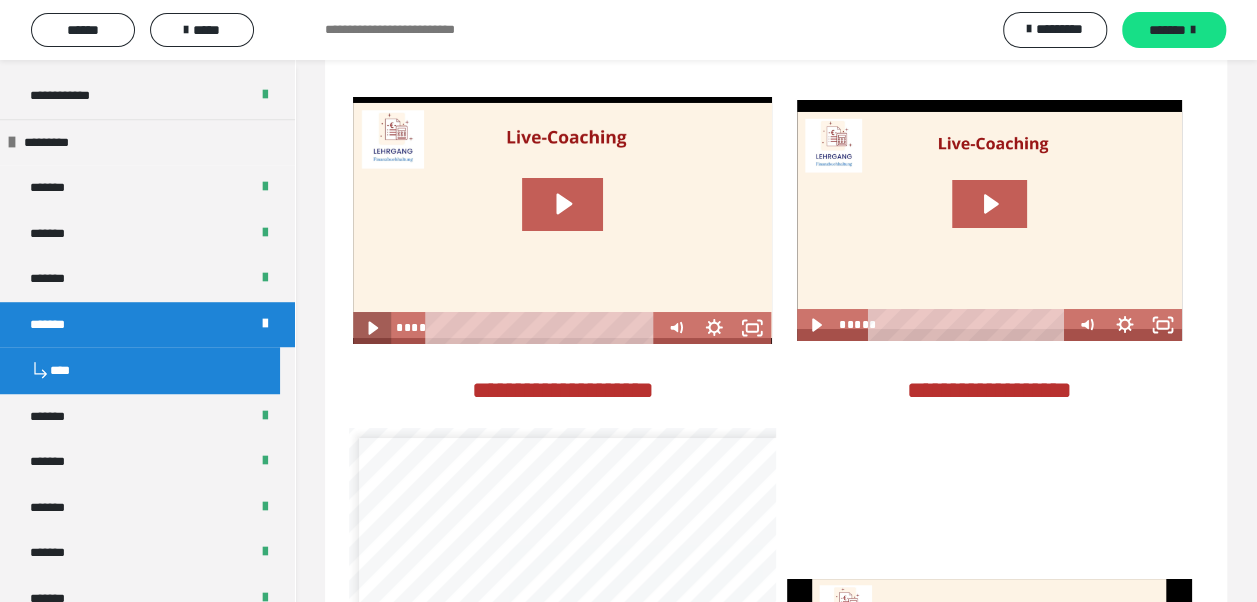 click 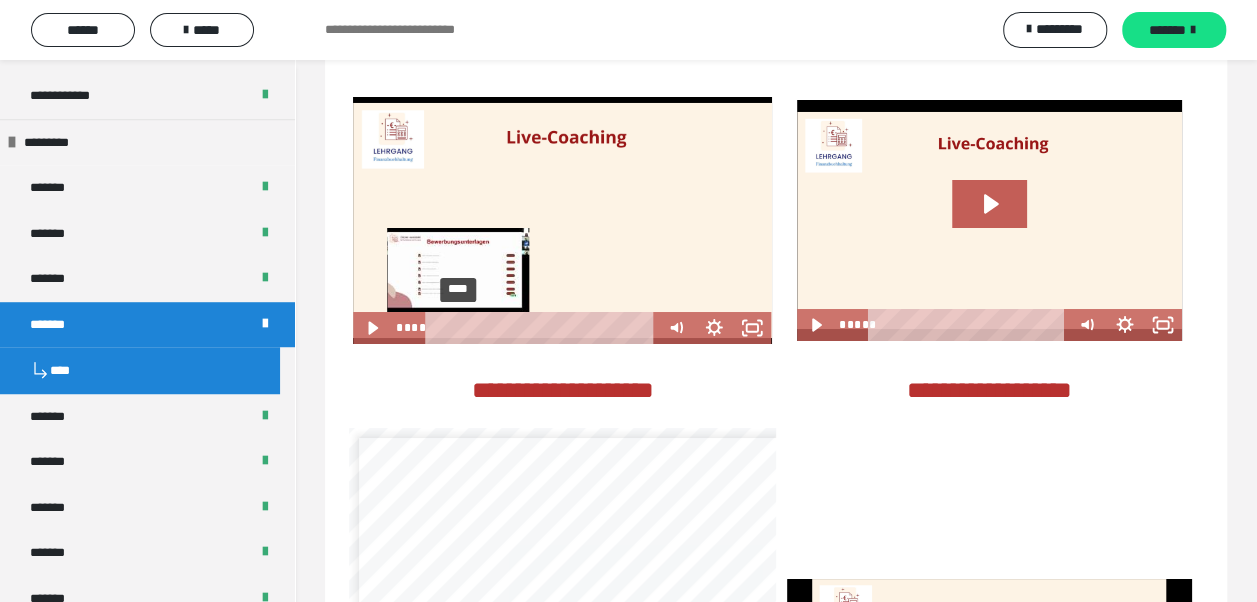click on "****" at bounding box center (543, 328) 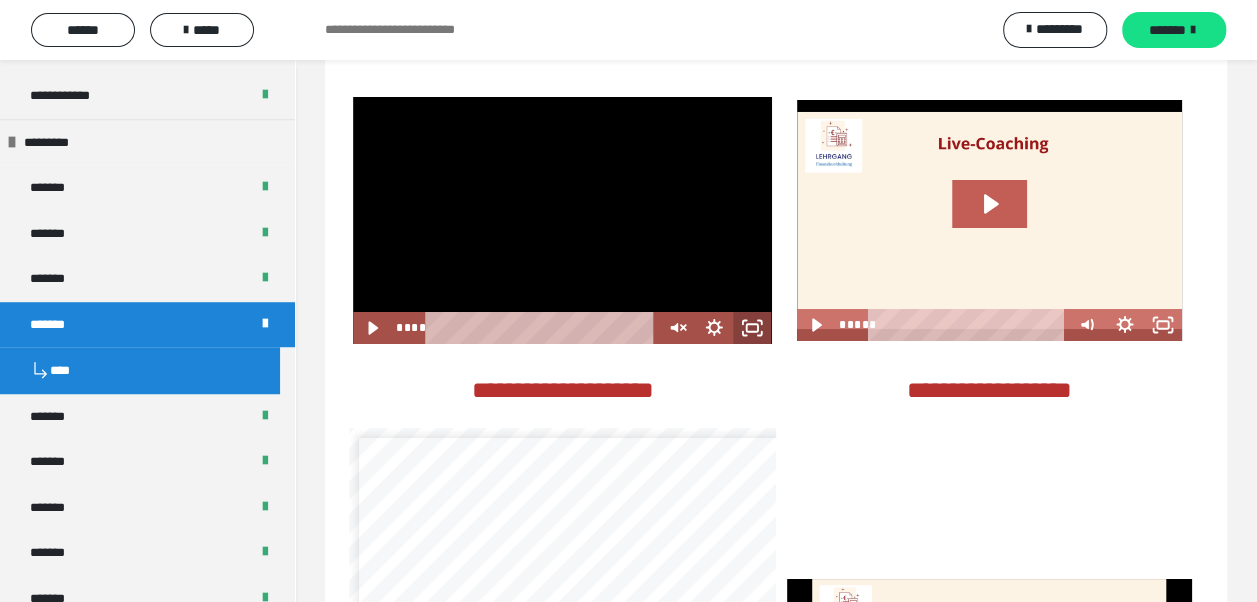 click 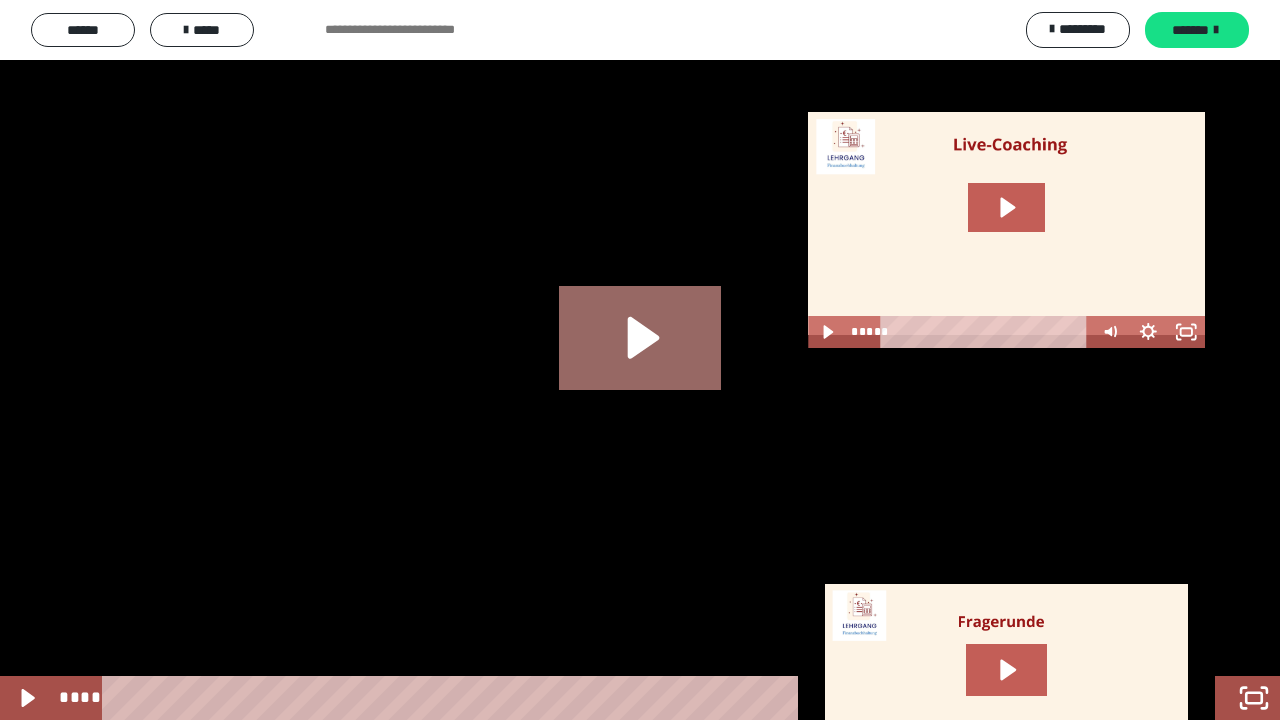 click 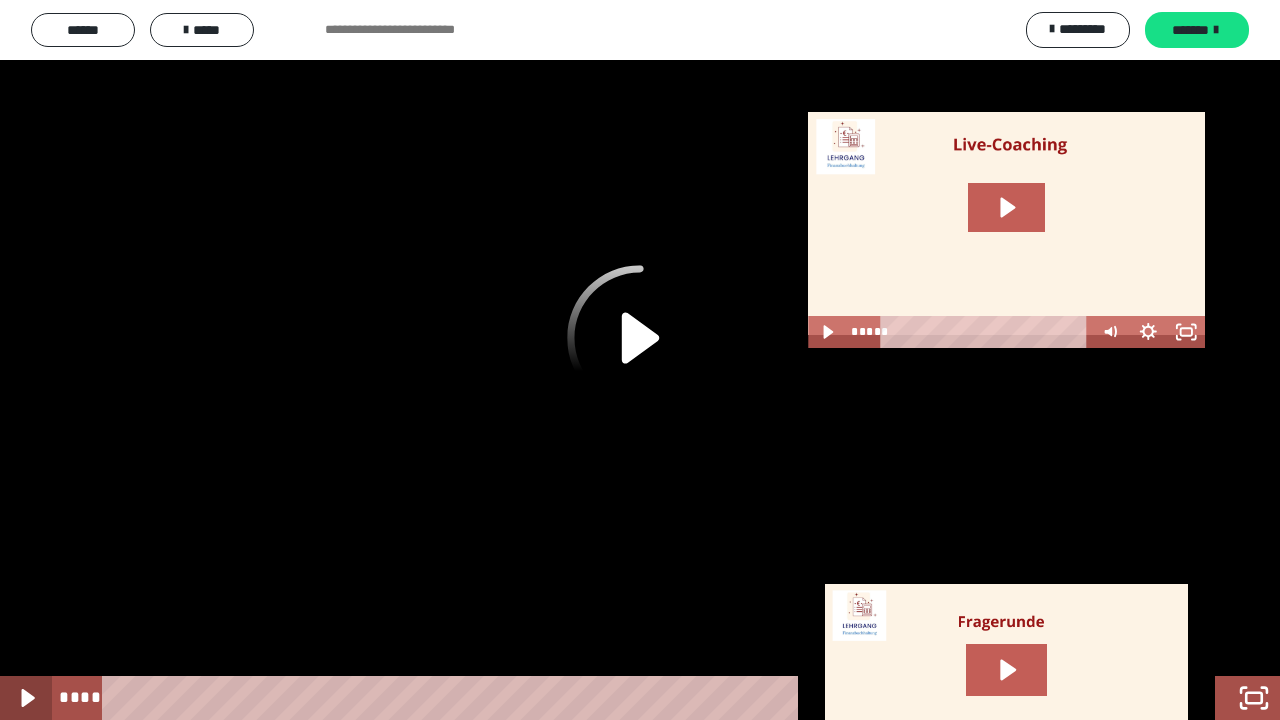 click 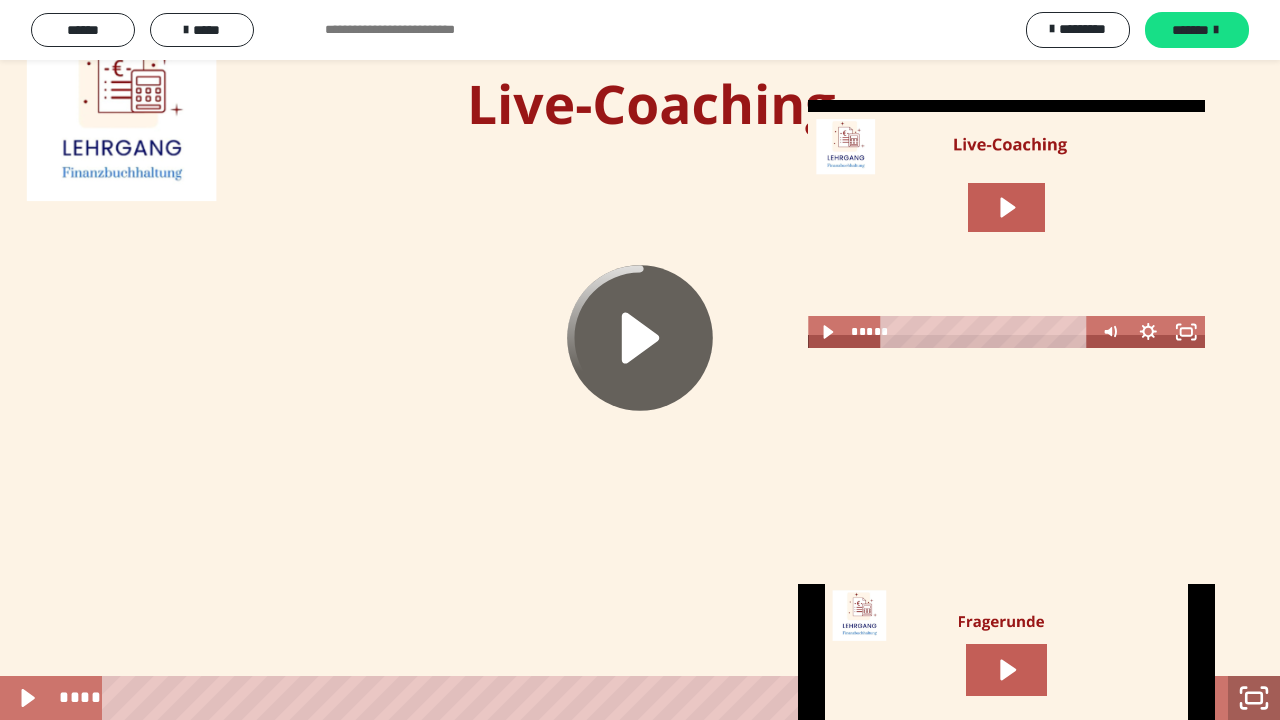click 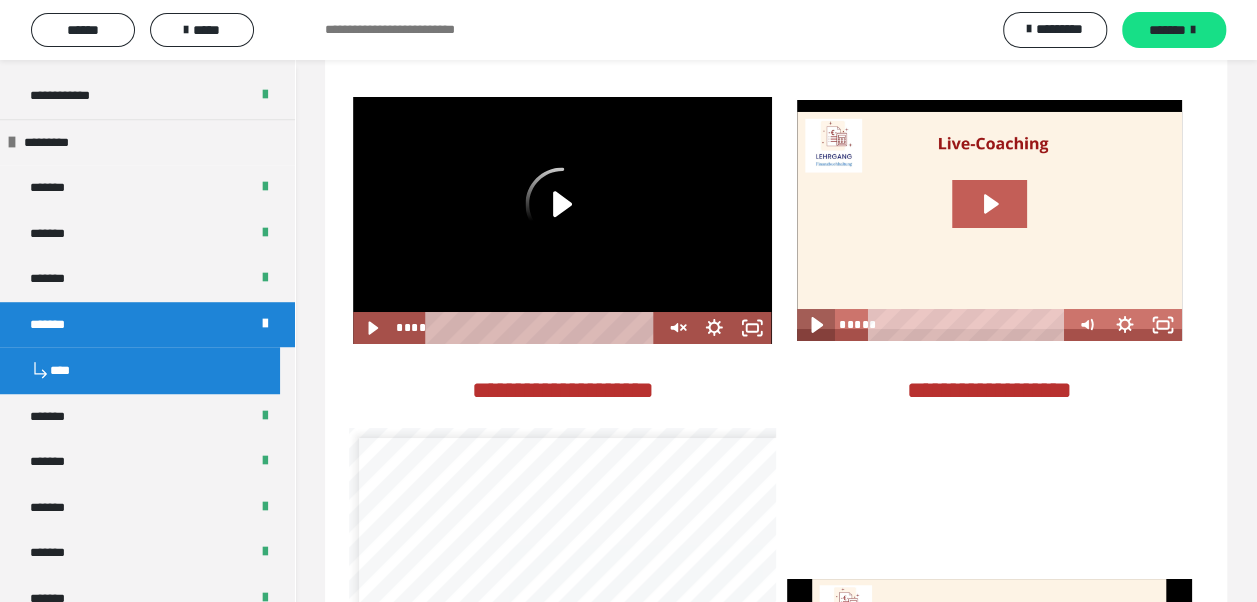 click 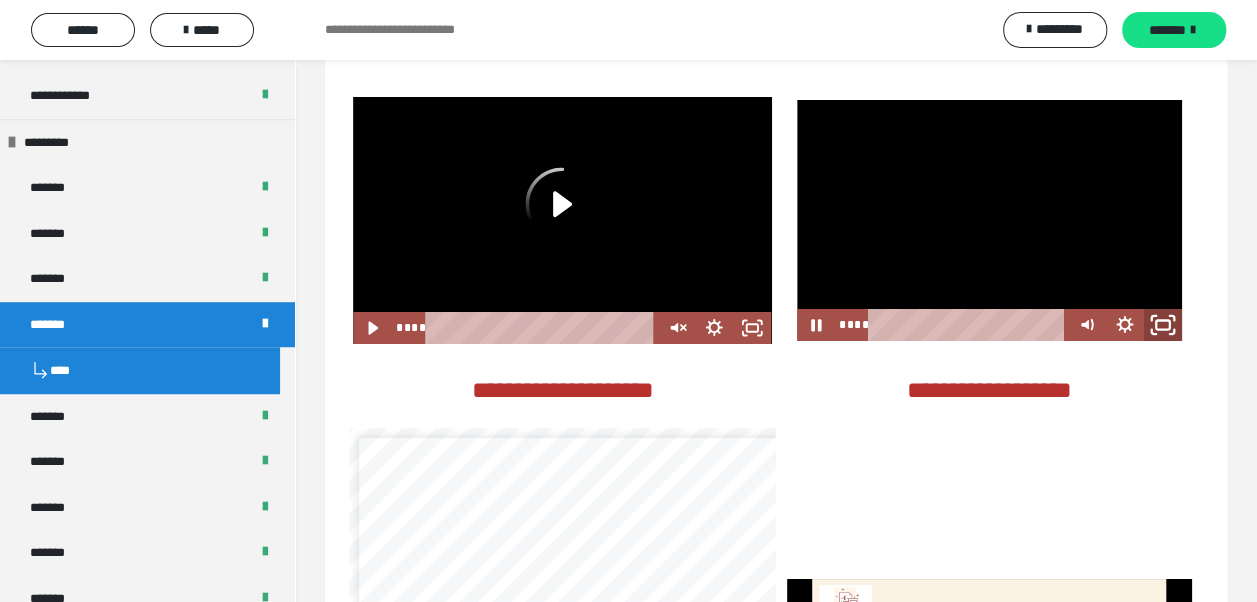 click 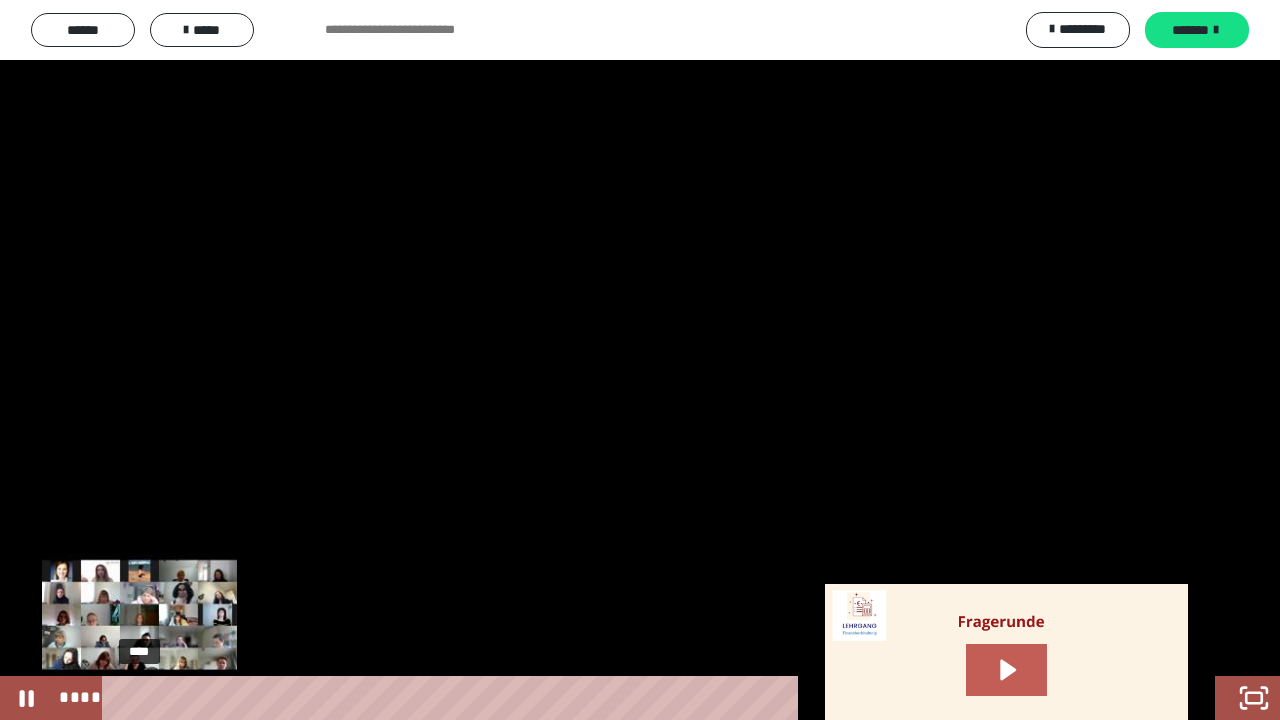 click on "****" at bounding box center [616, 698] 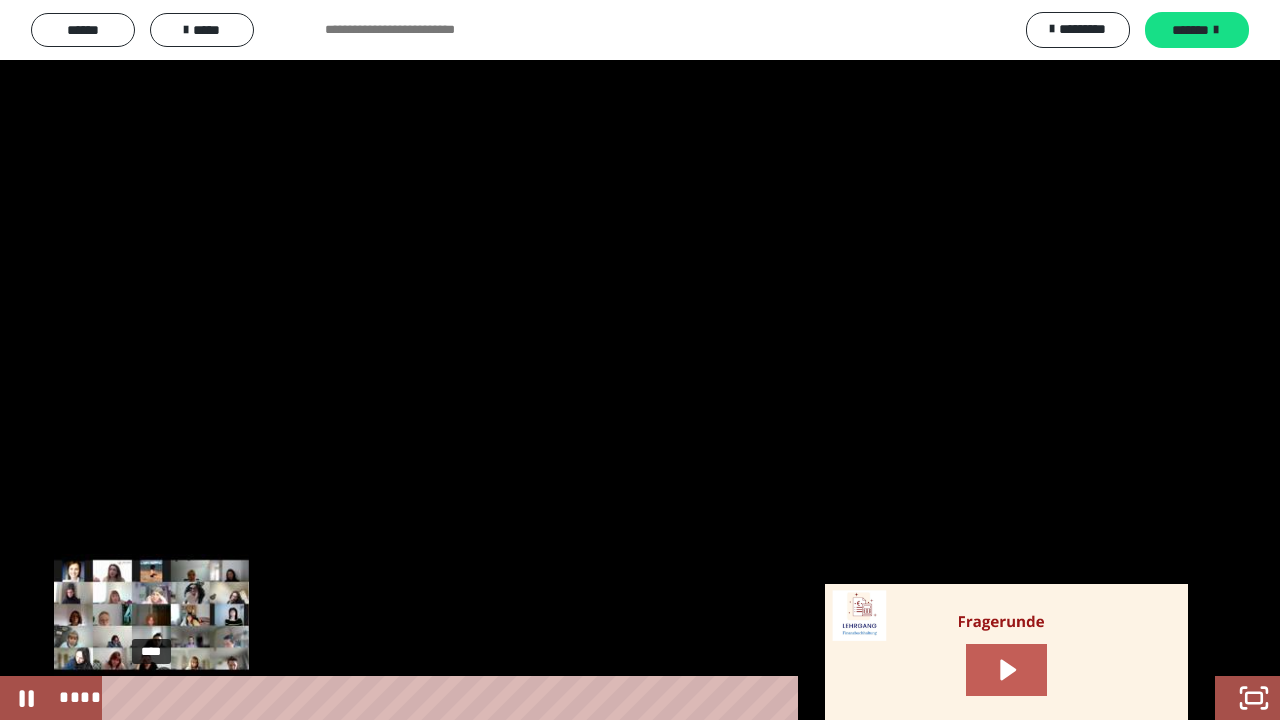 click on "****" at bounding box center (616, 698) 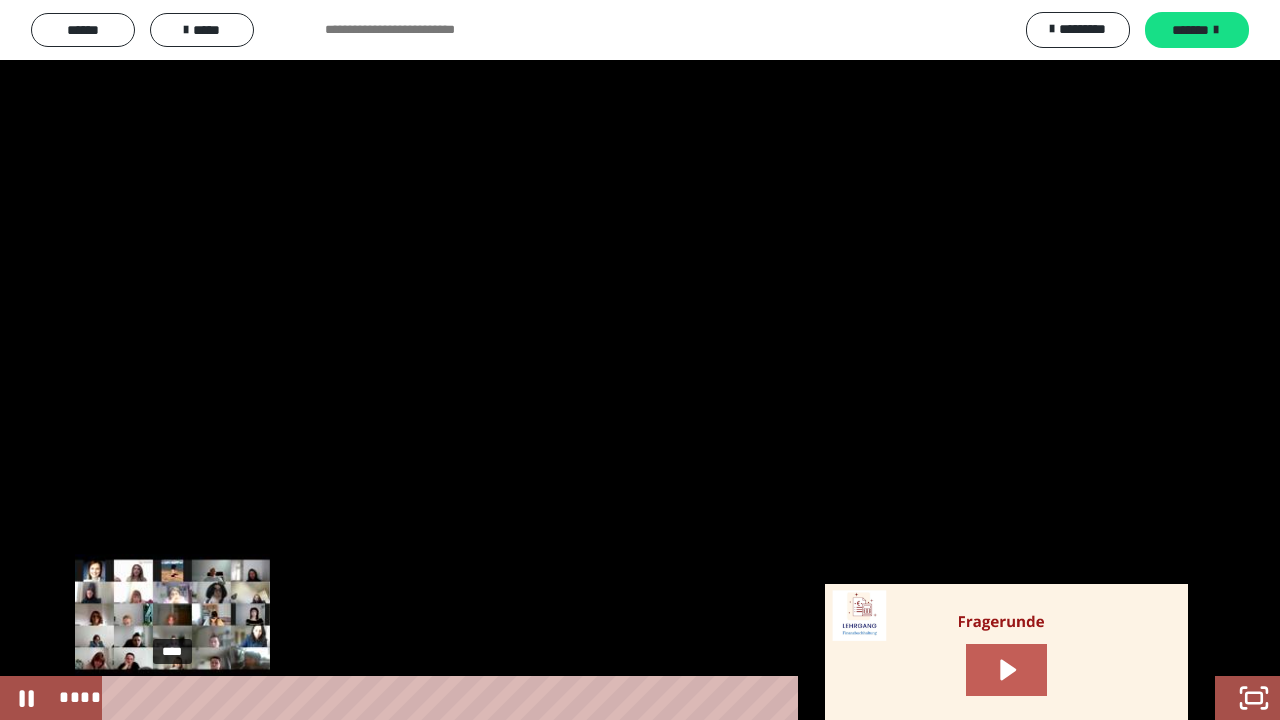 click on "****" at bounding box center [616, 698] 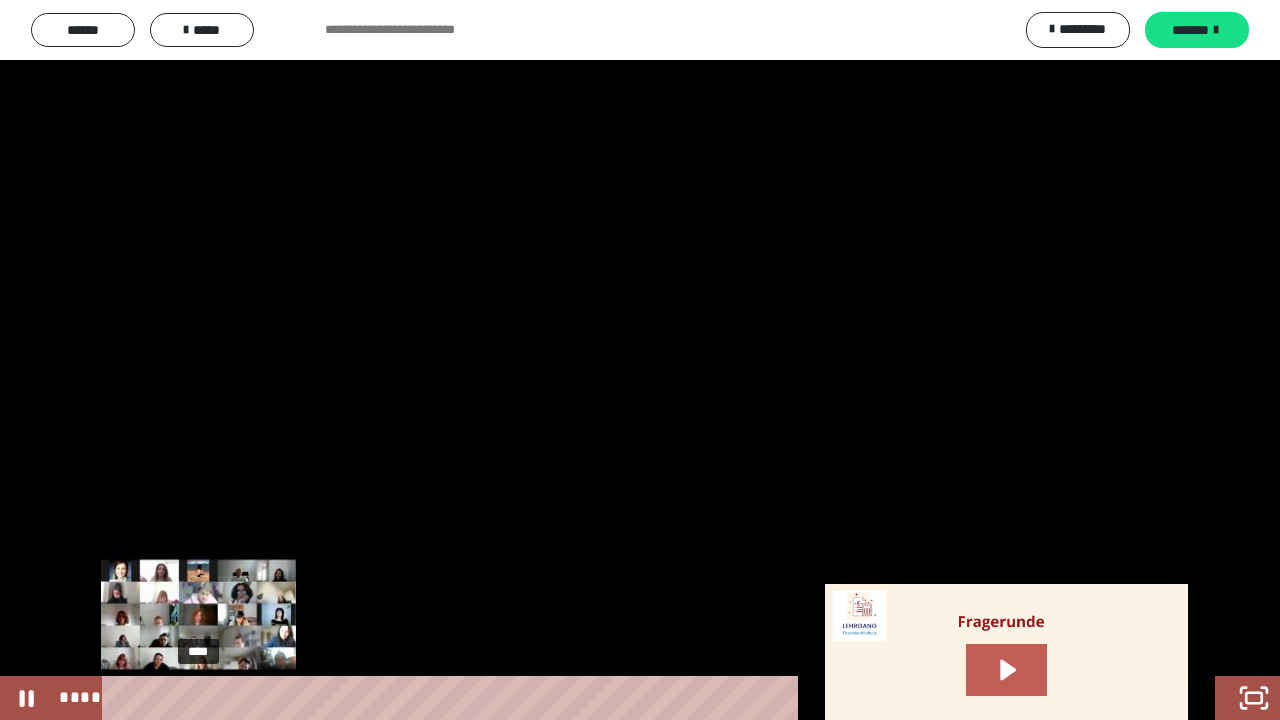 click on "****" at bounding box center [616, 698] 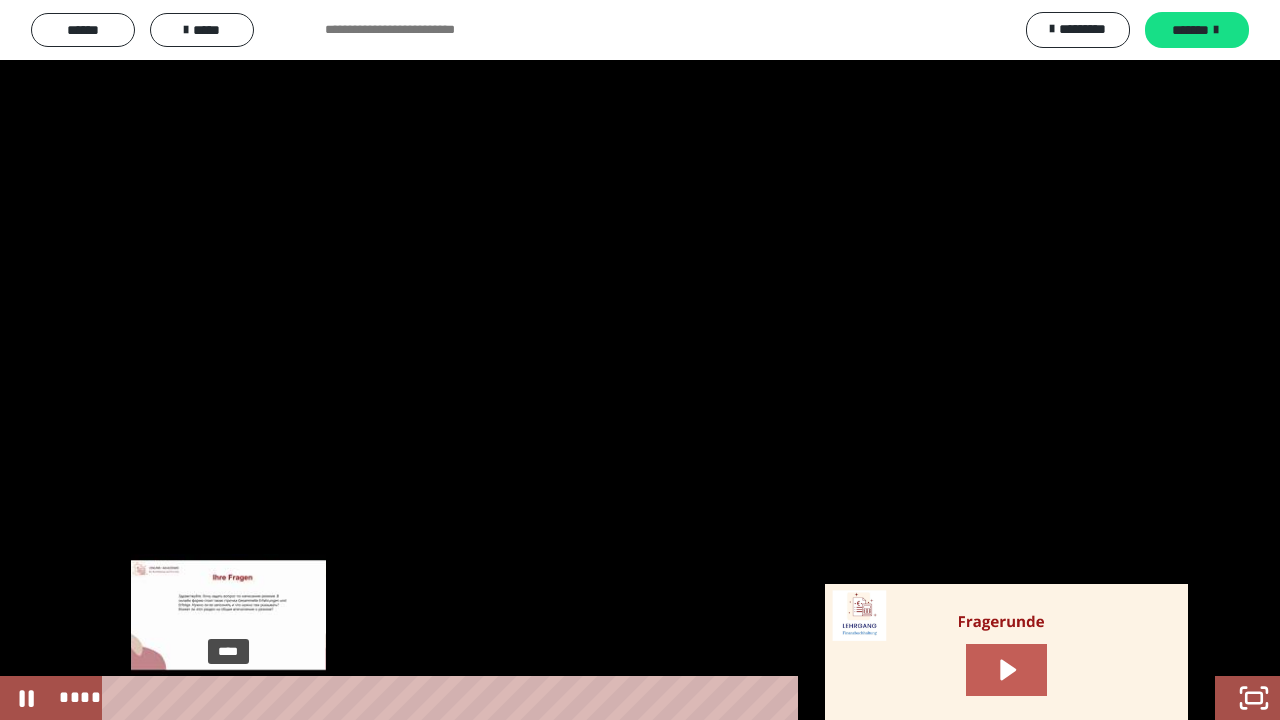 click on "****" at bounding box center [616, 698] 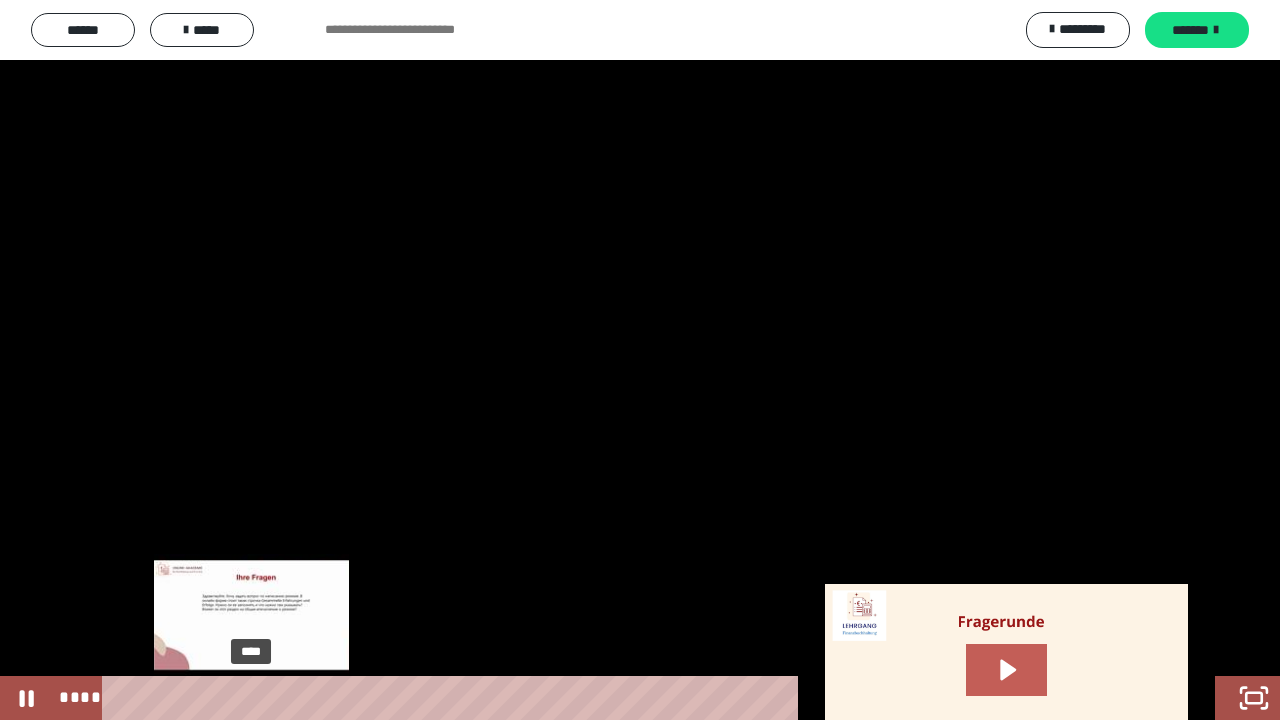 click on "****" at bounding box center [616, 698] 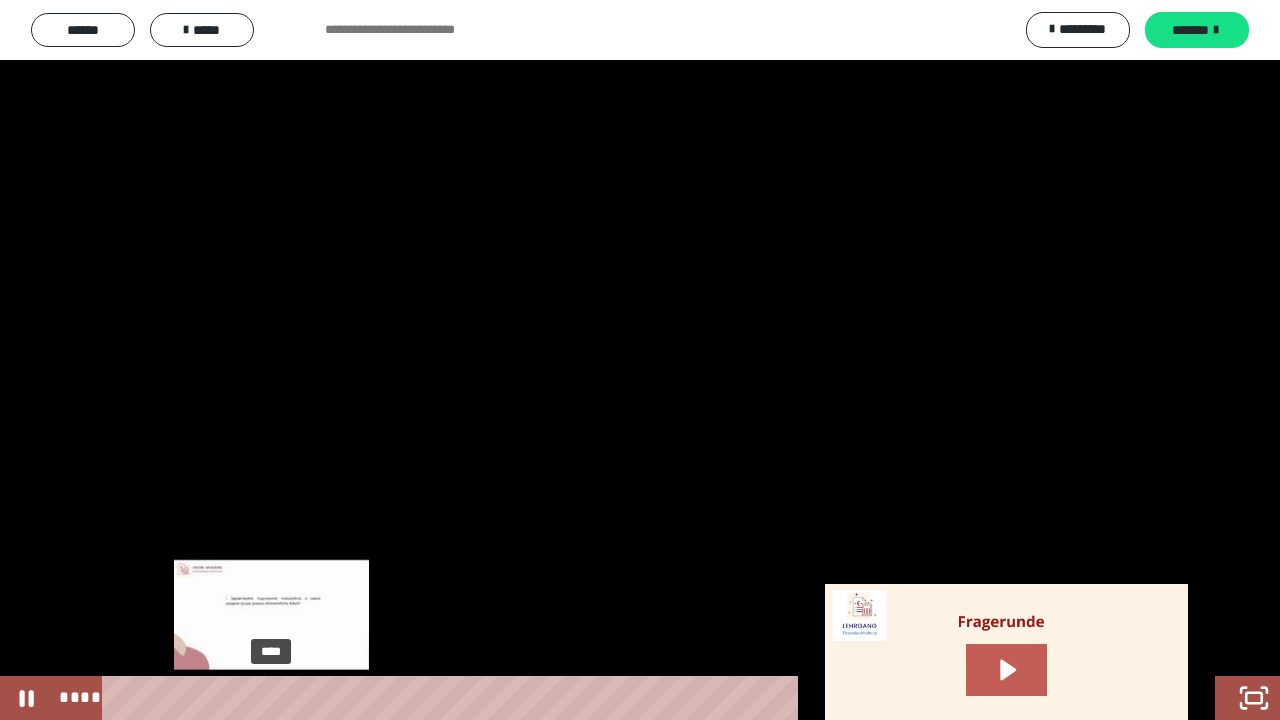 click on "****" at bounding box center [616, 698] 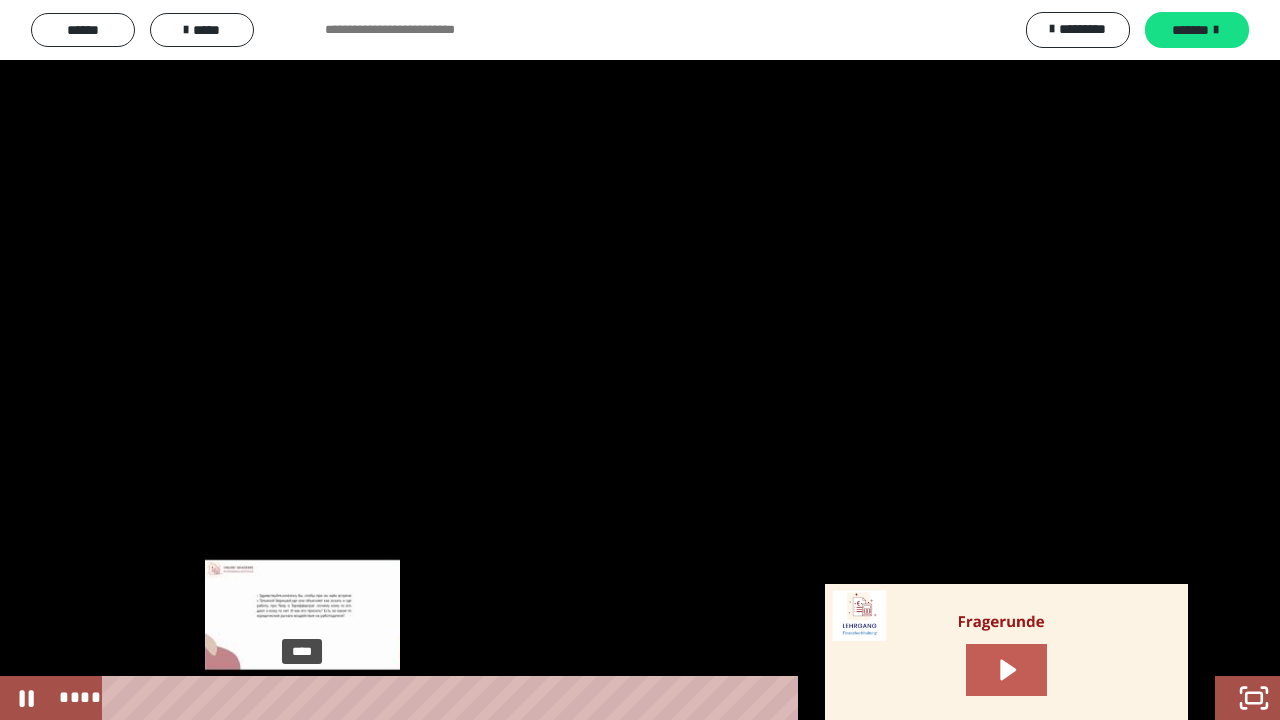 click on "****" at bounding box center (616, 698) 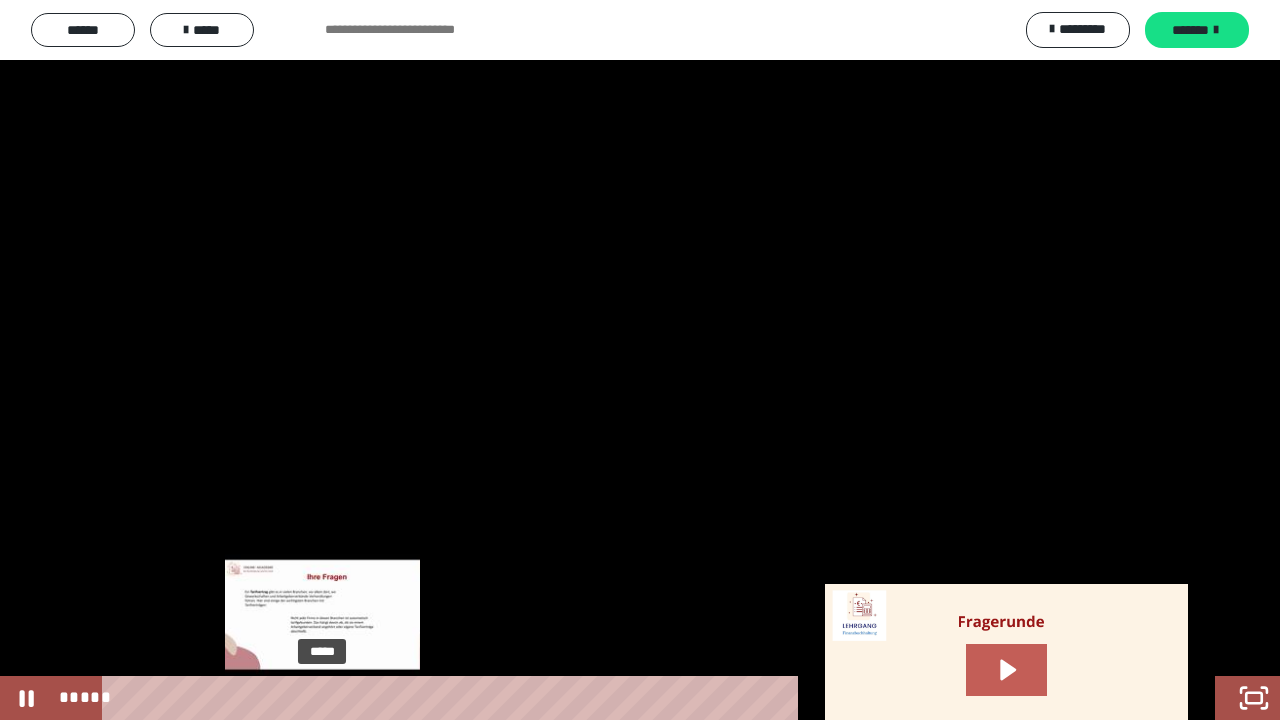 click on "*****" at bounding box center (616, 698) 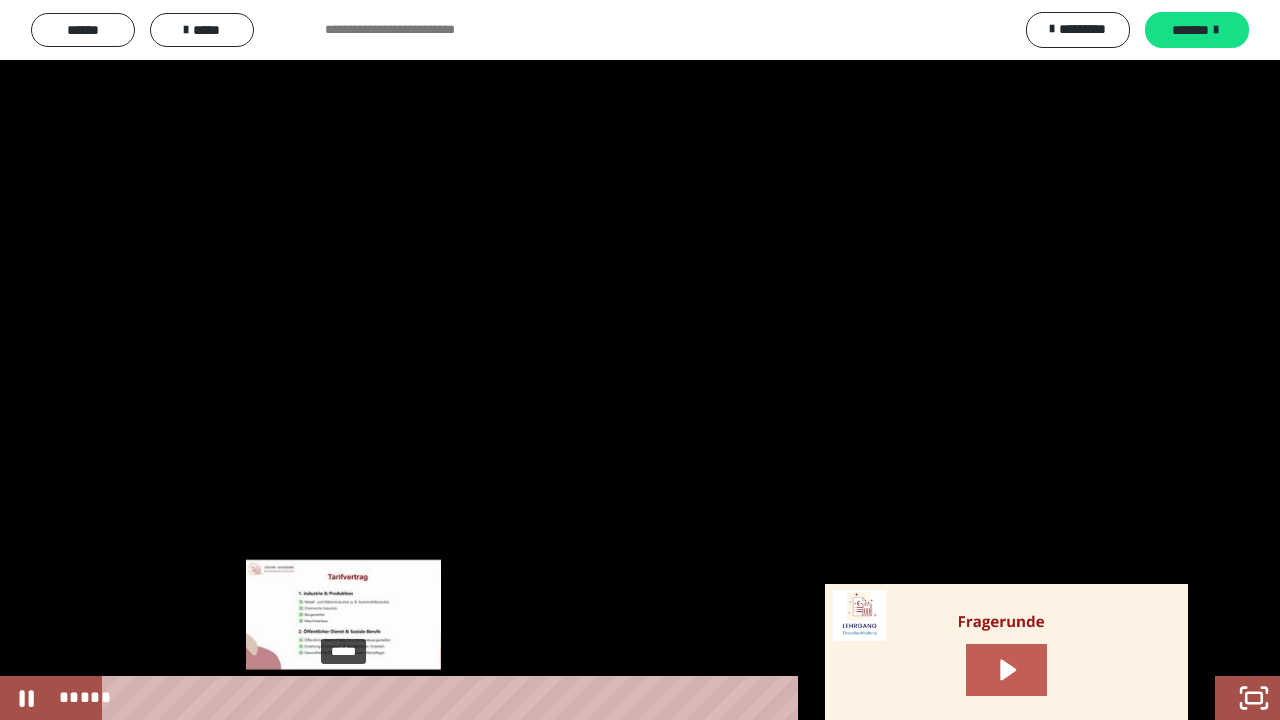 click on "*****" at bounding box center [616, 698] 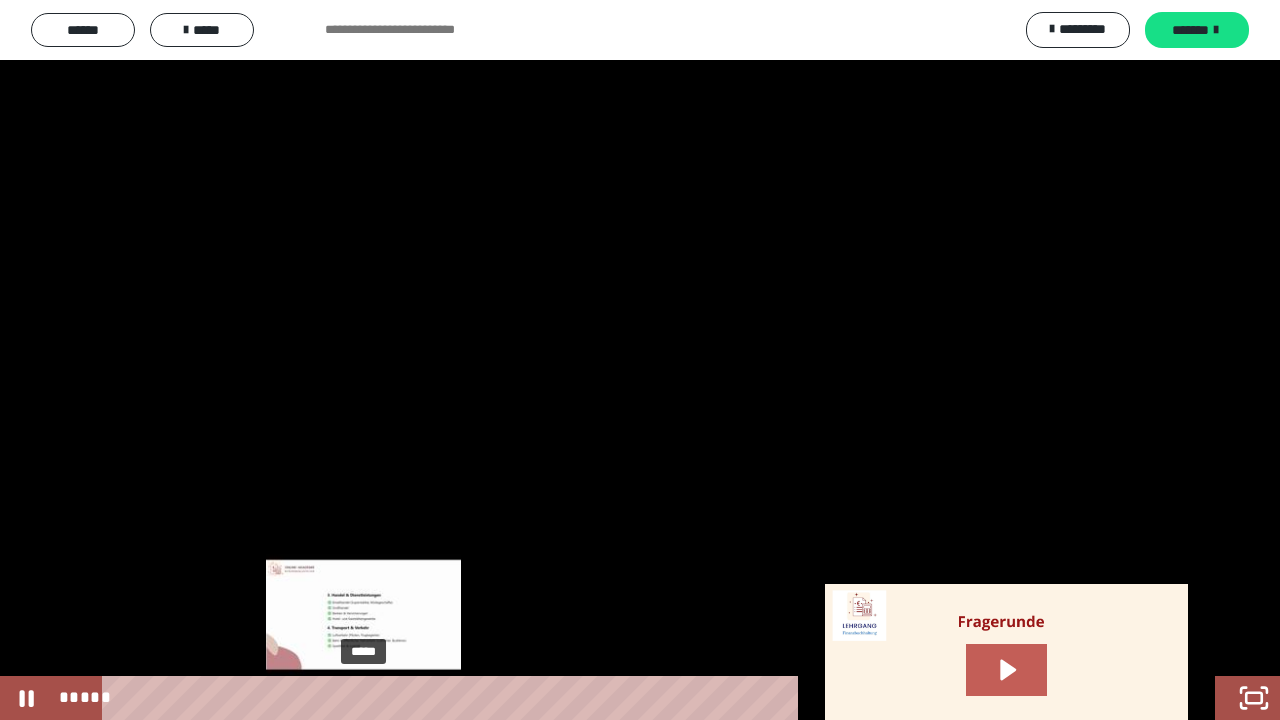 click on "*****" at bounding box center [616, 698] 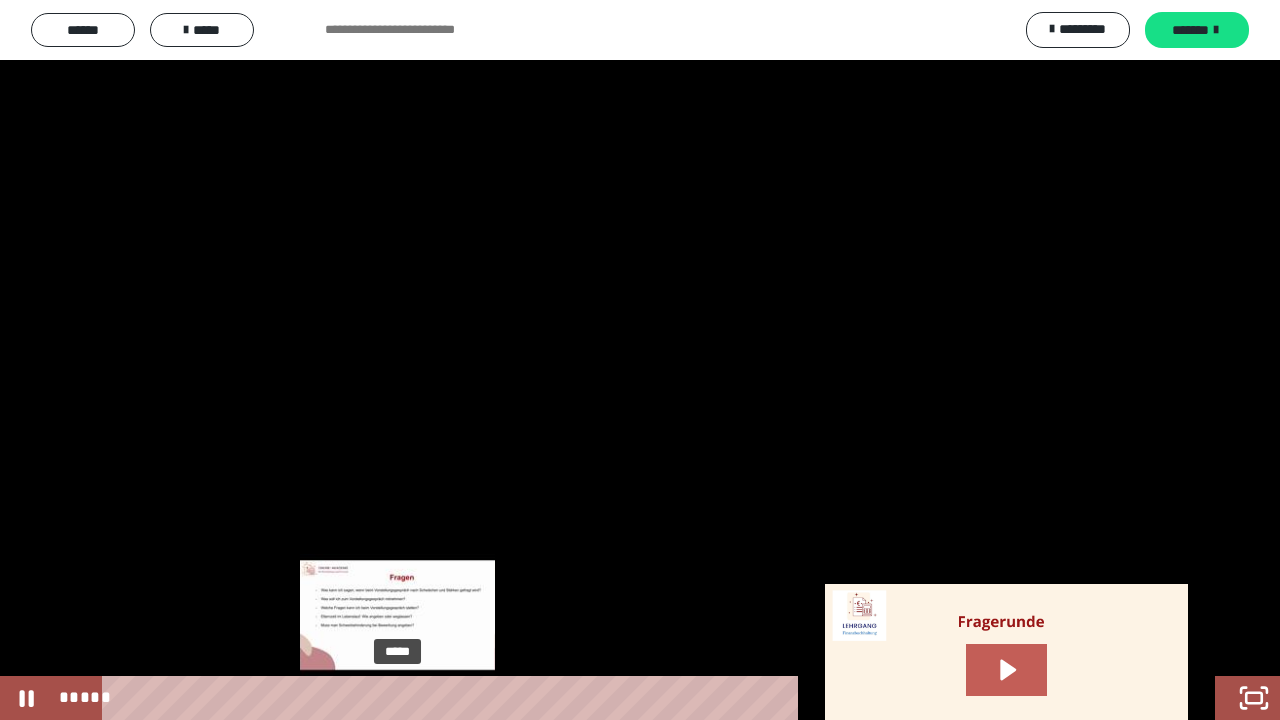 click on "*****" at bounding box center (616, 698) 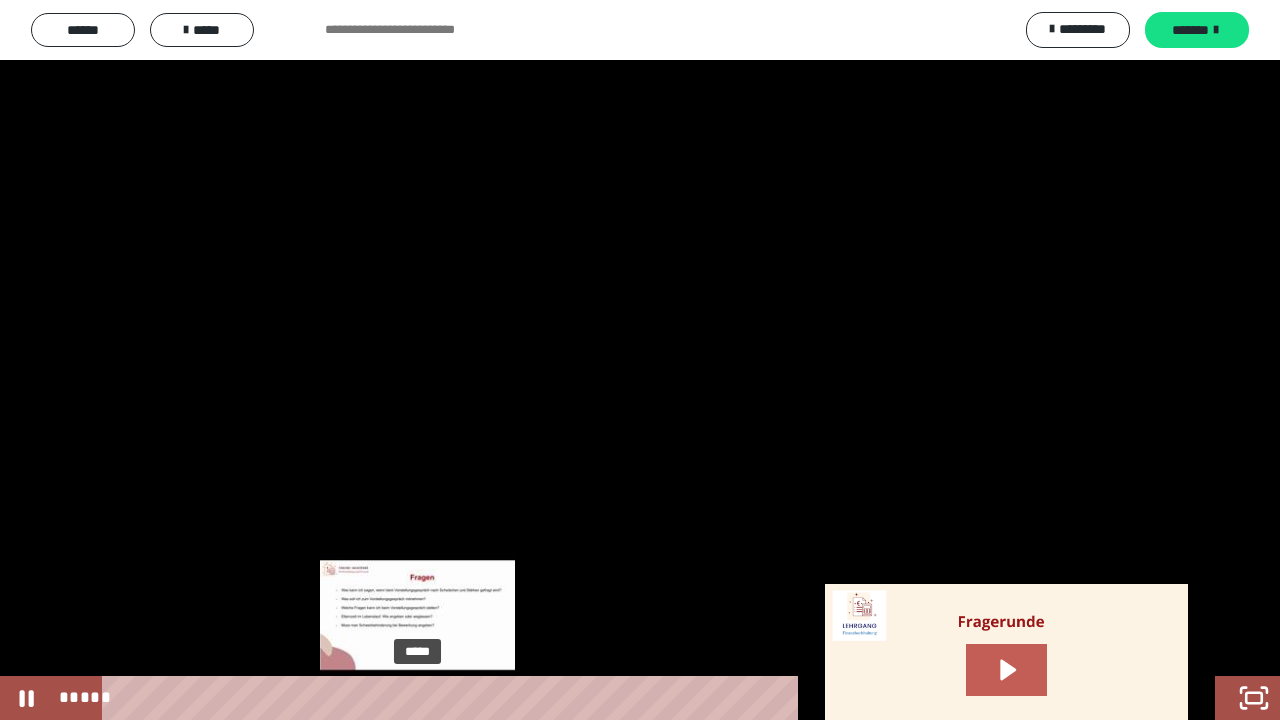 click on "*****" at bounding box center (616, 698) 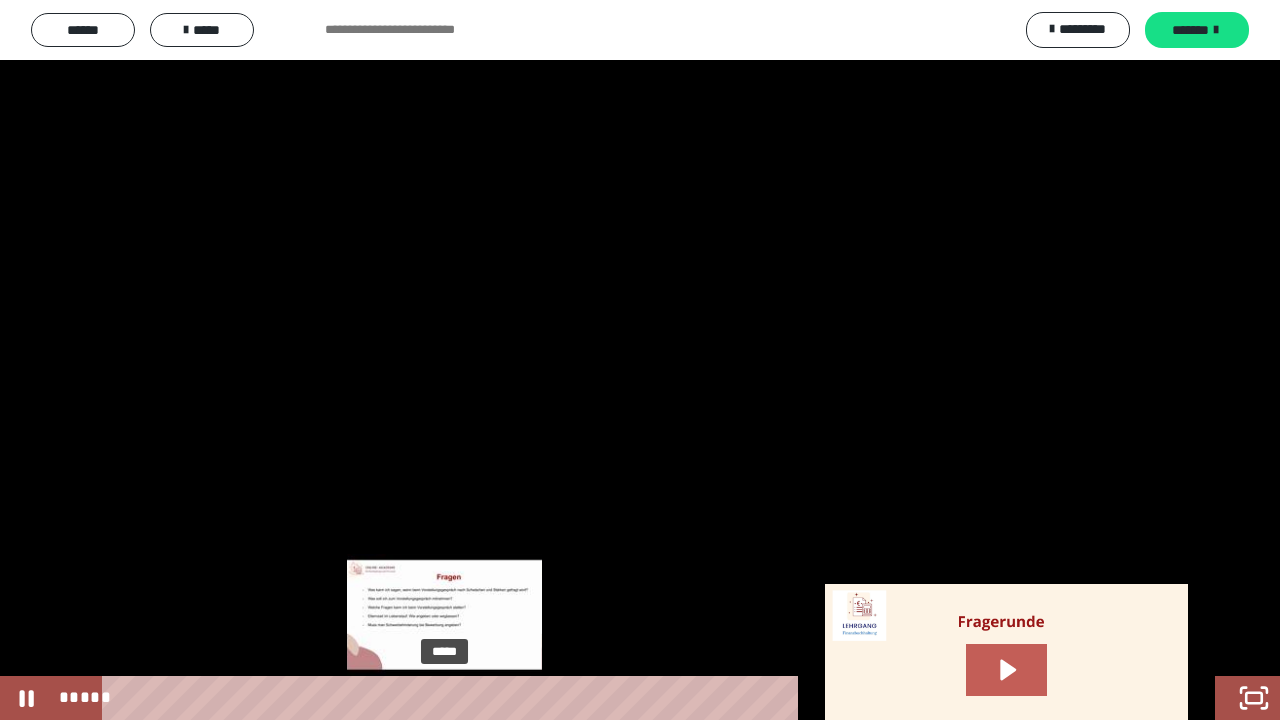 click on "*****" at bounding box center [616, 698] 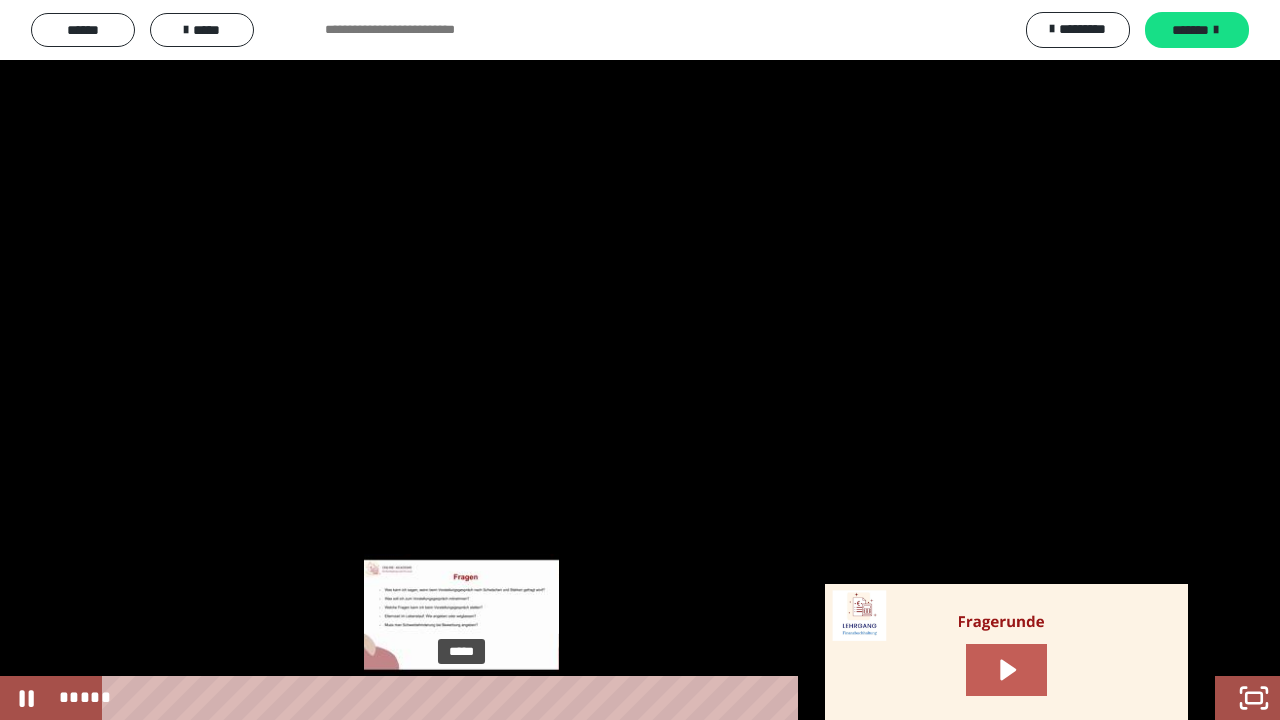 click on "*****" at bounding box center (616, 698) 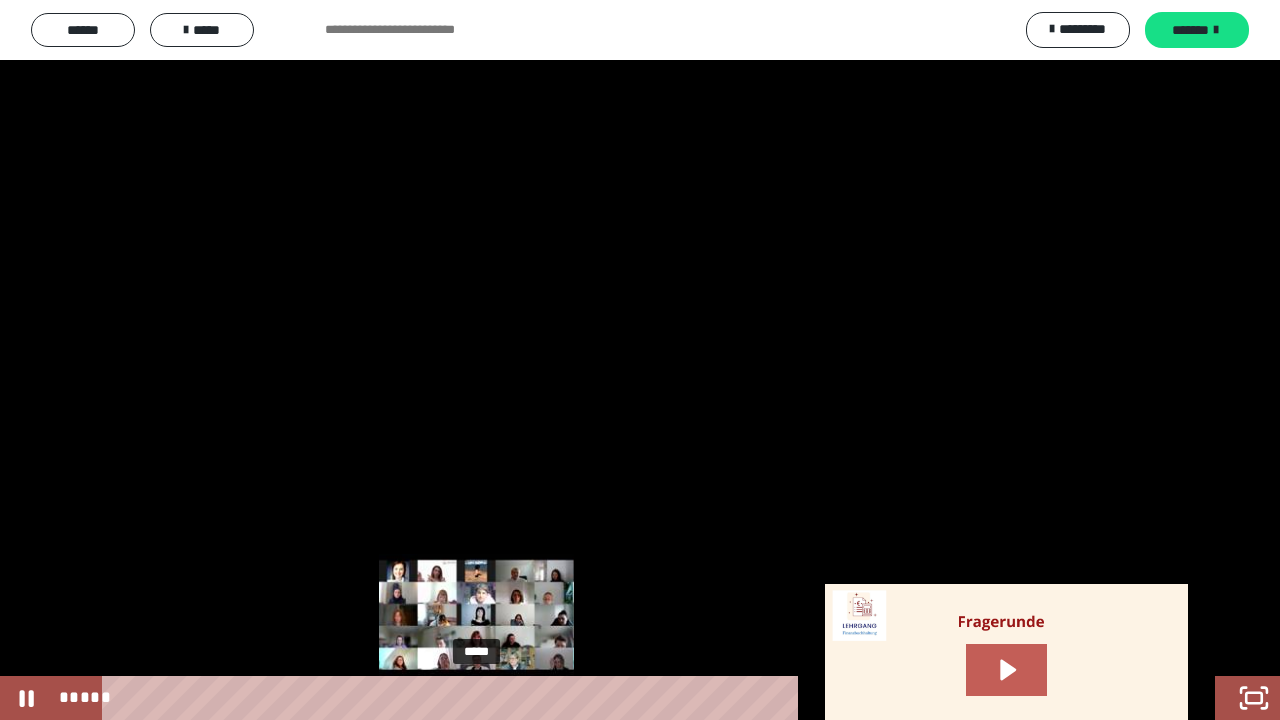 click on "*****" at bounding box center [616, 698] 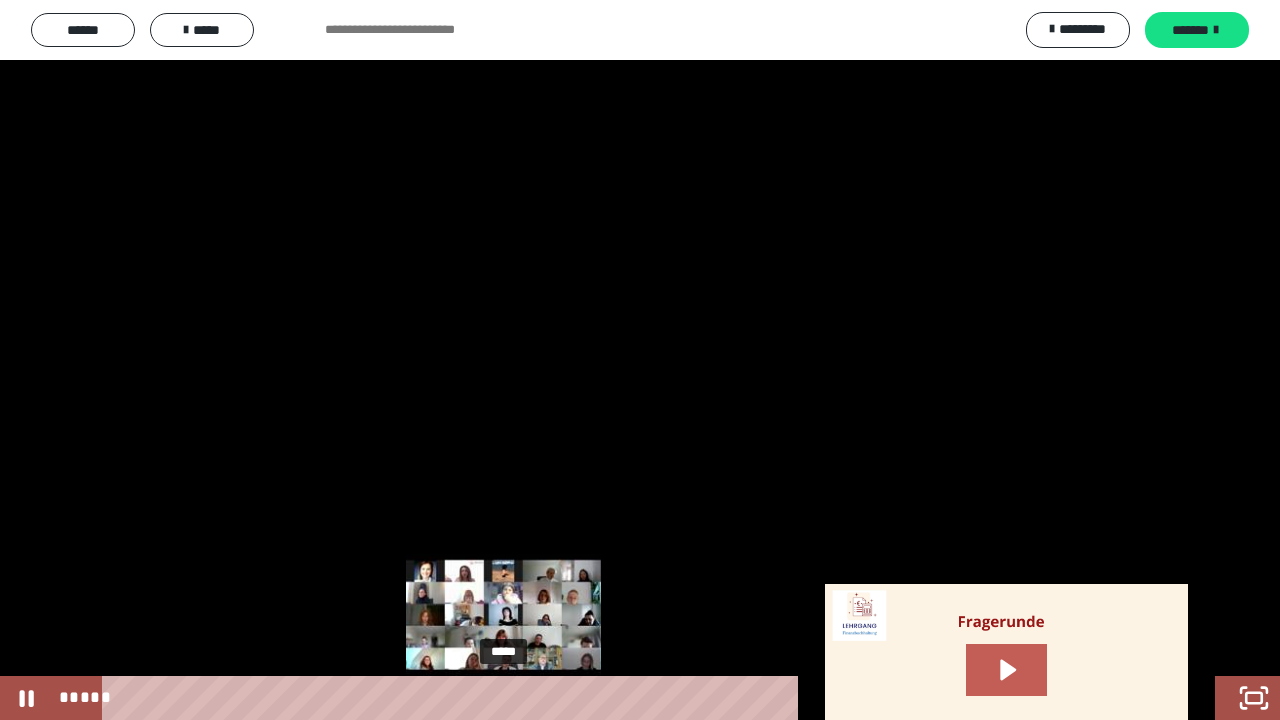 click on "*****" at bounding box center [616, 698] 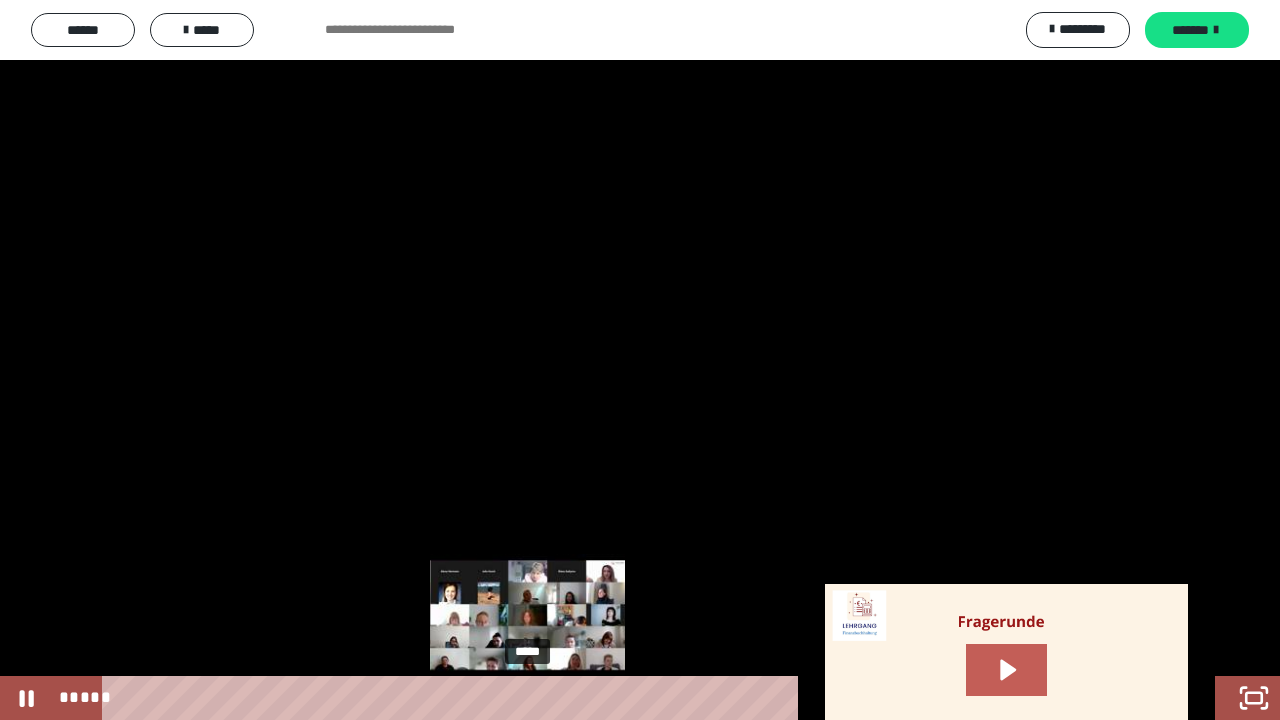 click on "*****" at bounding box center (616, 698) 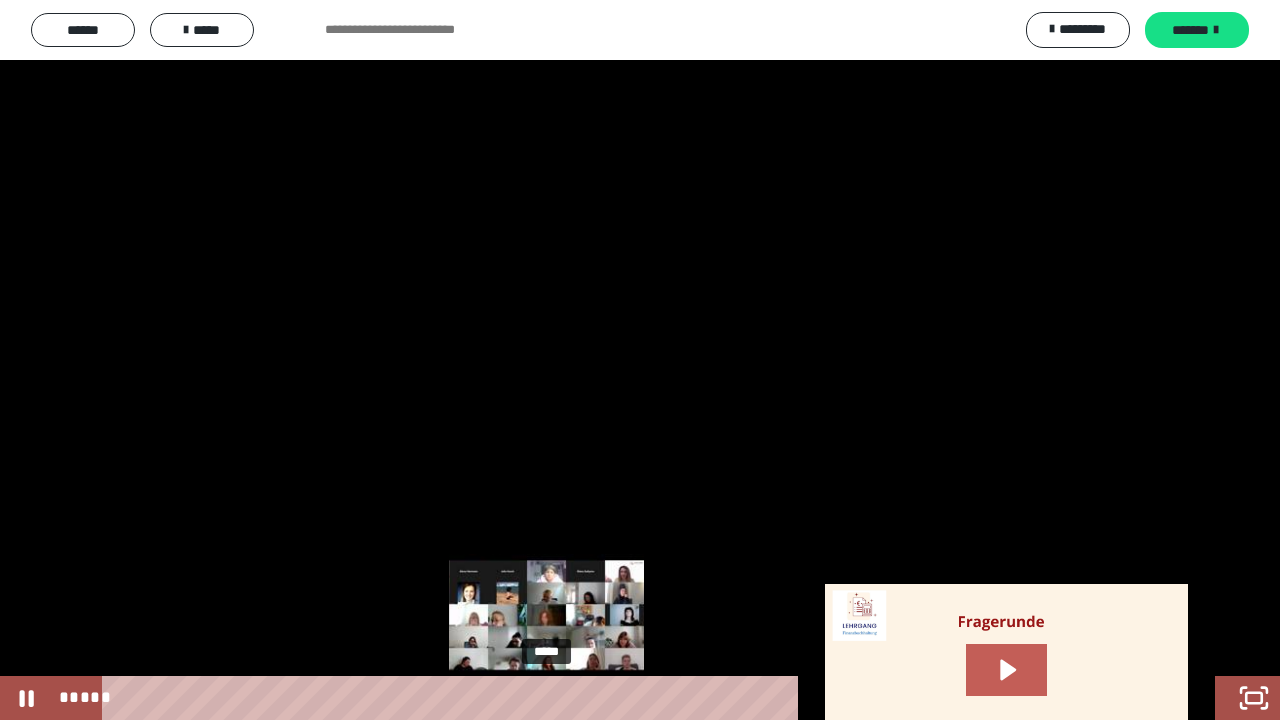 click on "*****" at bounding box center (616, 698) 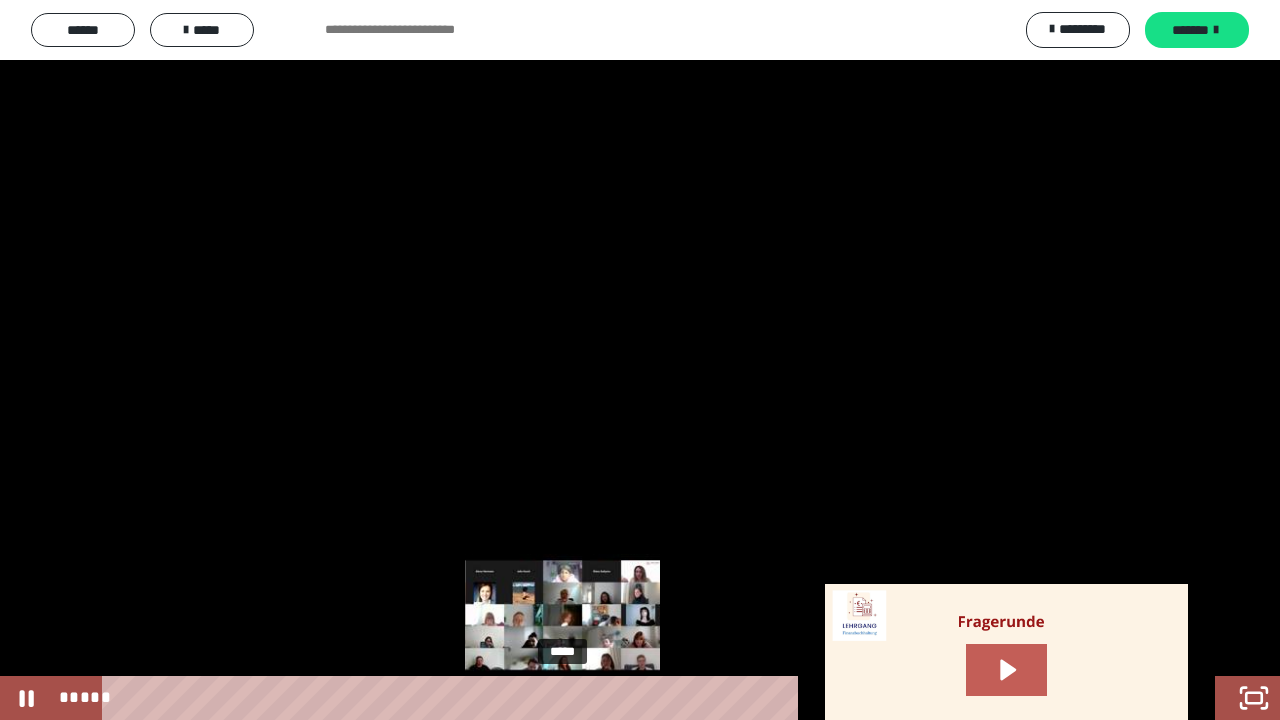 click on "*****" at bounding box center (616, 698) 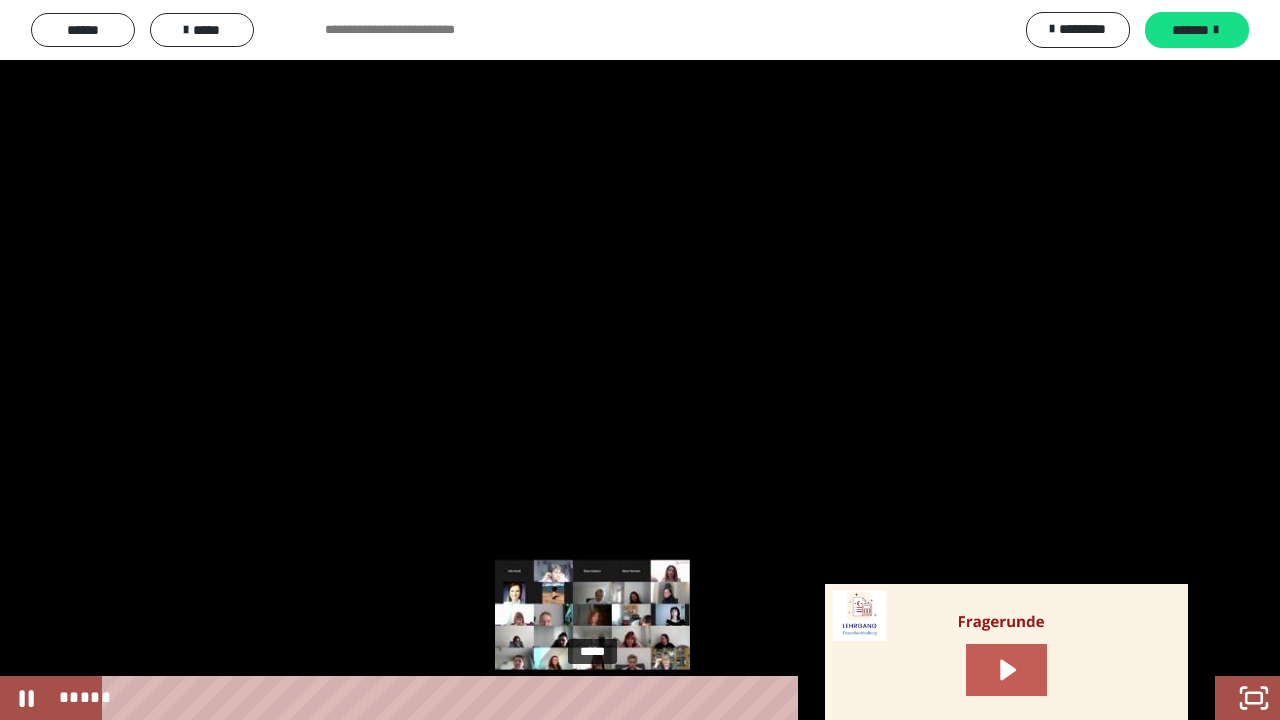 click on "*****" at bounding box center (616, 698) 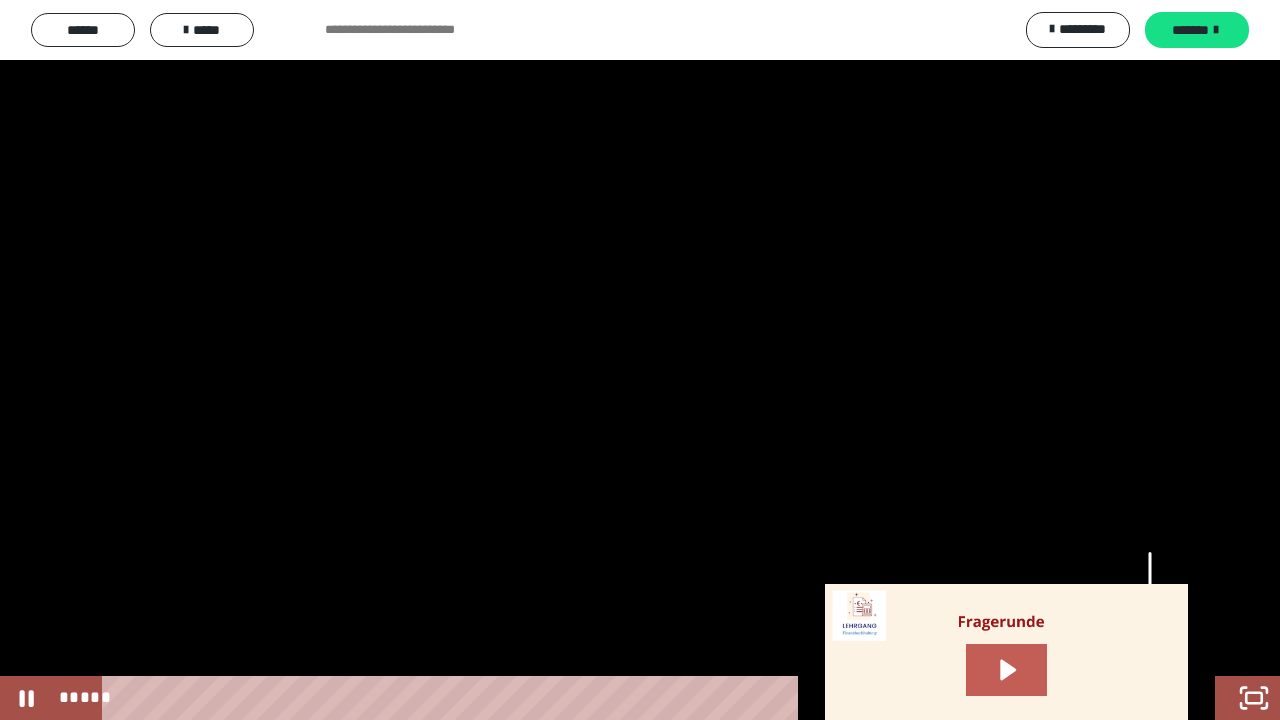 drag, startPoint x: 1150, startPoint y: 594, endPoint x: 1152, endPoint y: 609, distance: 15.132746 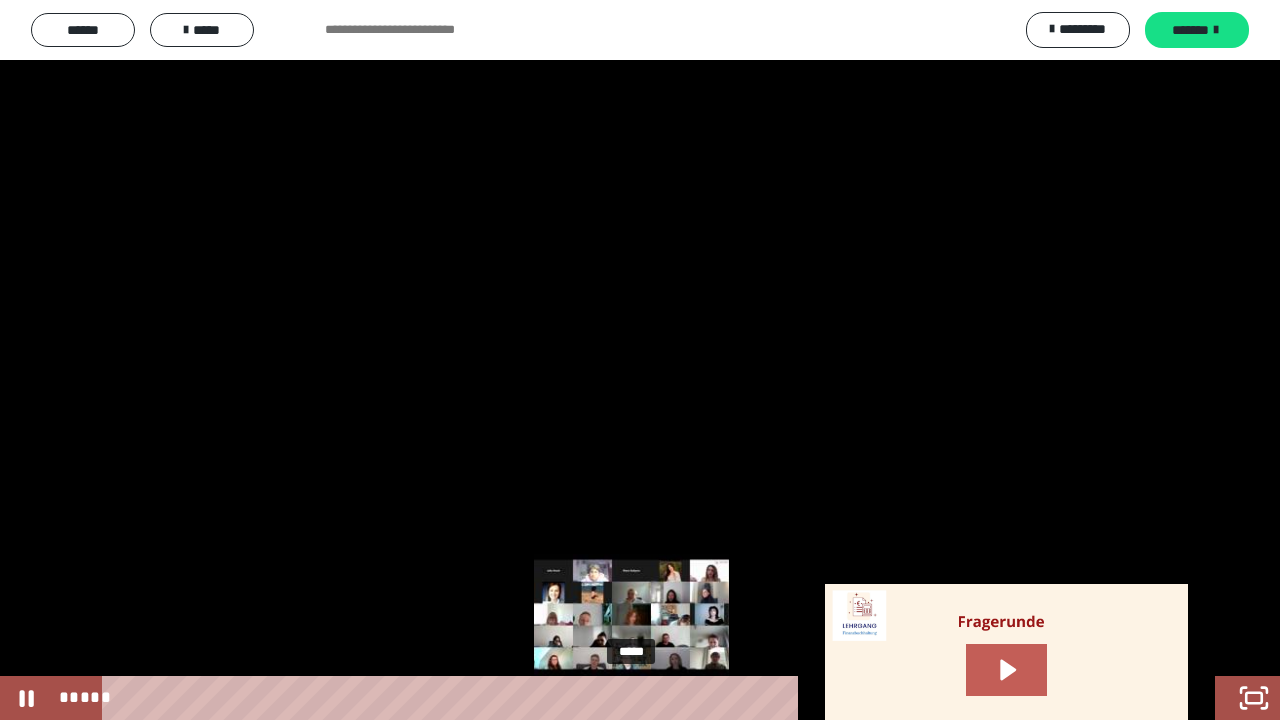click on "*****" at bounding box center (616, 698) 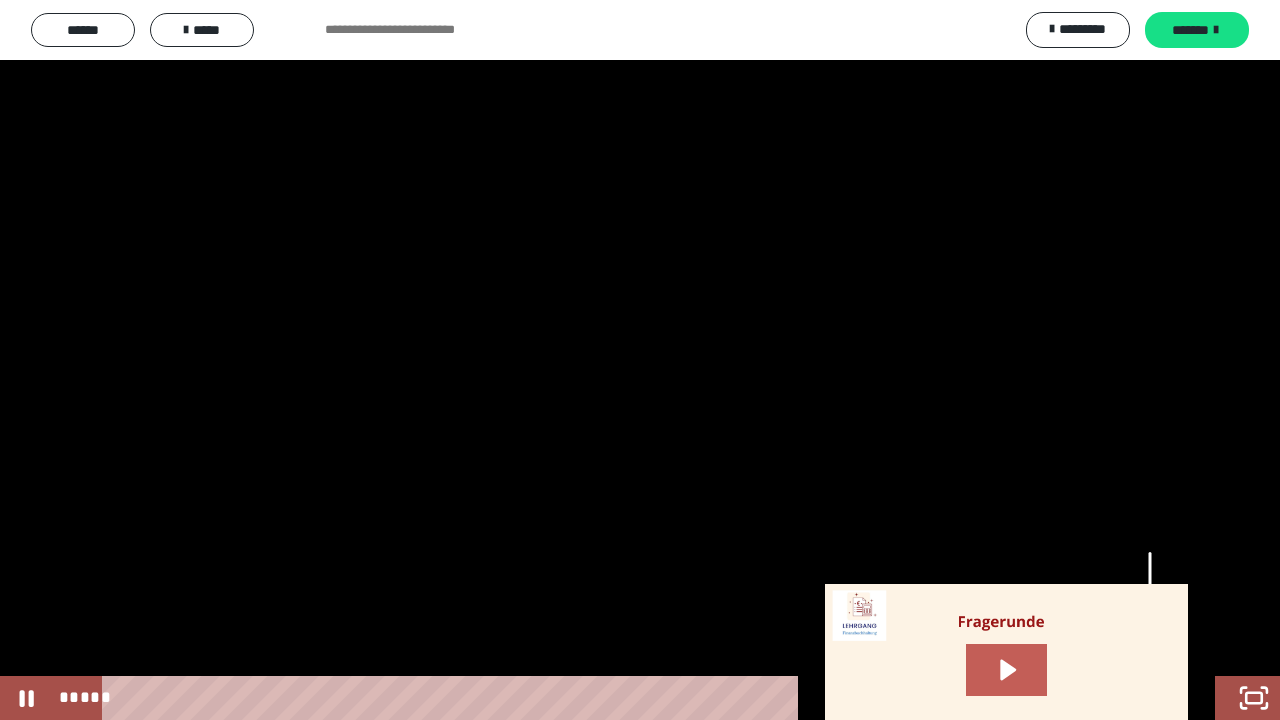 drag, startPoint x: 1152, startPoint y: 610, endPoint x: 1152, endPoint y: 593, distance: 17 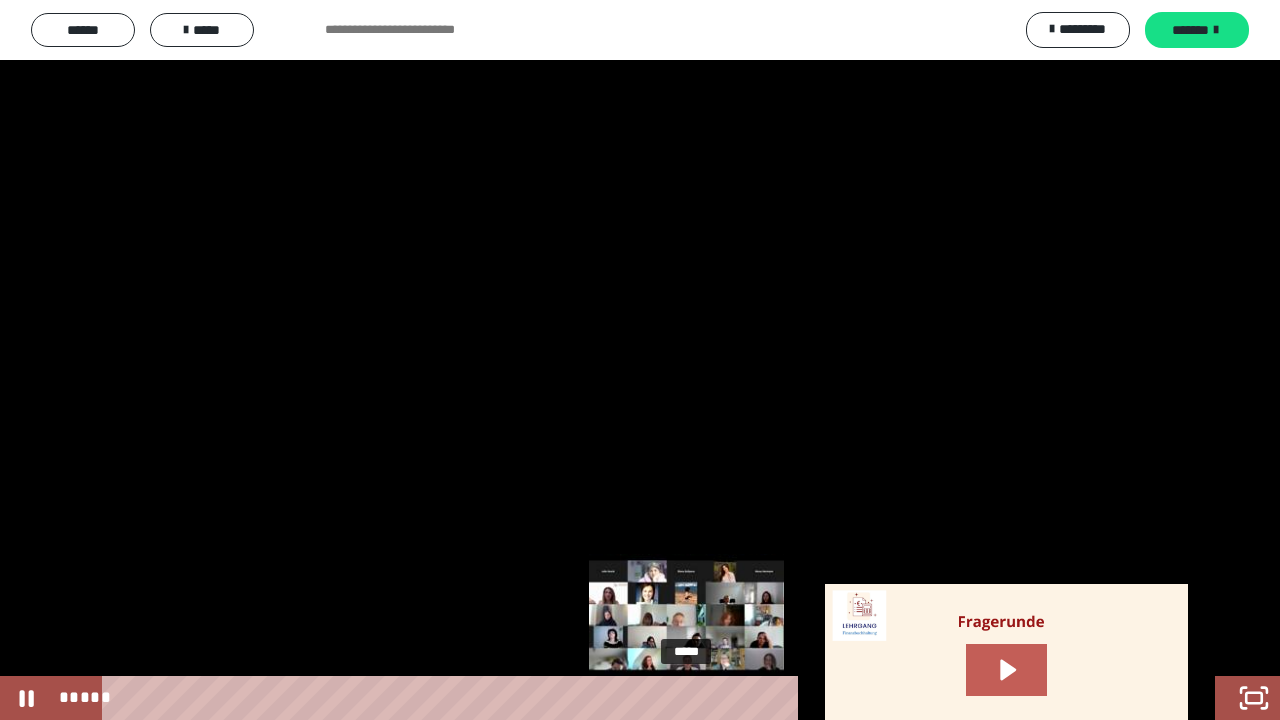 click on "*****" at bounding box center [616, 698] 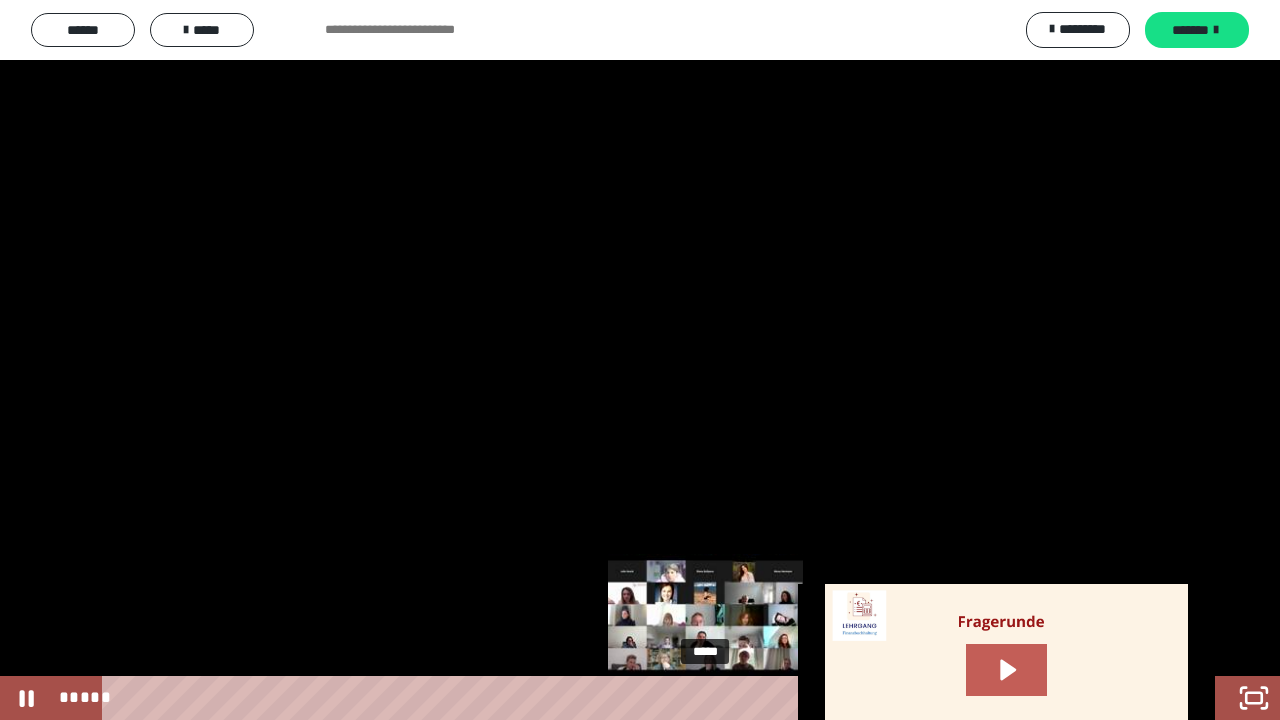 click on "*****" at bounding box center [616, 698] 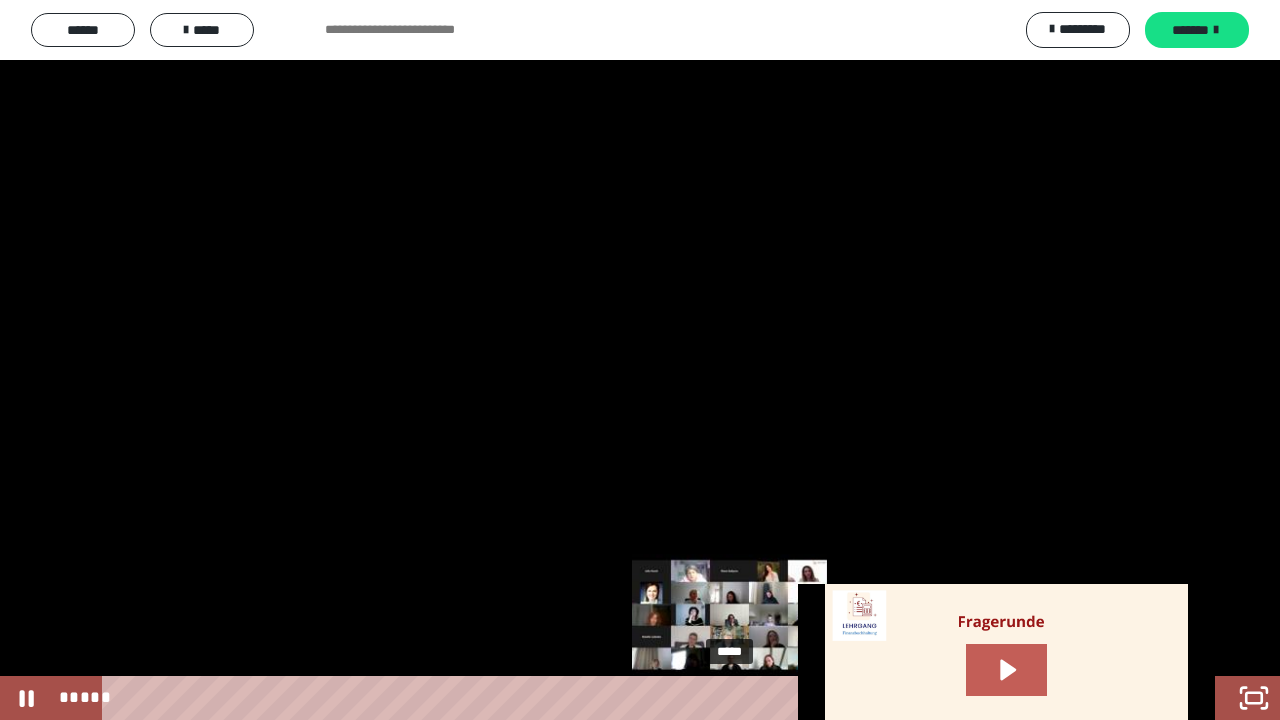 click on "*****" at bounding box center [616, 698] 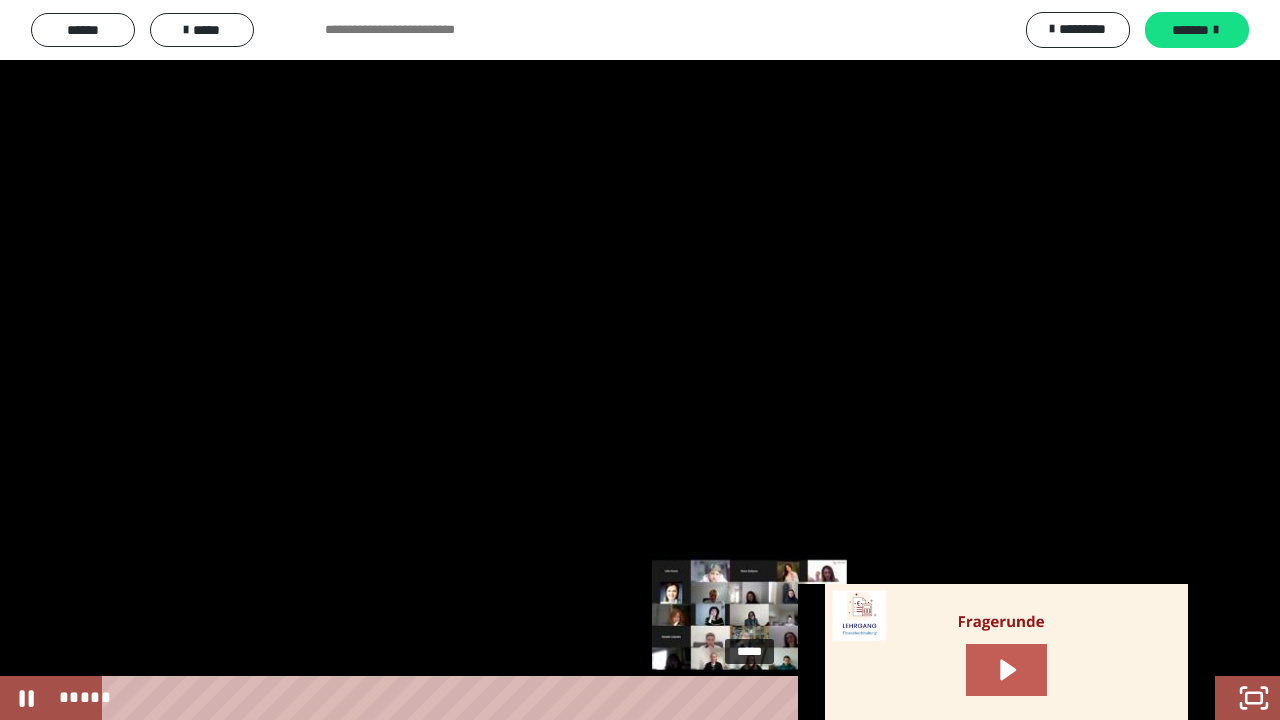 click on "*****" at bounding box center (616, 698) 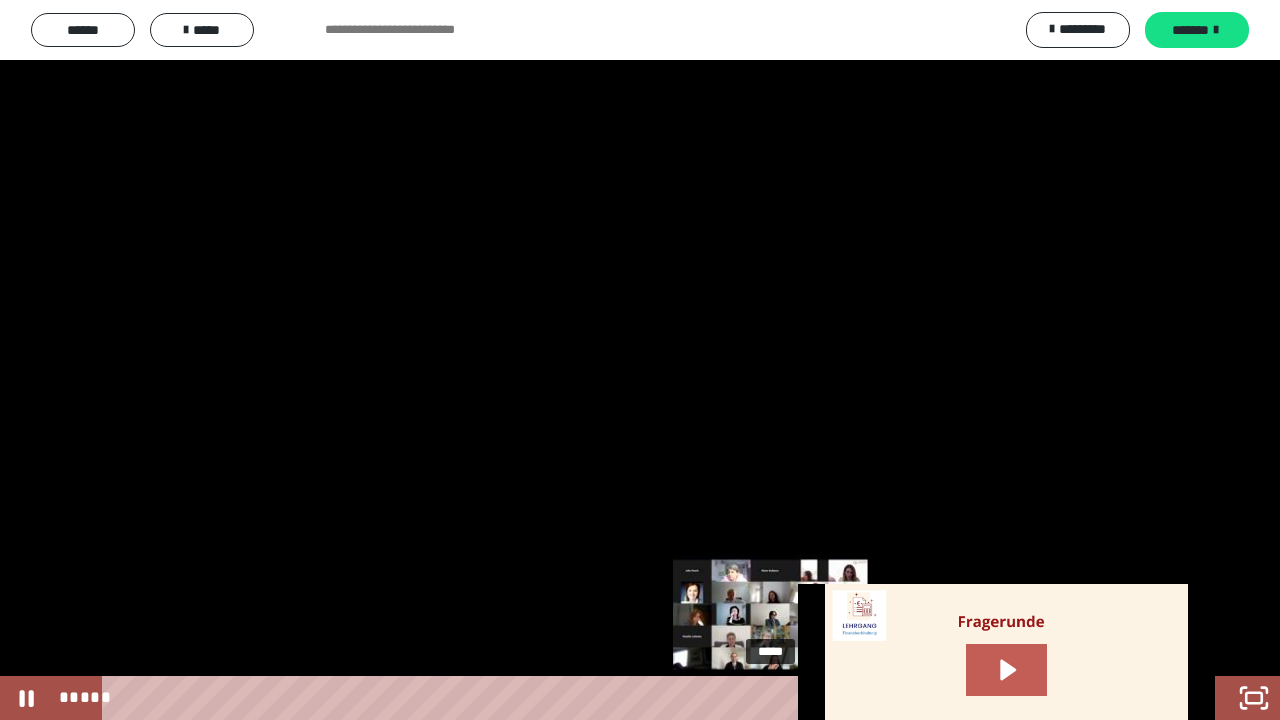 click on "*****" at bounding box center (616, 698) 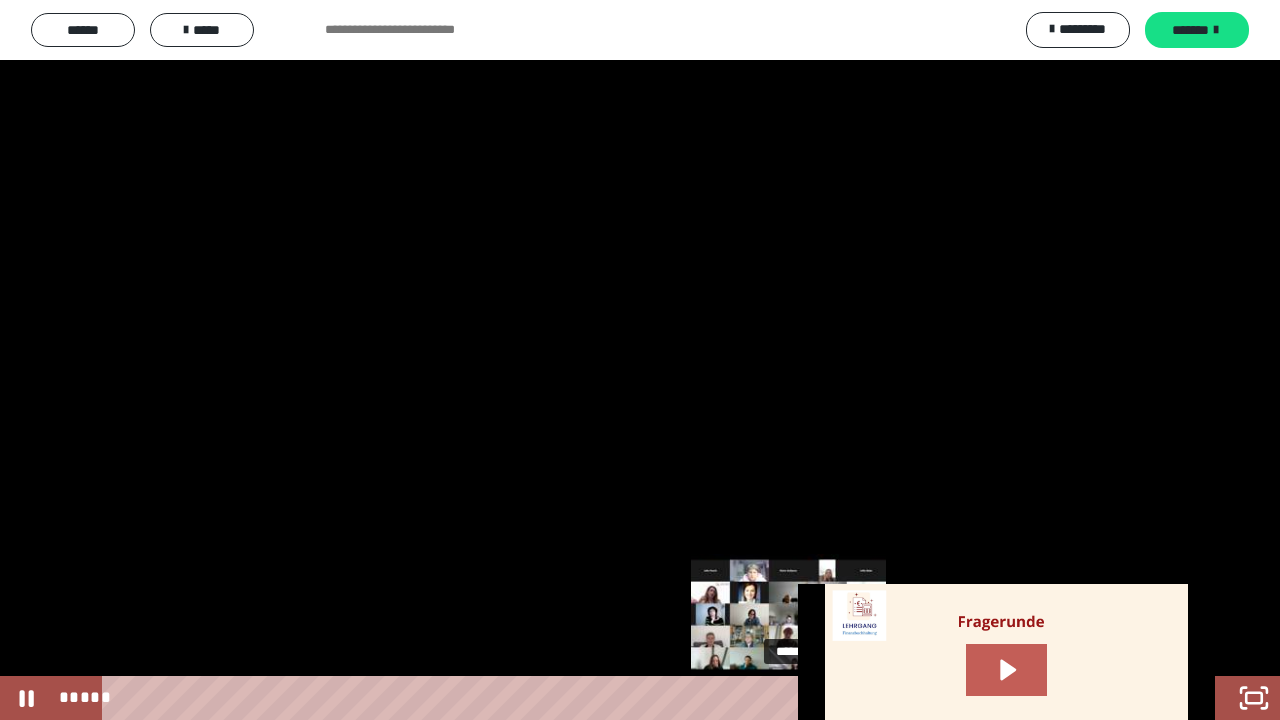 click on "*****" at bounding box center [616, 698] 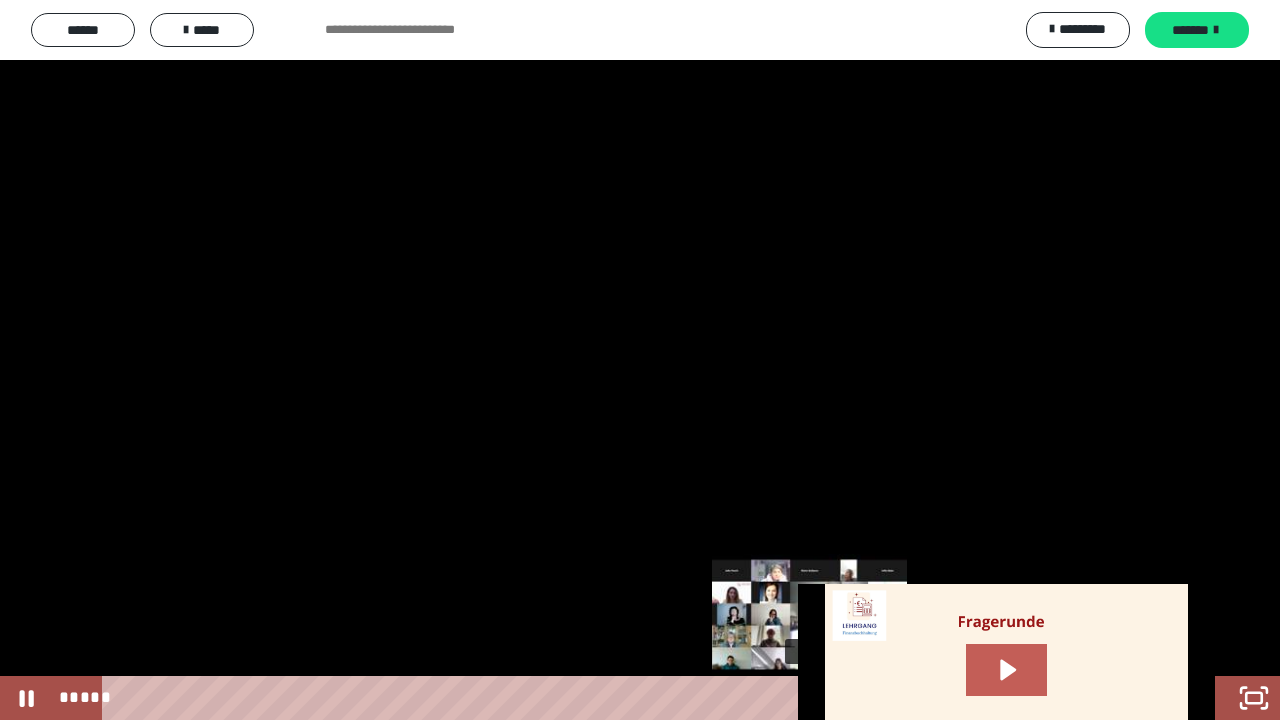 click on "*****" at bounding box center [616, 698] 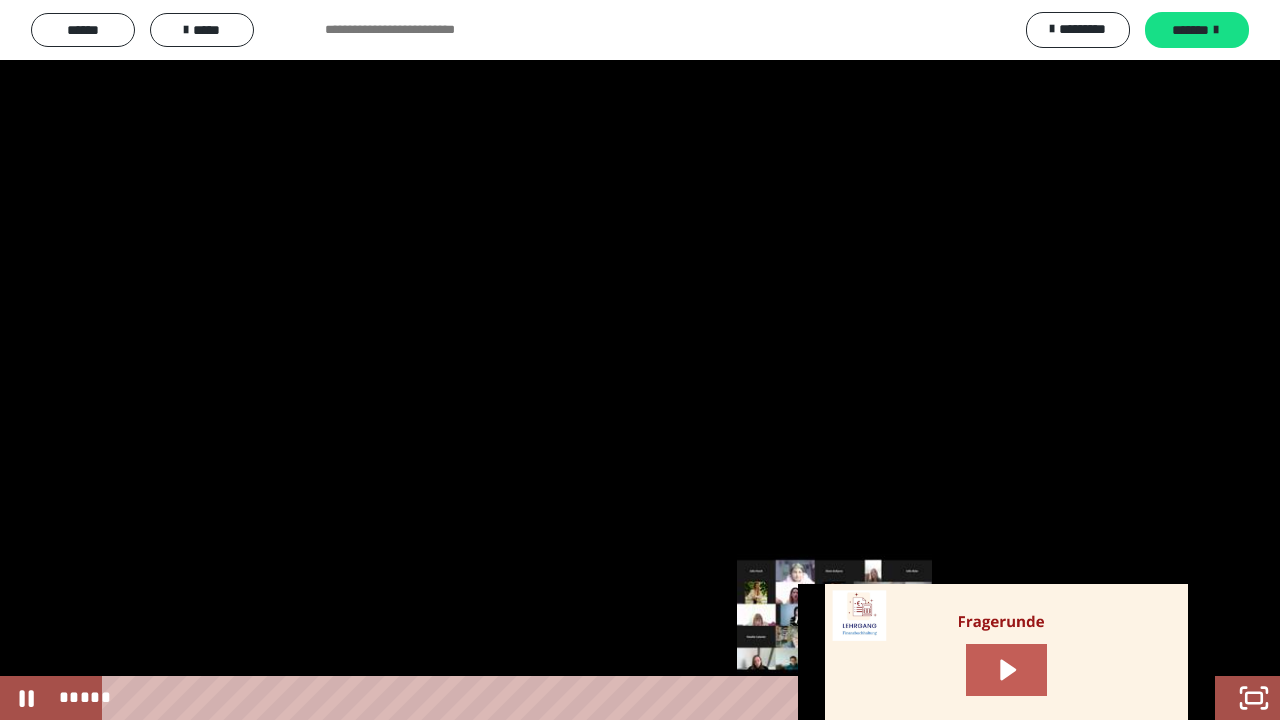 click on "*****" at bounding box center (616, 698) 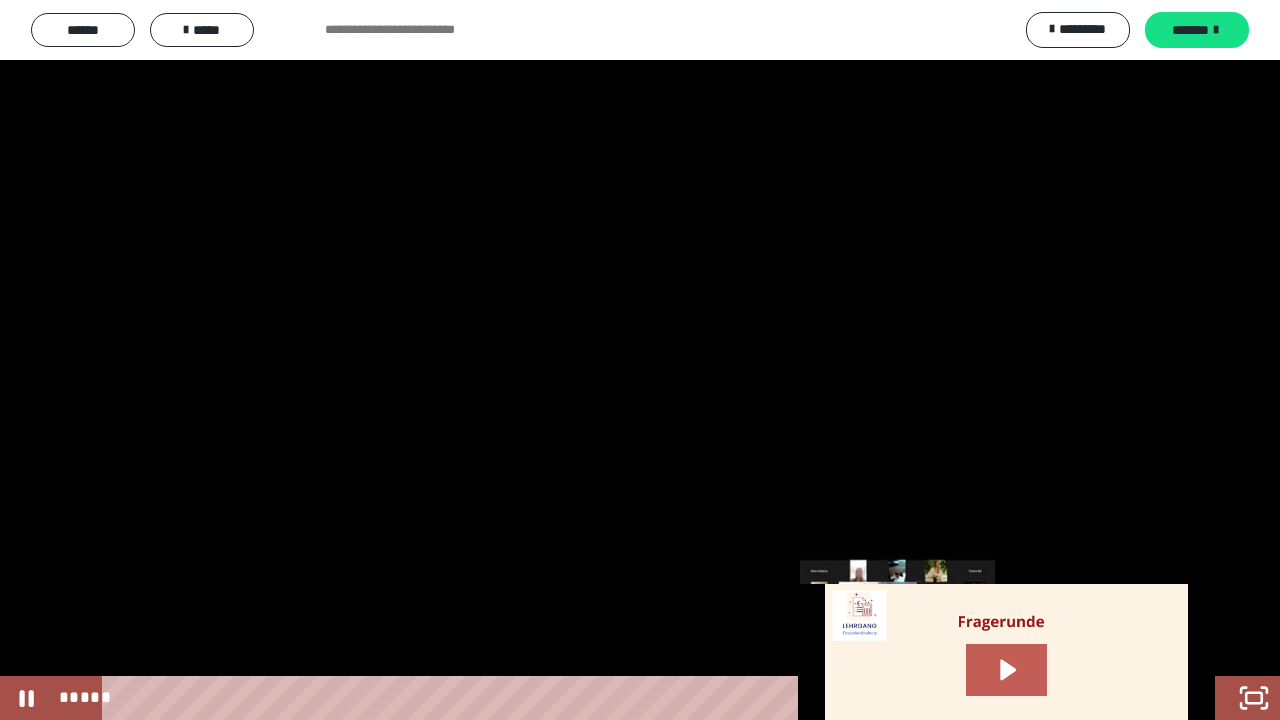click on "*****" at bounding box center (616, 698) 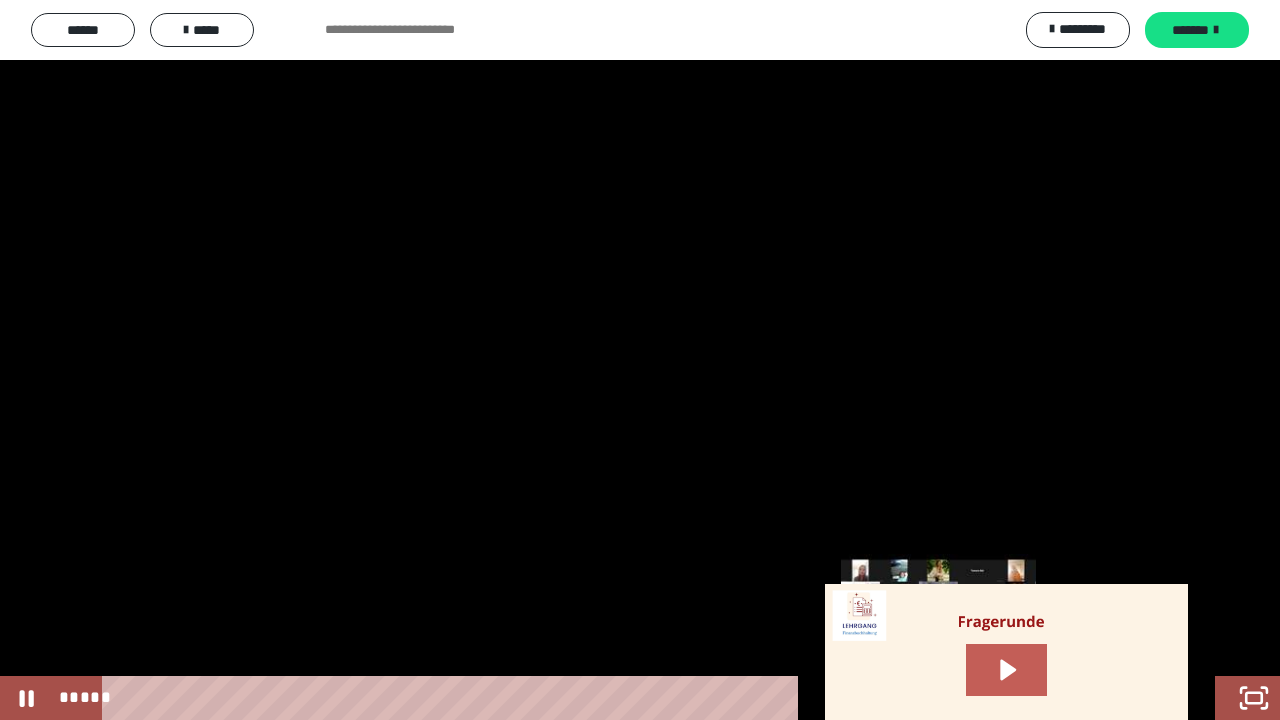 click on "*****" at bounding box center [616, 698] 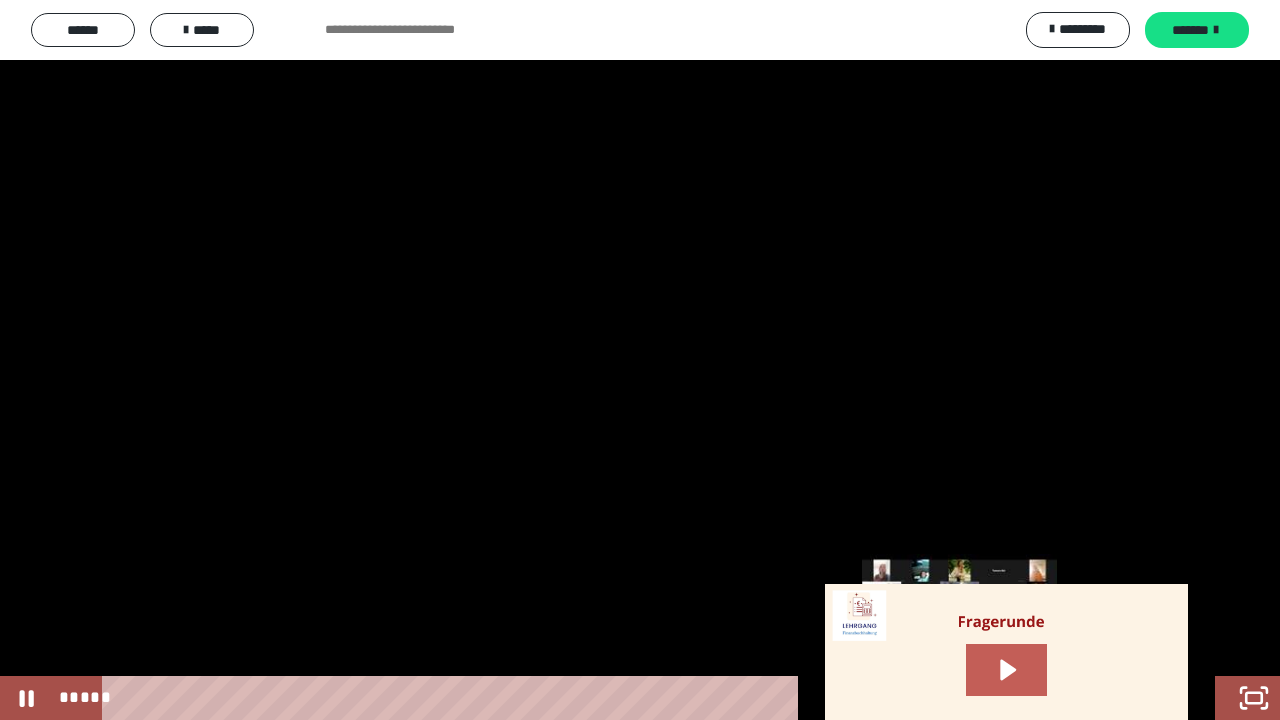 click on "*****" at bounding box center (616, 698) 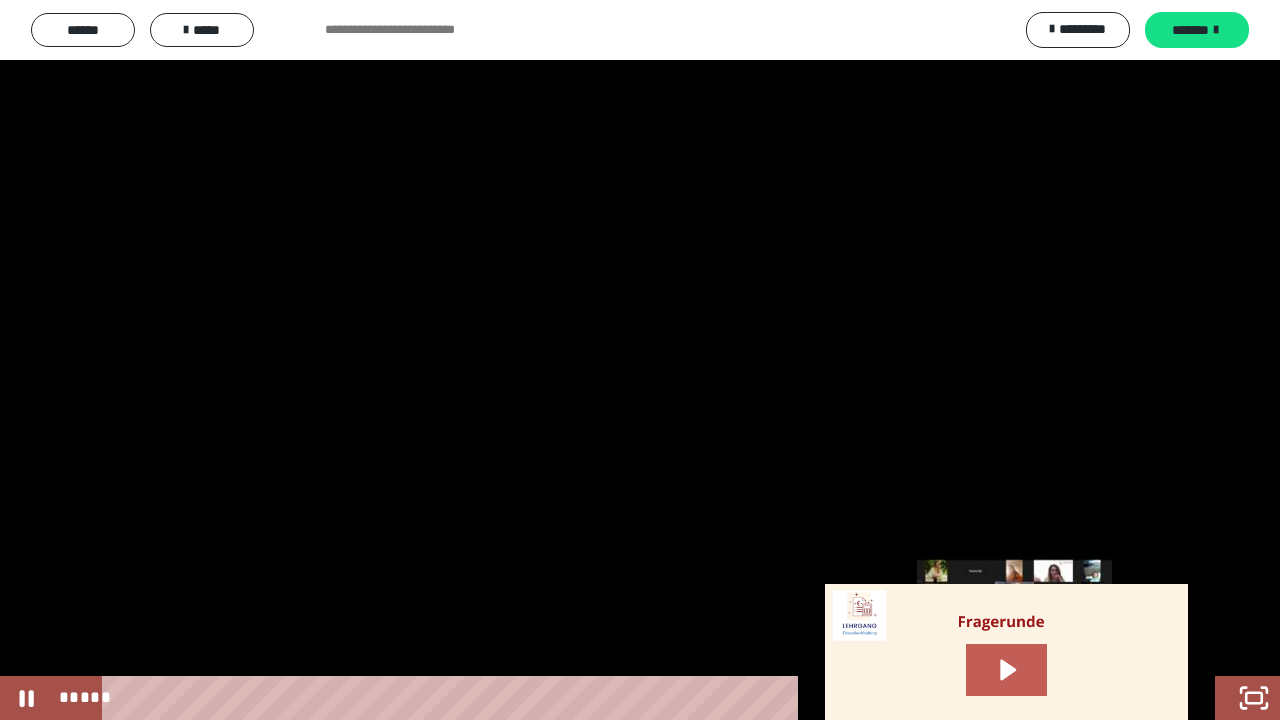 click on "*****" at bounding box center (616, 698) 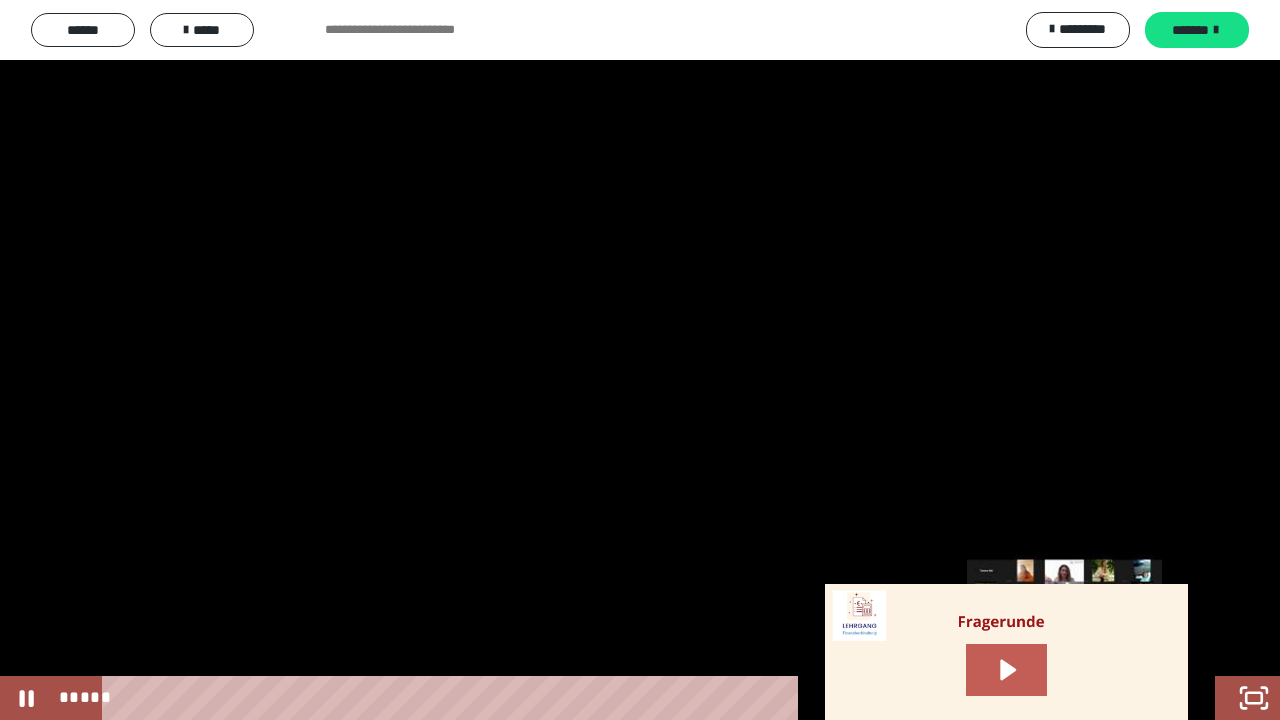 click on "*****" at bounding box center (616, 698) 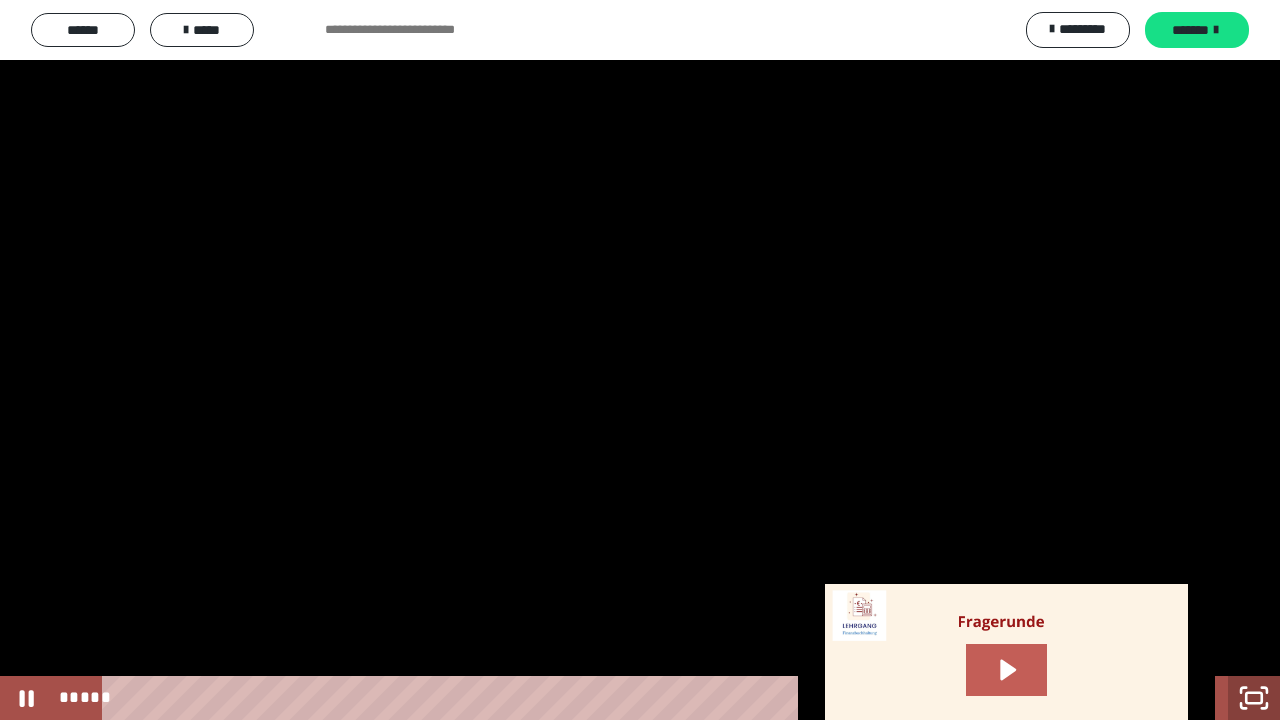click 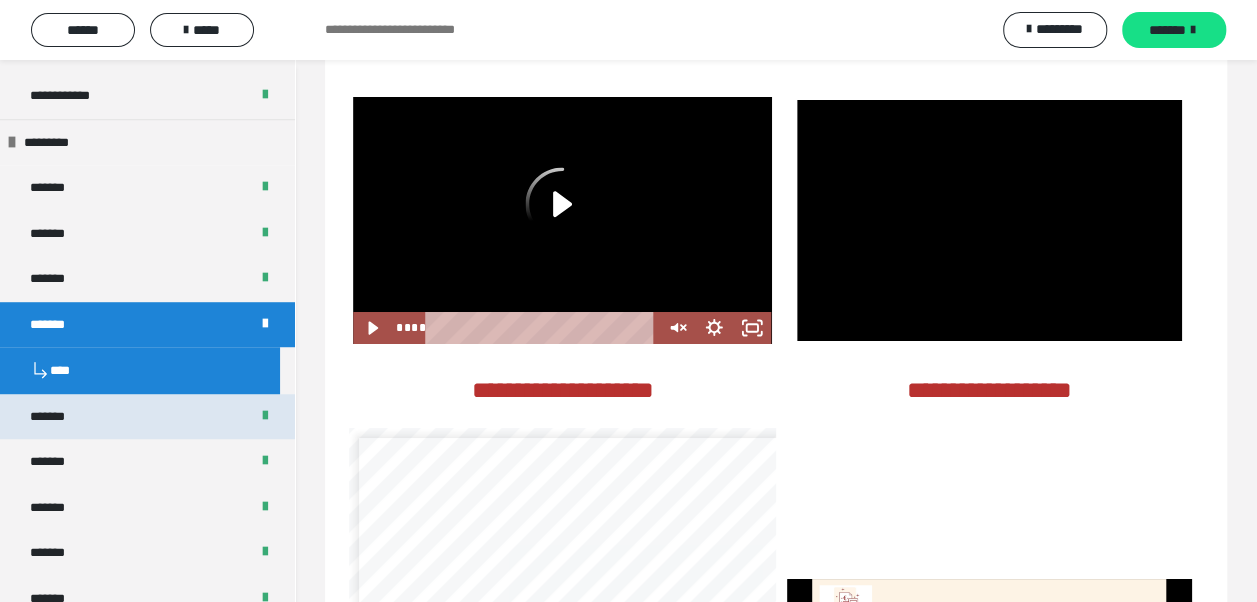 click on "*******" at bounding box center [147, 417] 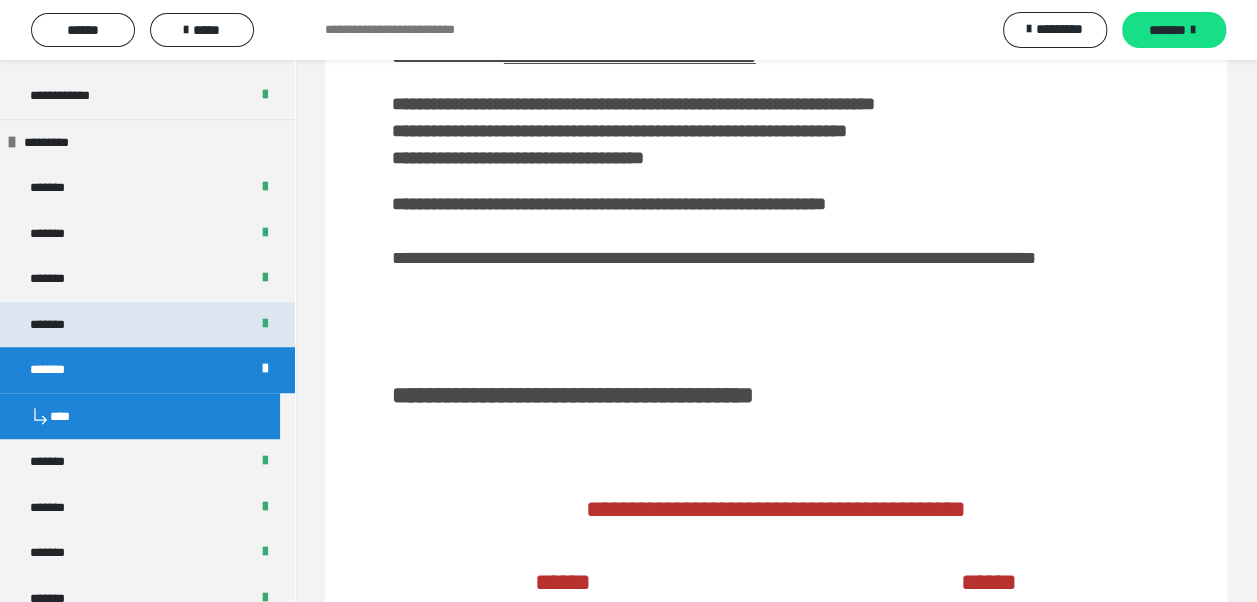 scroll, scrollTop: 4104, scrollLeft: 0, axis: vertical 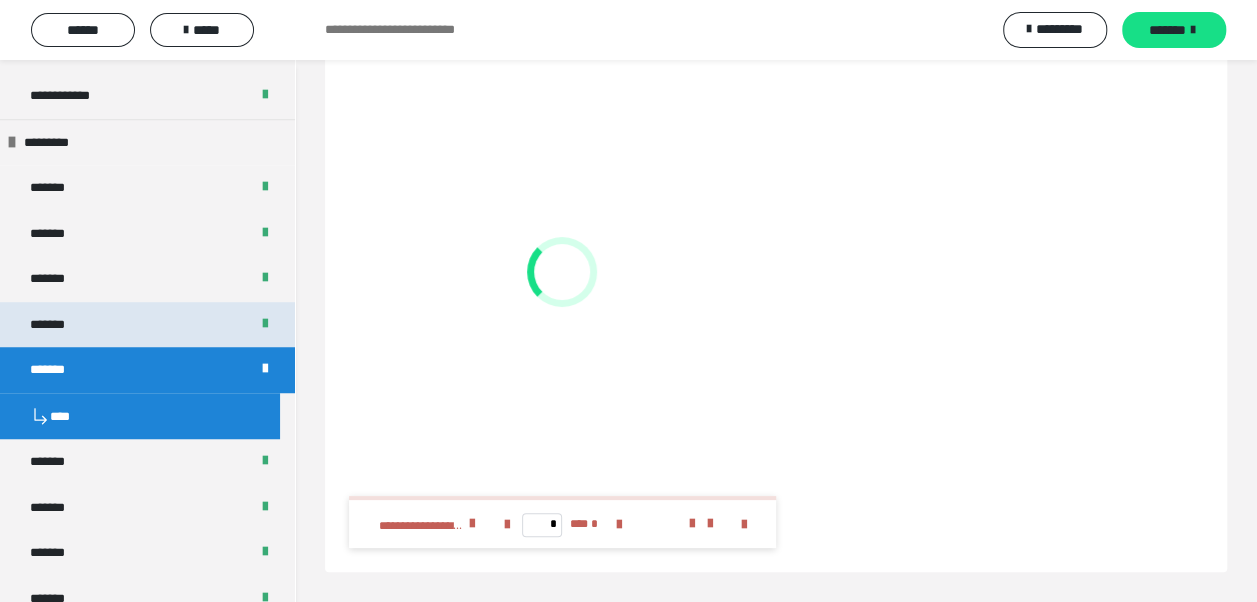 click on "*******" at bounding box center (147, 325) 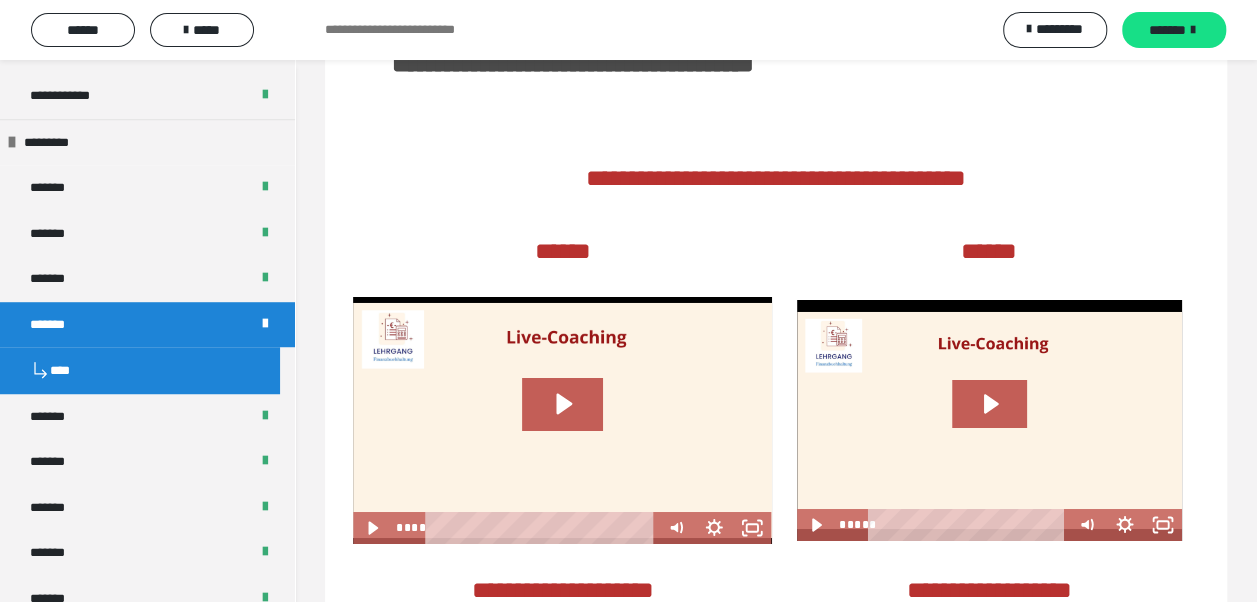 scroll, scrollTop: 3519, scrollLeft: 0, axis: vertical 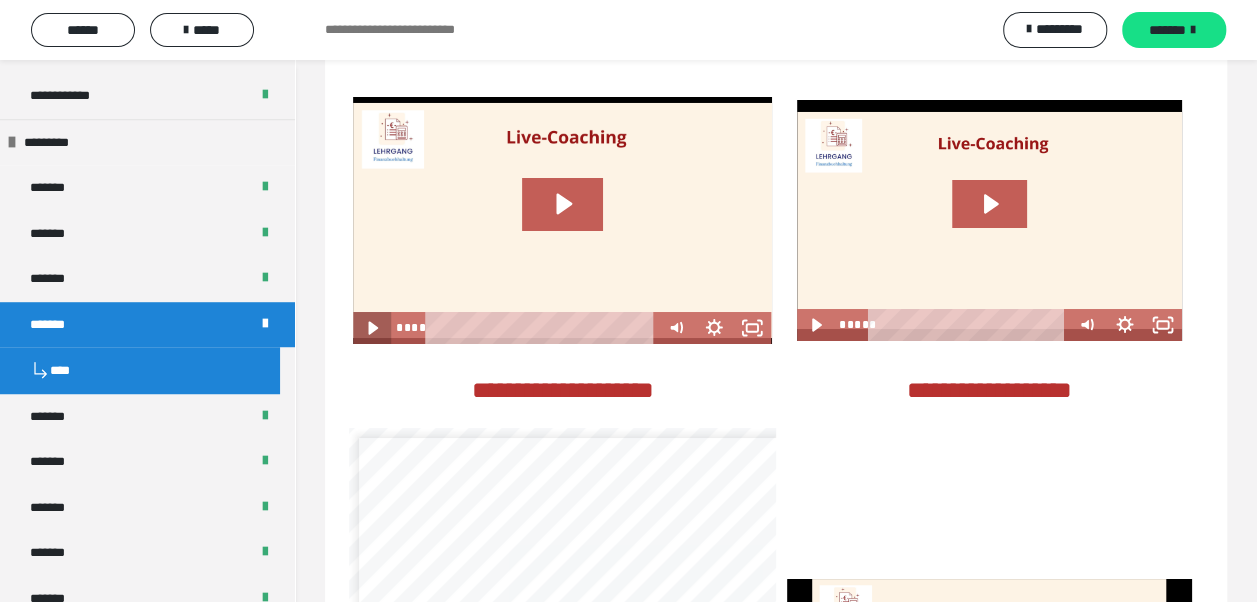 click 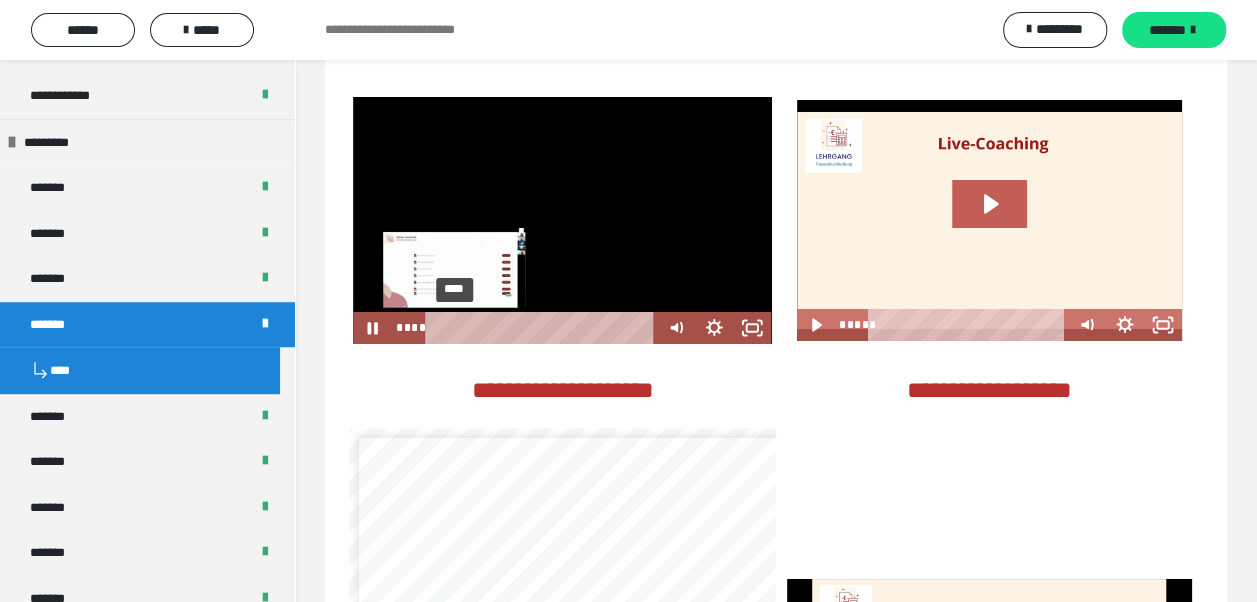 click on "****" at bounding box center (543, 328) 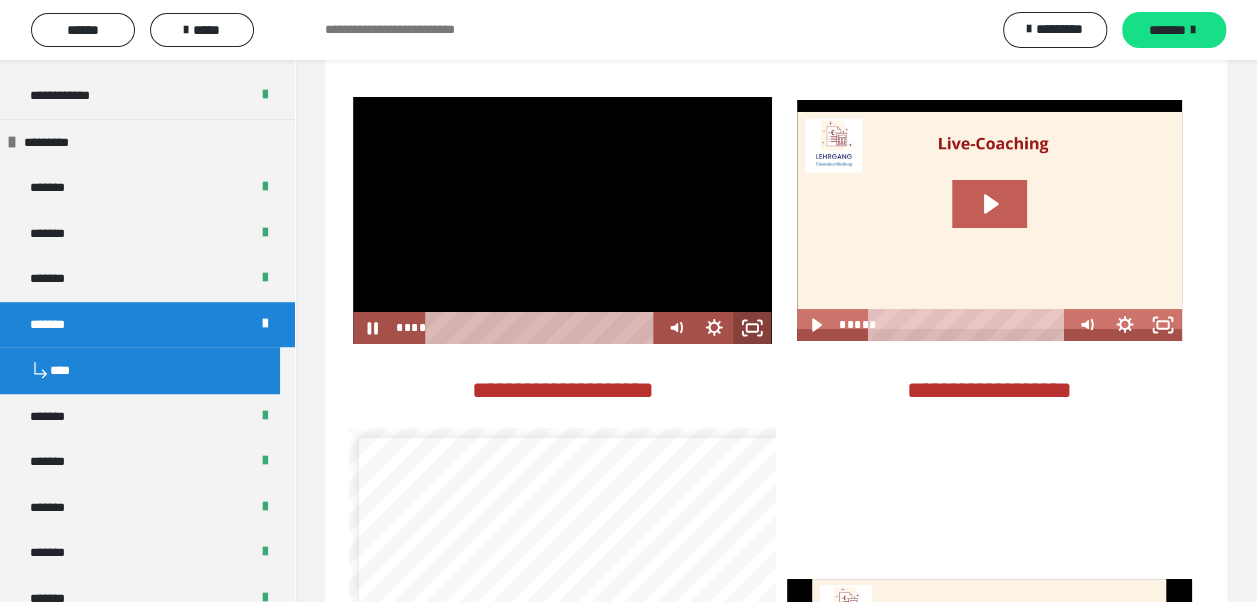 drag, startPoint x: 756, startPoint y: 376, endPoint x: 742, endPoint y: 470, distance: 95.036835 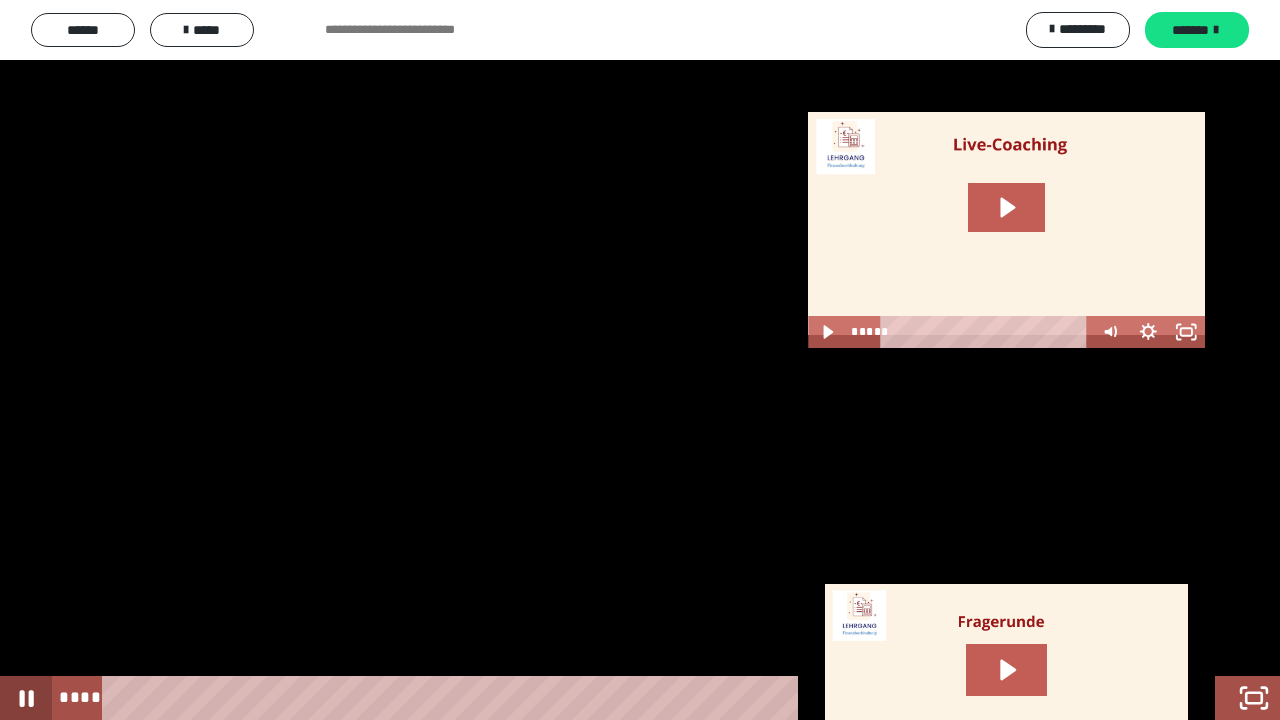click 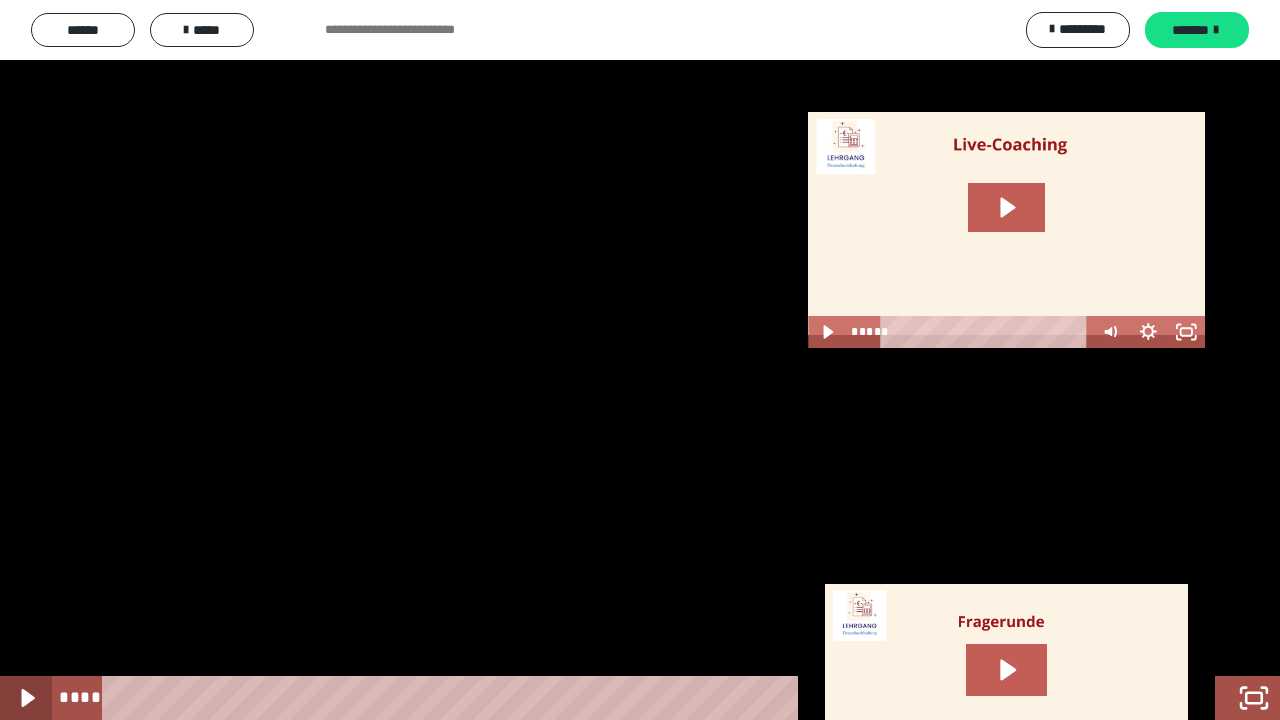 click 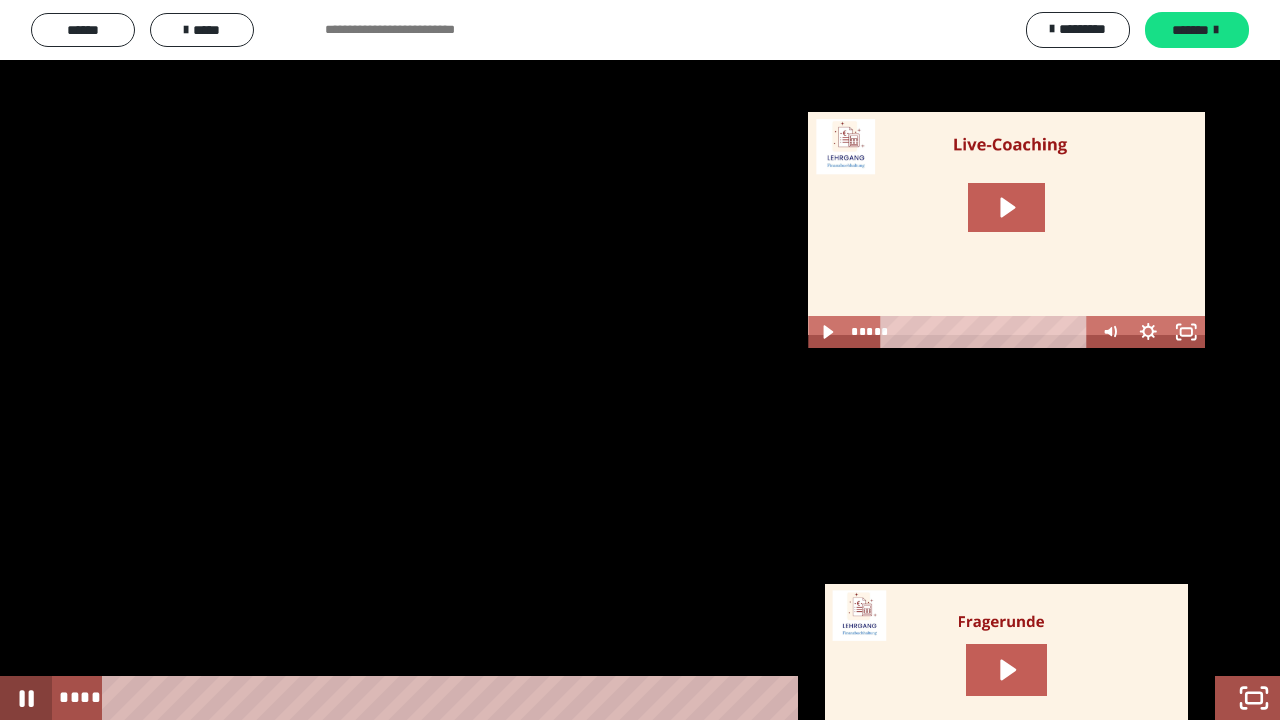 click 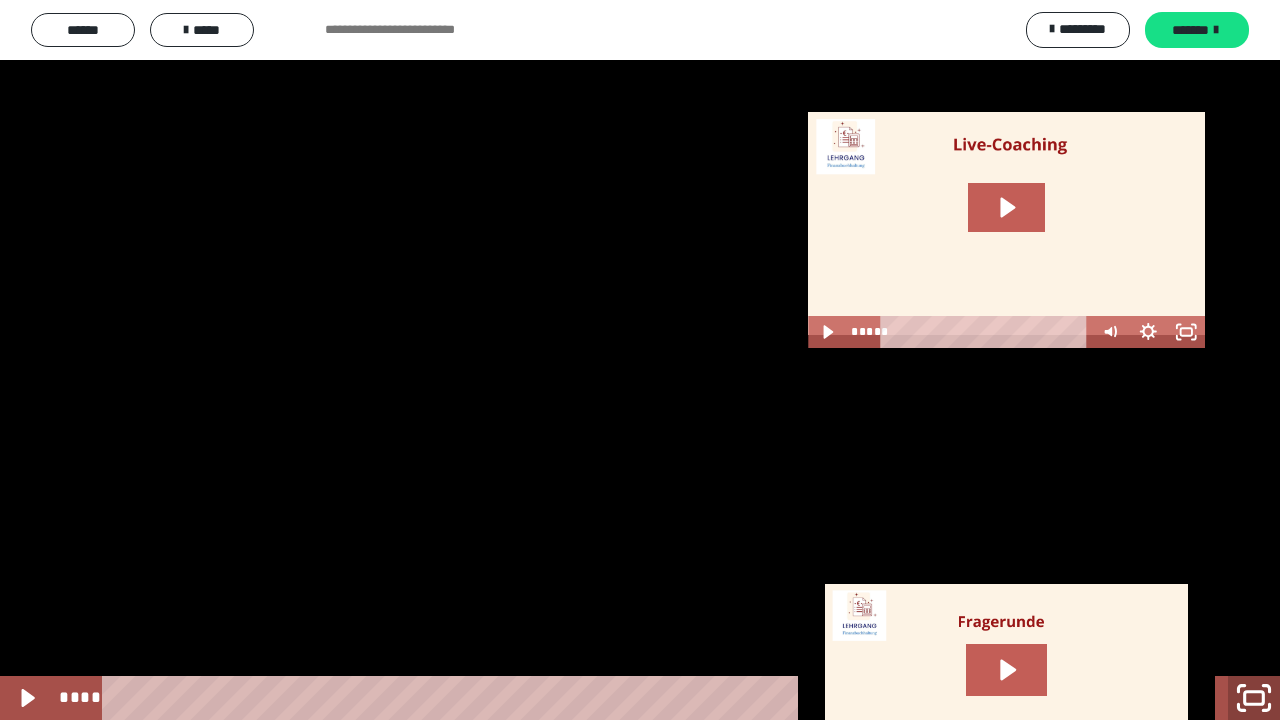 click 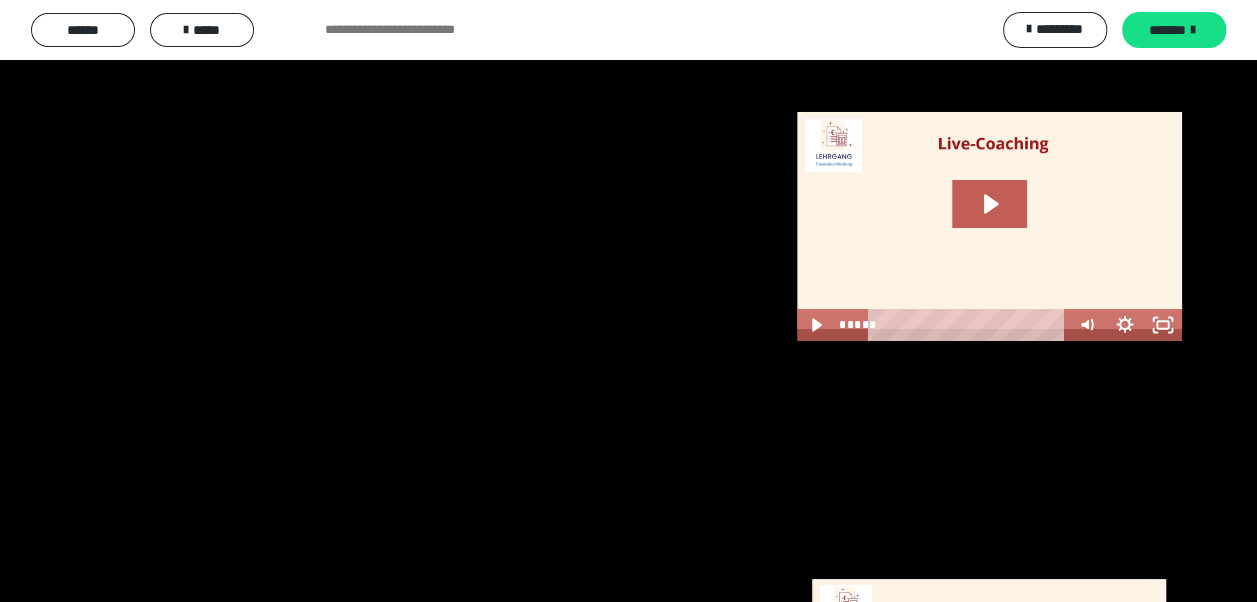 scroll, scrollTop: 1500, scrollLeft: 0, axis: vertical 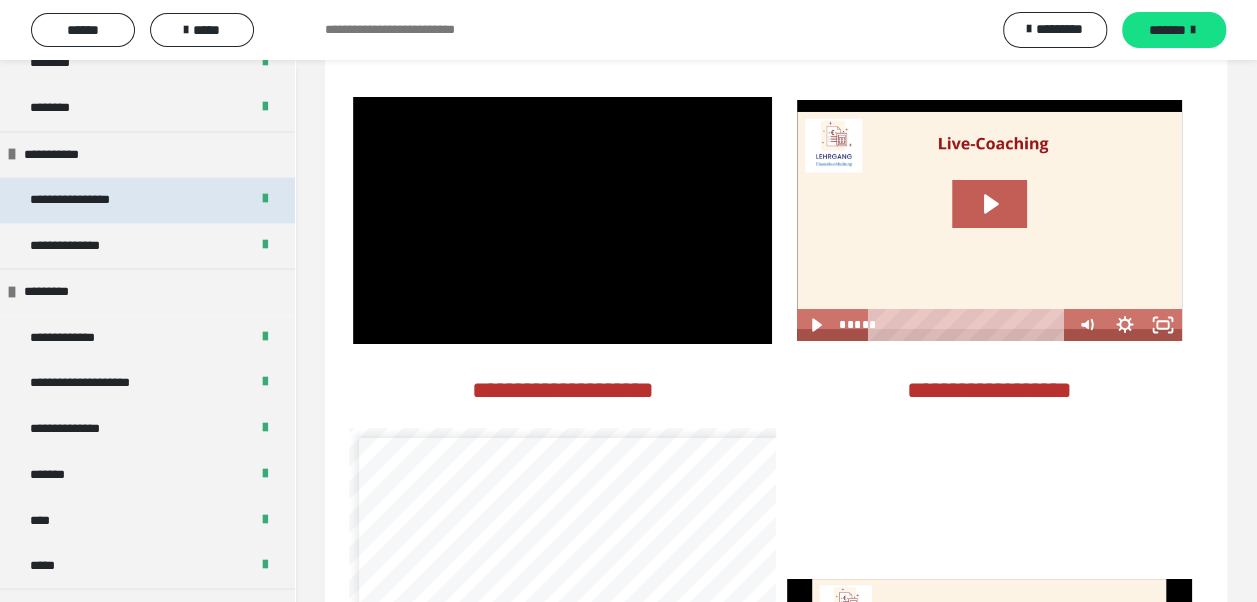 click on "**********" at bounding box center (95, 200) 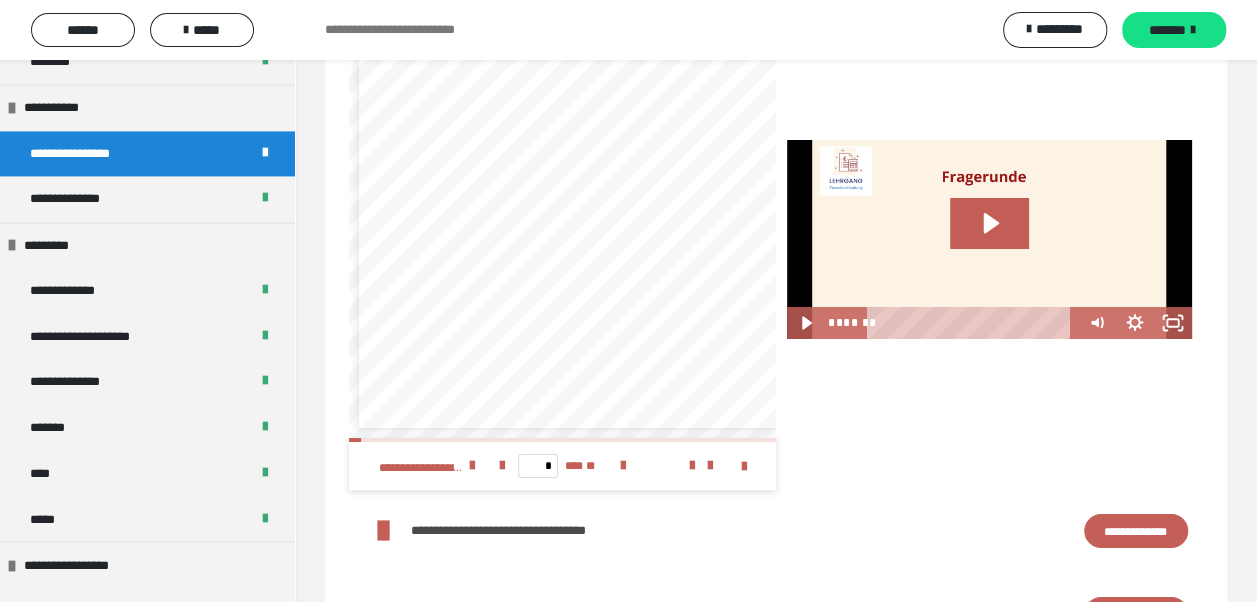 scroll, scrollTop: 3056, scrollLeft: 0, axis: vertical 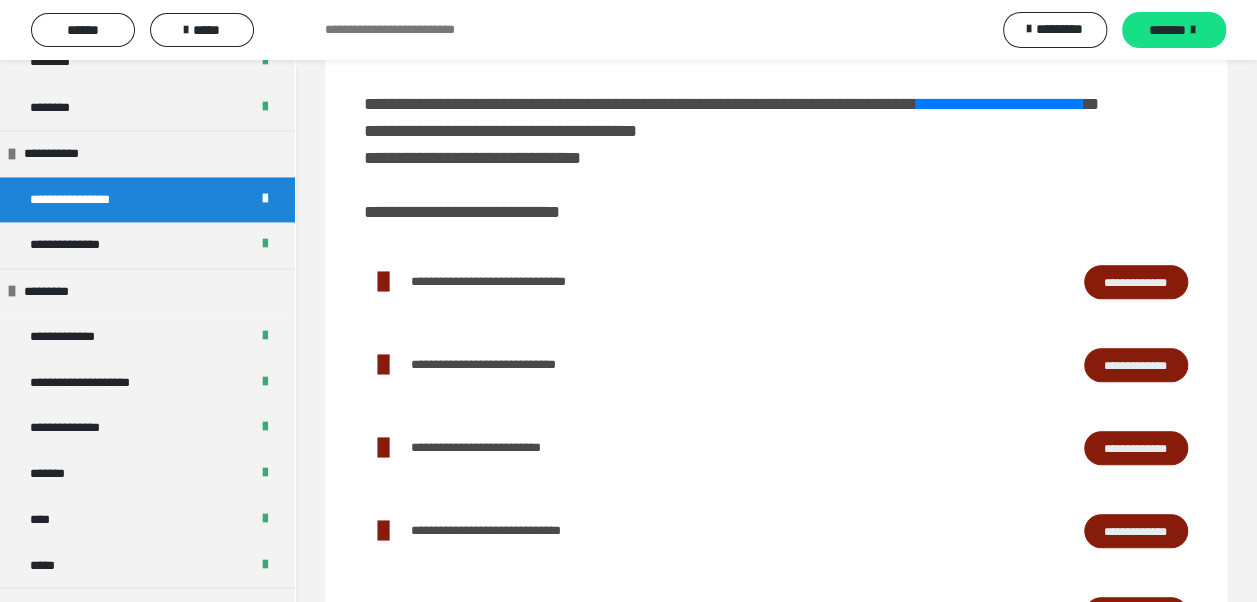 click on "**********" at bounding box center (1136, 281) 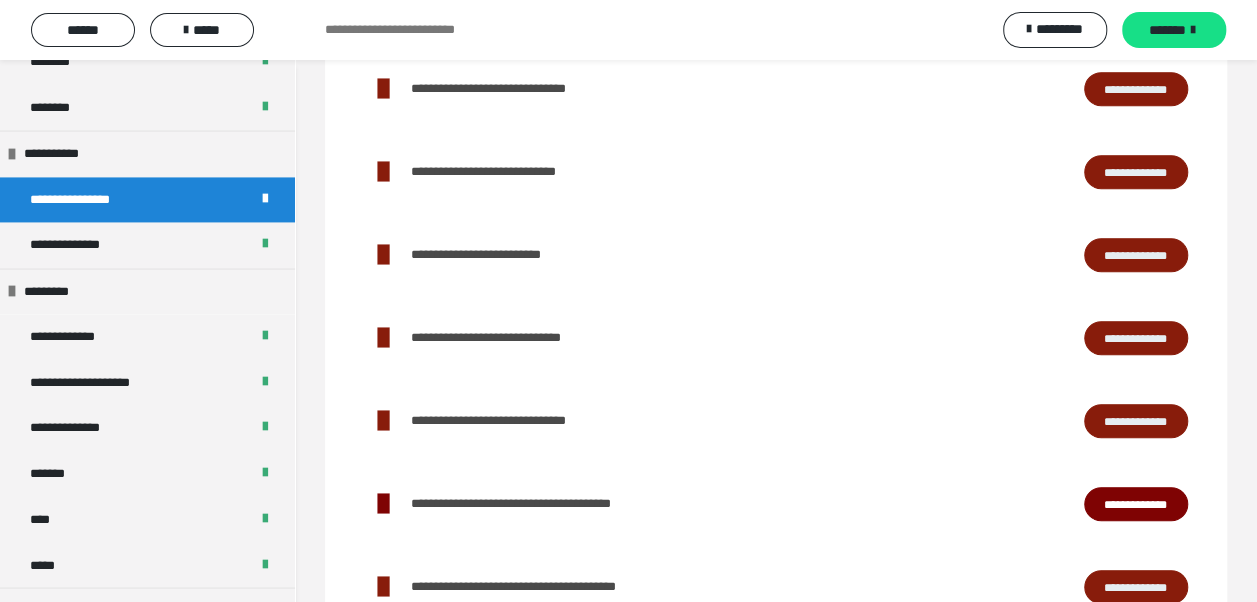 scroll, scrollTop: 425, scrollLeft: 0, axis: vertical 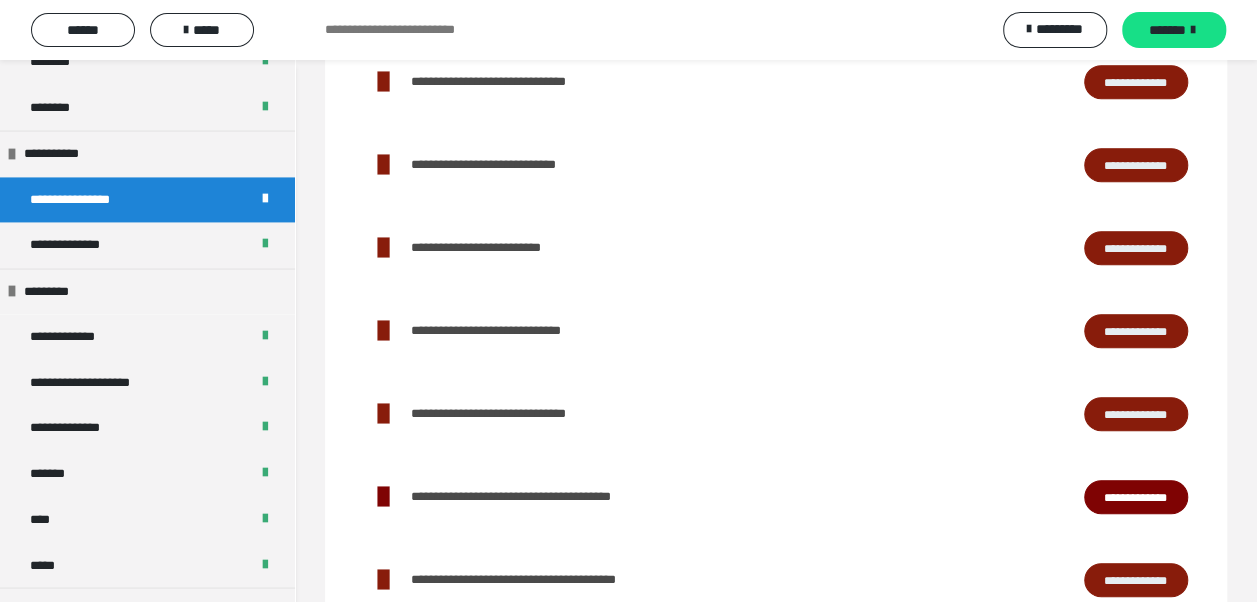 click on "**********" at bounding box center [1136, 330] 